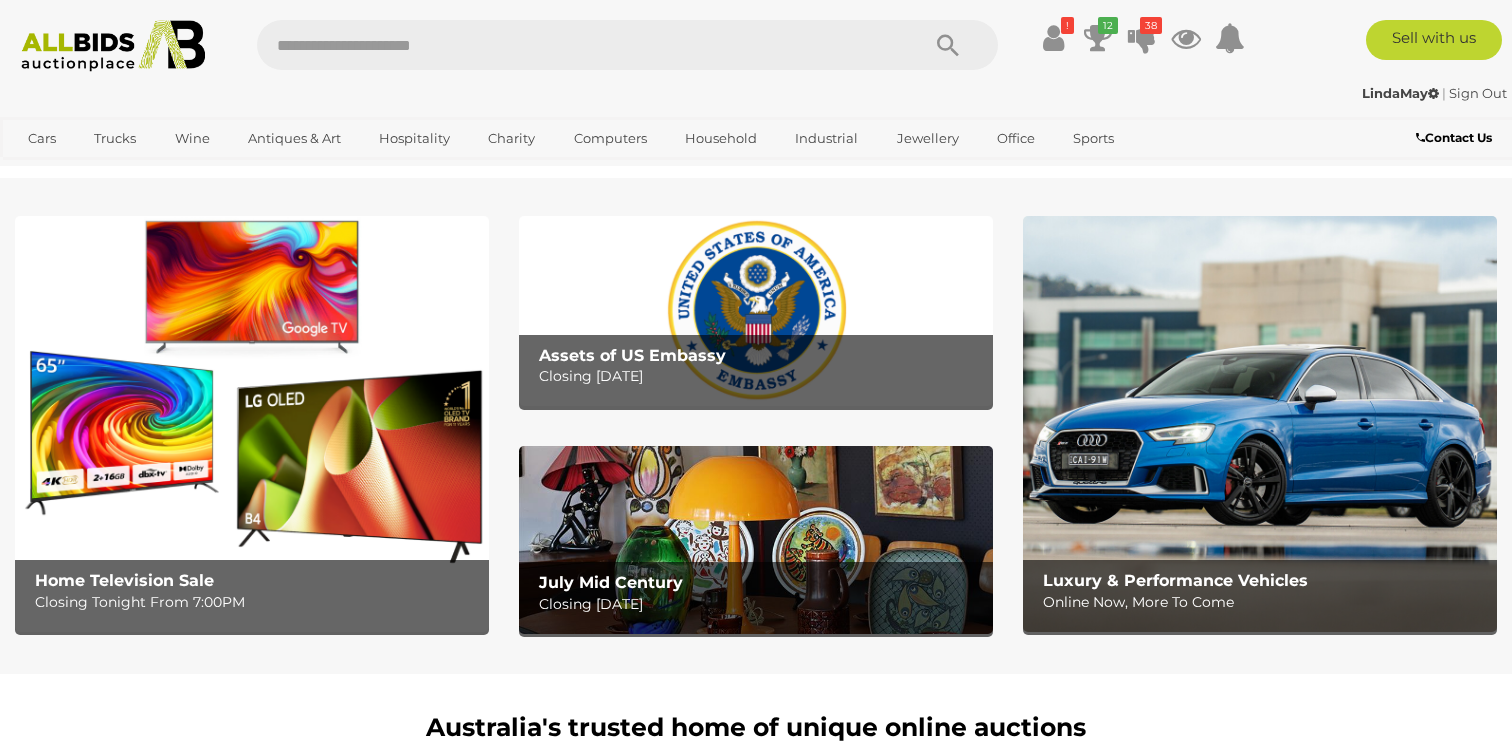 scroll, scrollTop: 0, scrollLeft: 0, axis: both 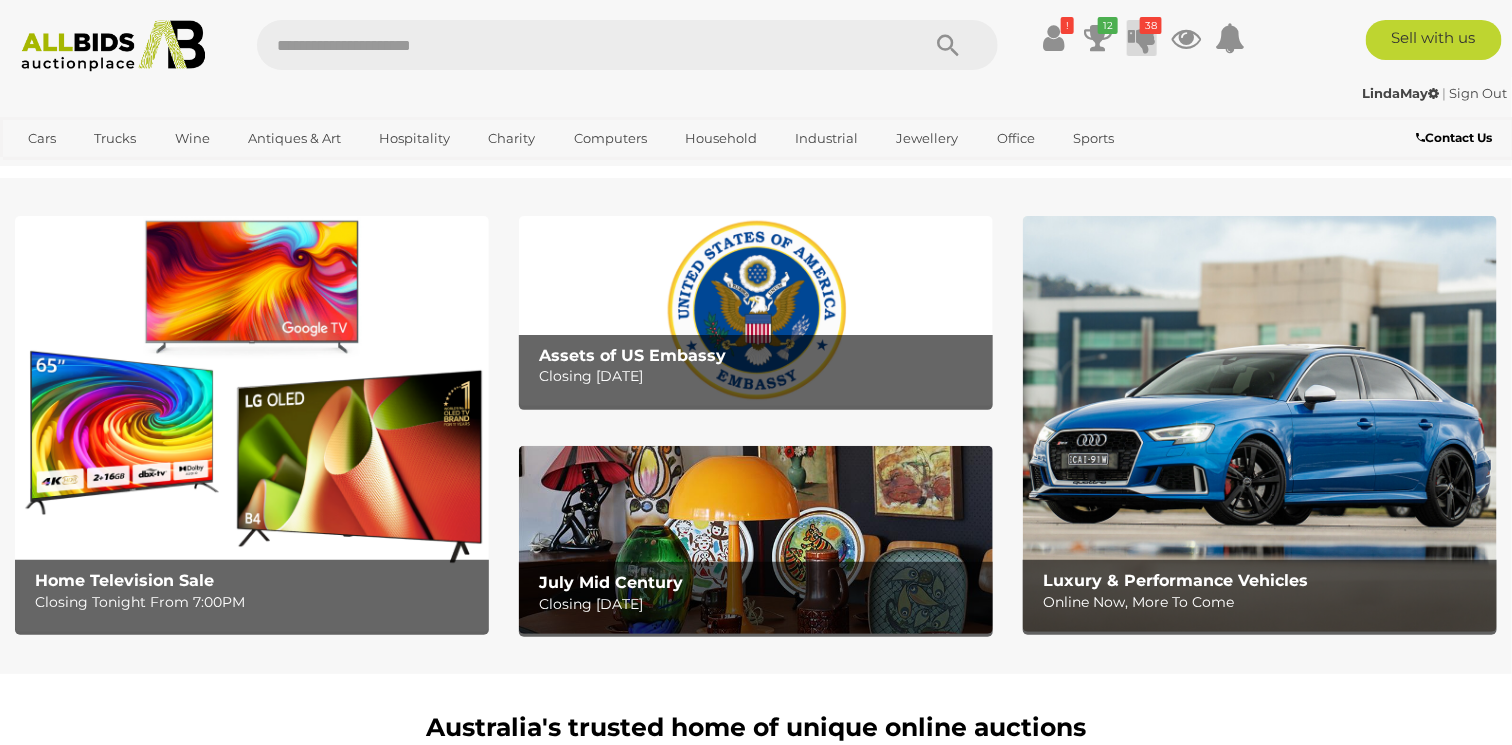 click at bounding box center (1142, 38) 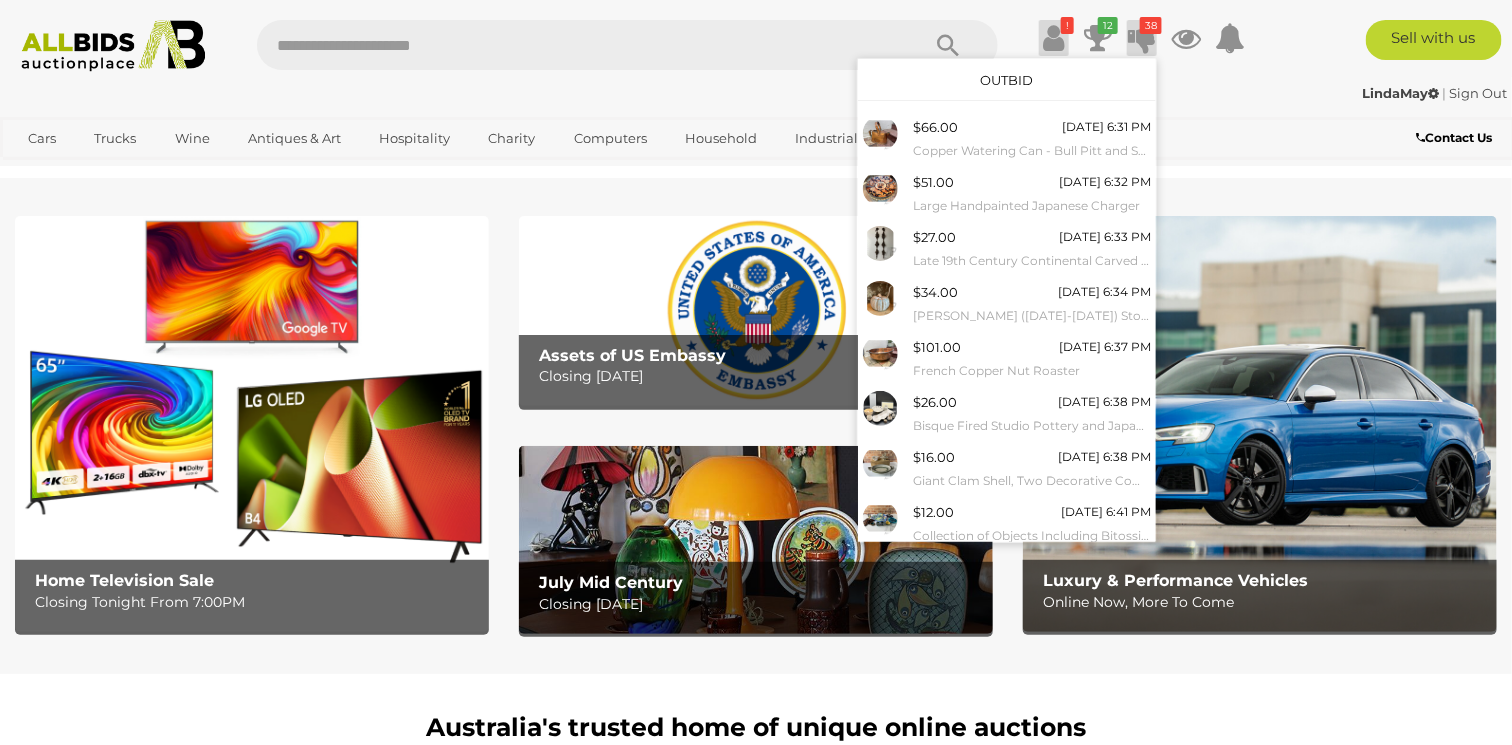 click at bounding box center (1053, 38) 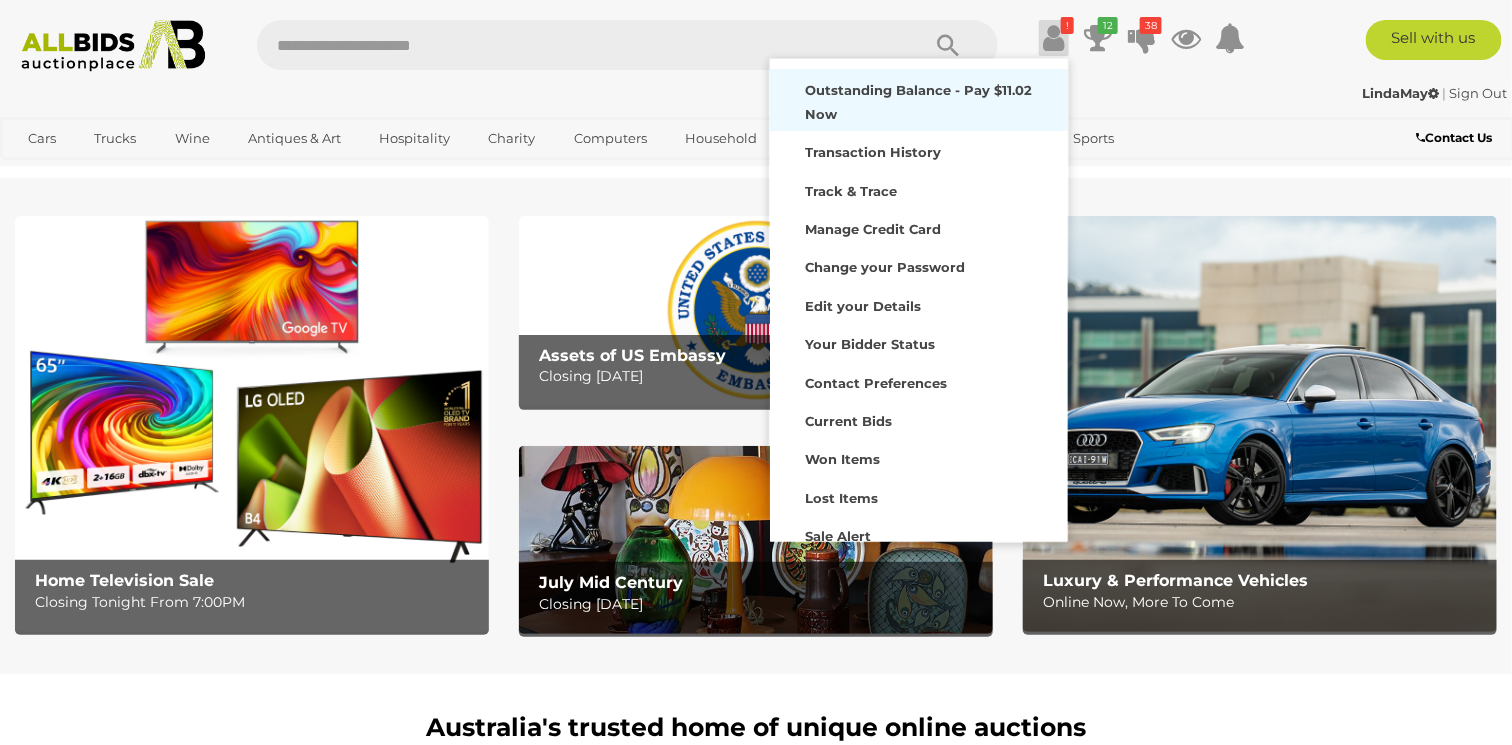 click on "Outstanding Balance - Pay $11.02 Now" at bounding box center [918, 101] 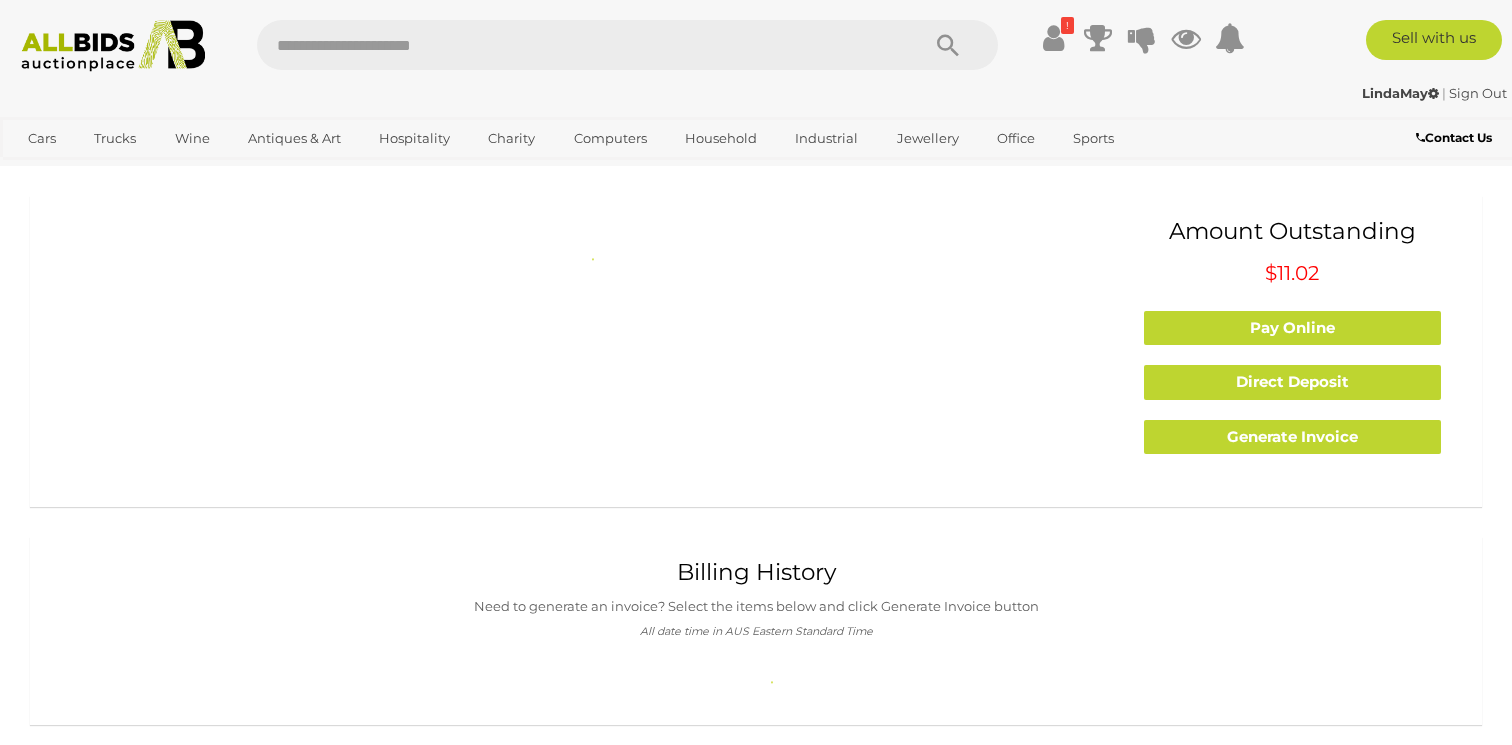 scroll, scrollTop: 0, scrollLeft: 0, axis: both 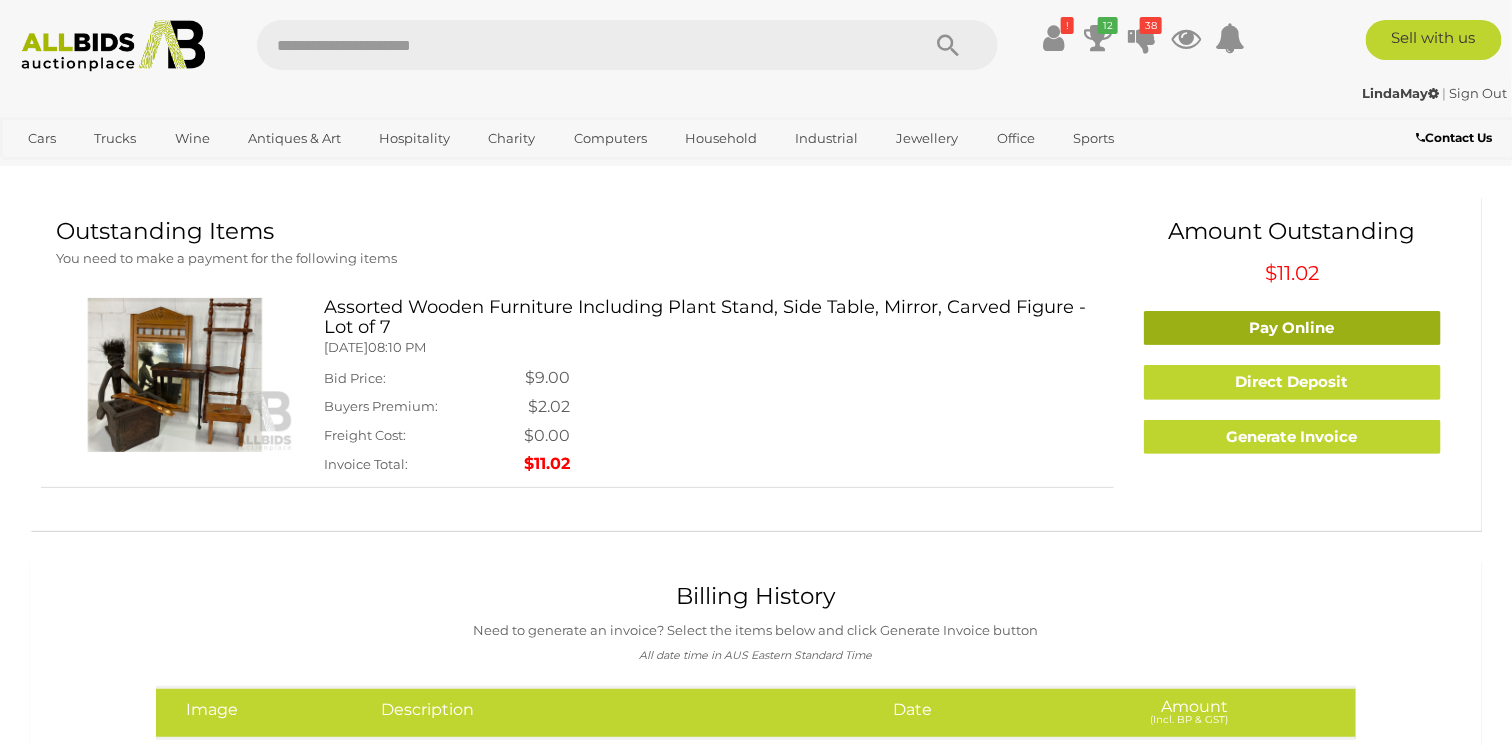click on "Pay Online" at bounding box center (1293, 328) 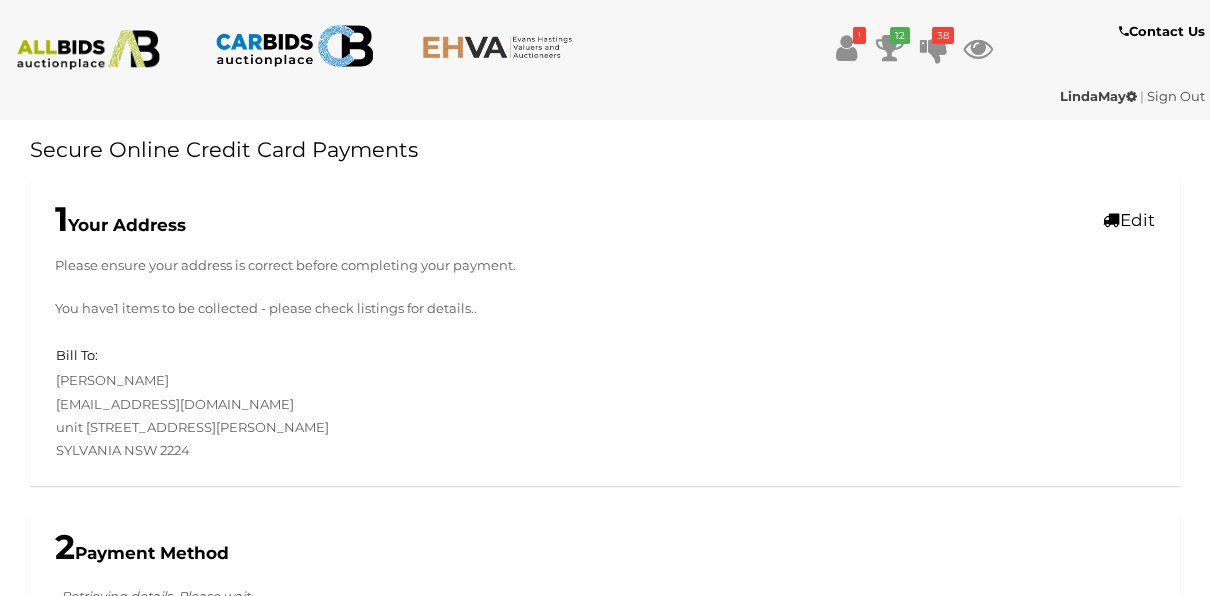 scroll, scrollTop: 0, scrollLeft: 0, axis: both 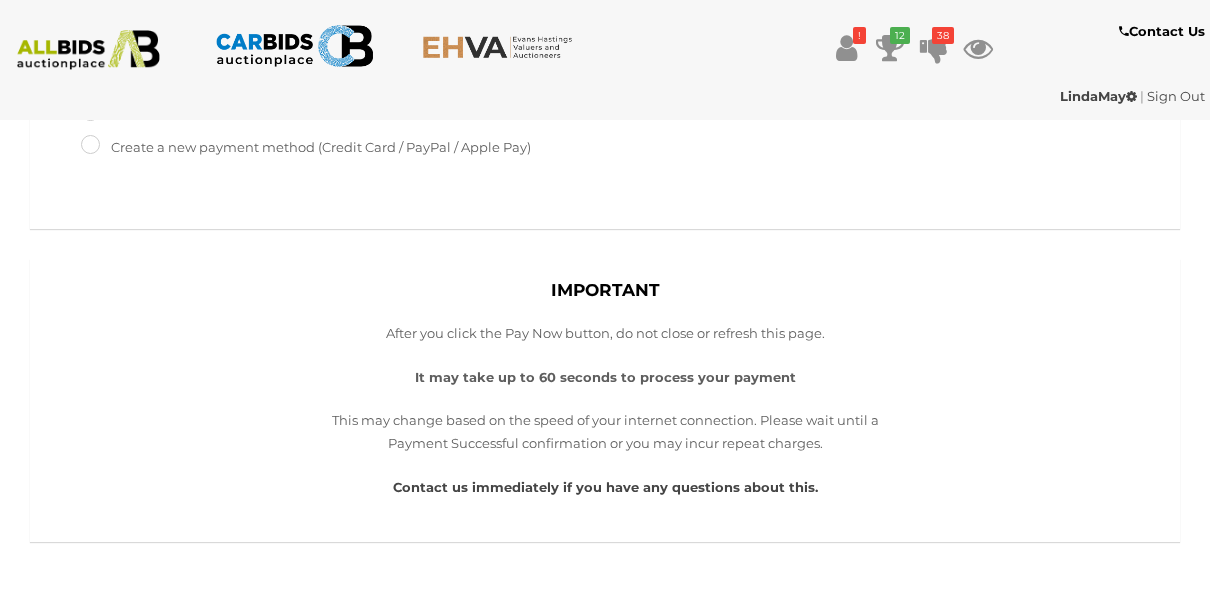 click on "!
Track & Trace" at bounding box center [605, 40] 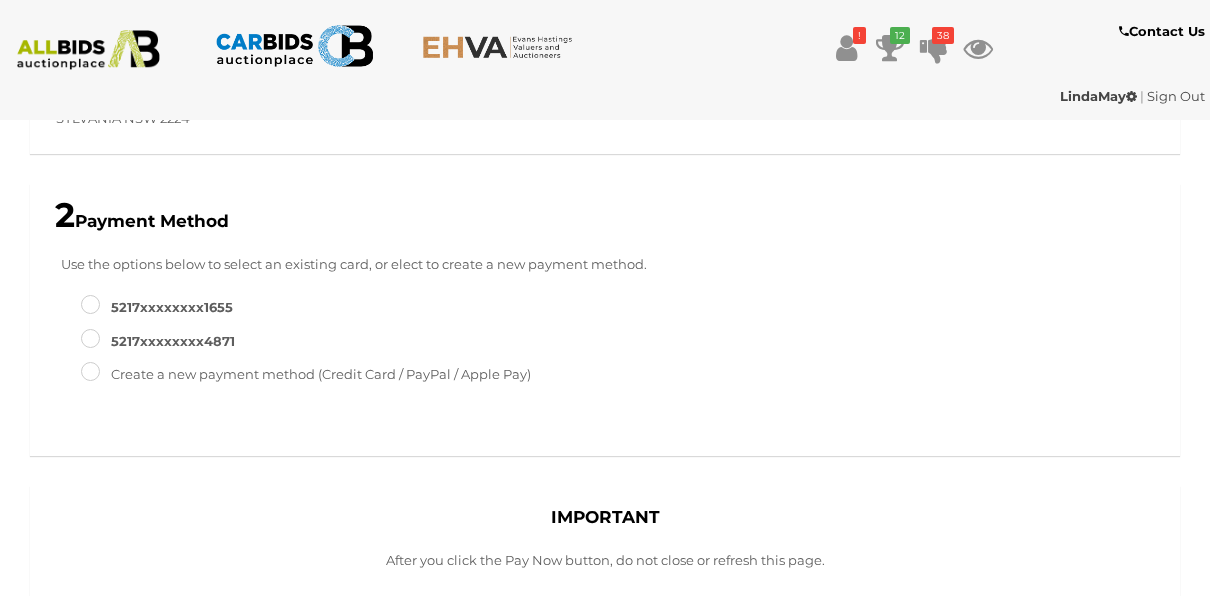 scroll, scrollTop: 293, scrollLeft: 0, axis: vertical 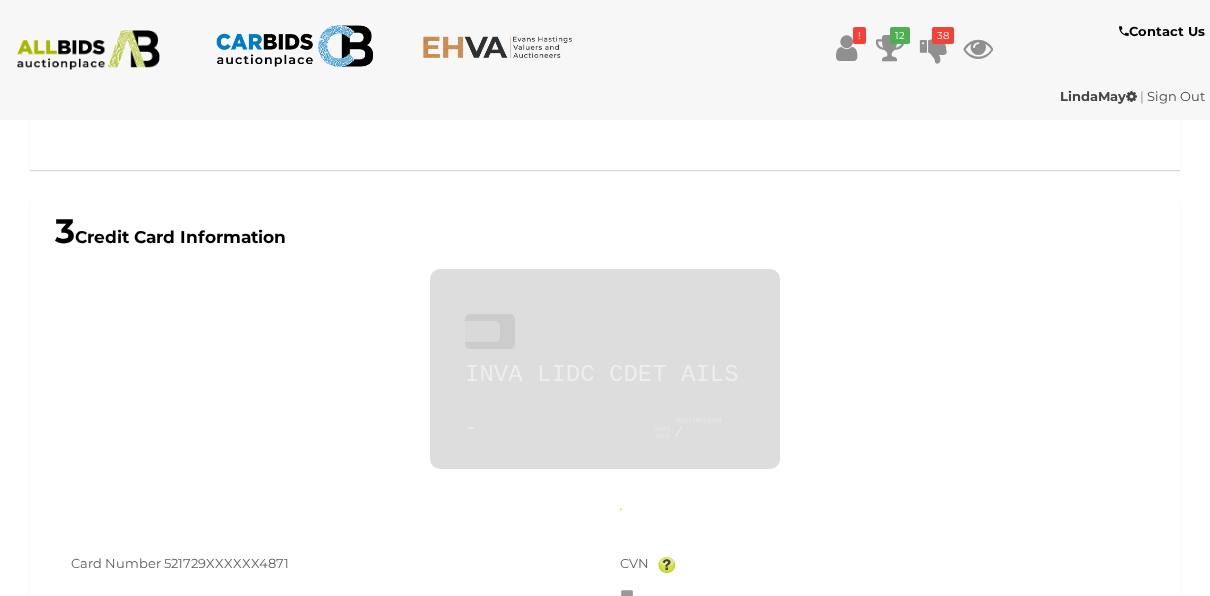 type on "**********" 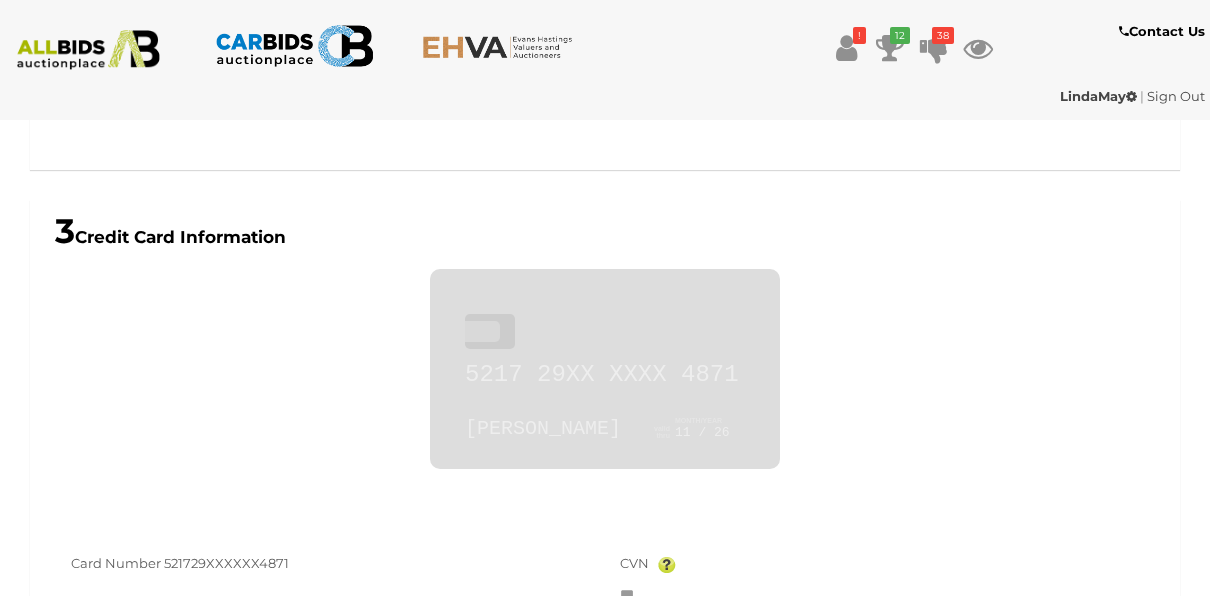 click on "Secure Online Credit Card Payments
Account Status
If you have won items, or if you have any outstanding amounts in your account, the system will automatically charge your nominated credit card based on the amount outstanding you currently have. This system runs every evening." at bounding box center [605, 973] 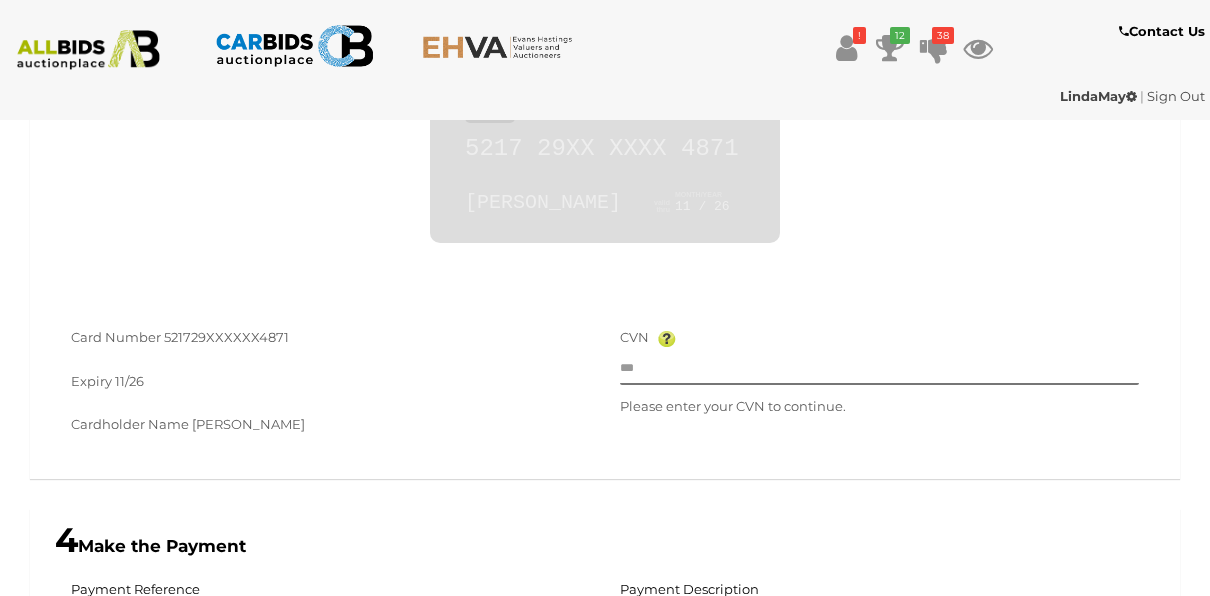 scroll, scrollTop: 884, scrollLeft: 0, axis: vertical 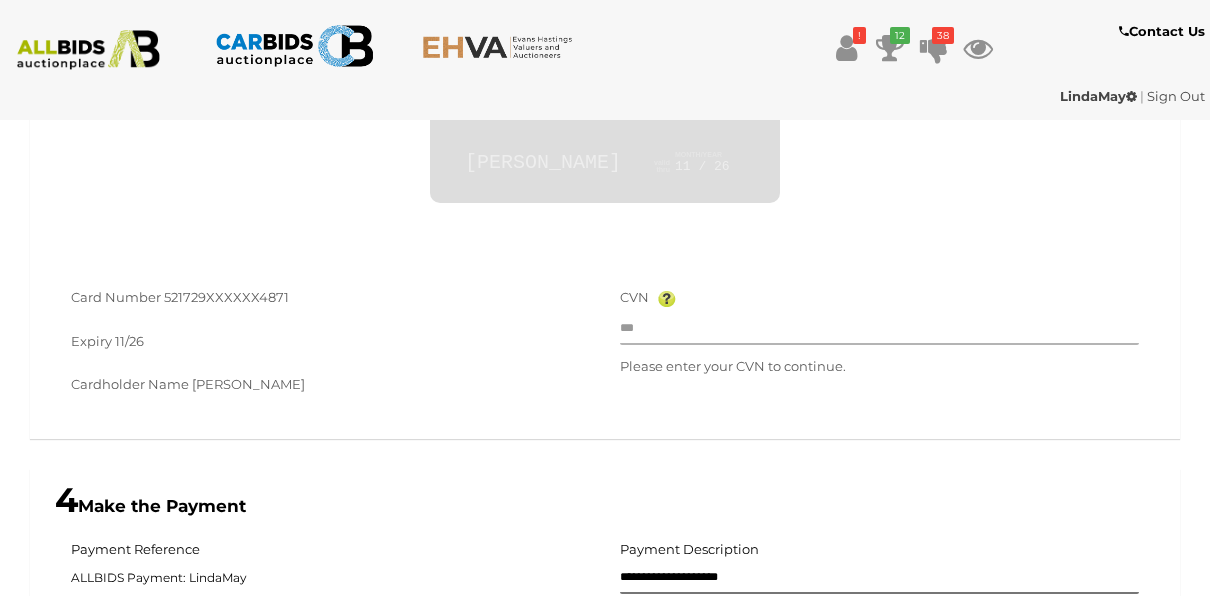 click at bounding box center [879, 330] 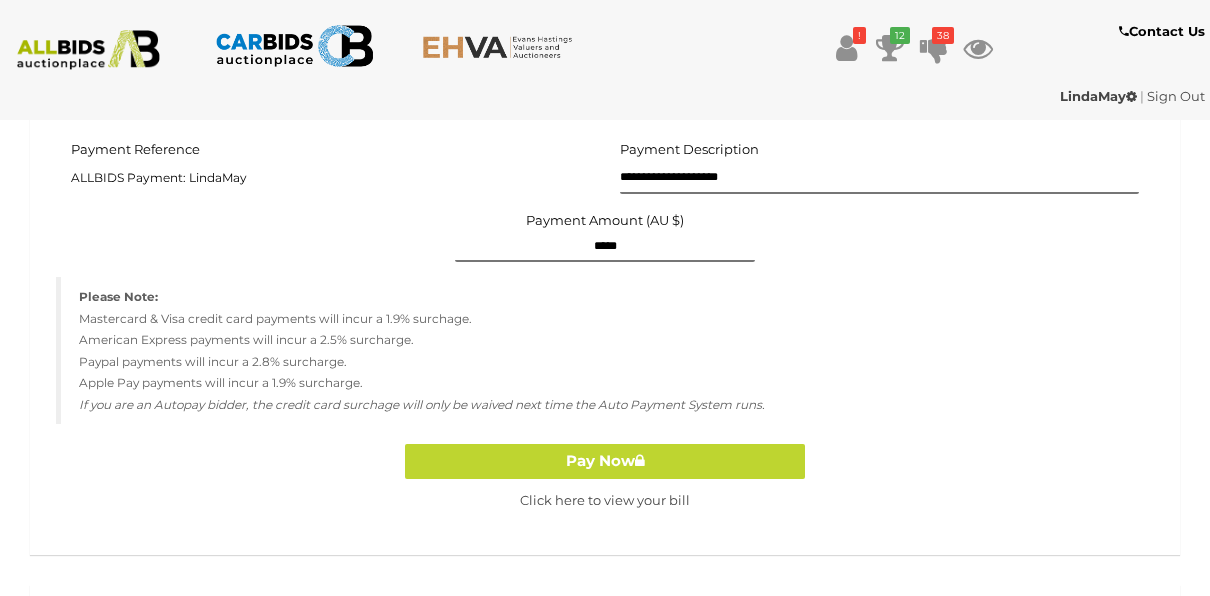 scroll, scrollTop: 1364, scrollLeft: 0, axis: vertical 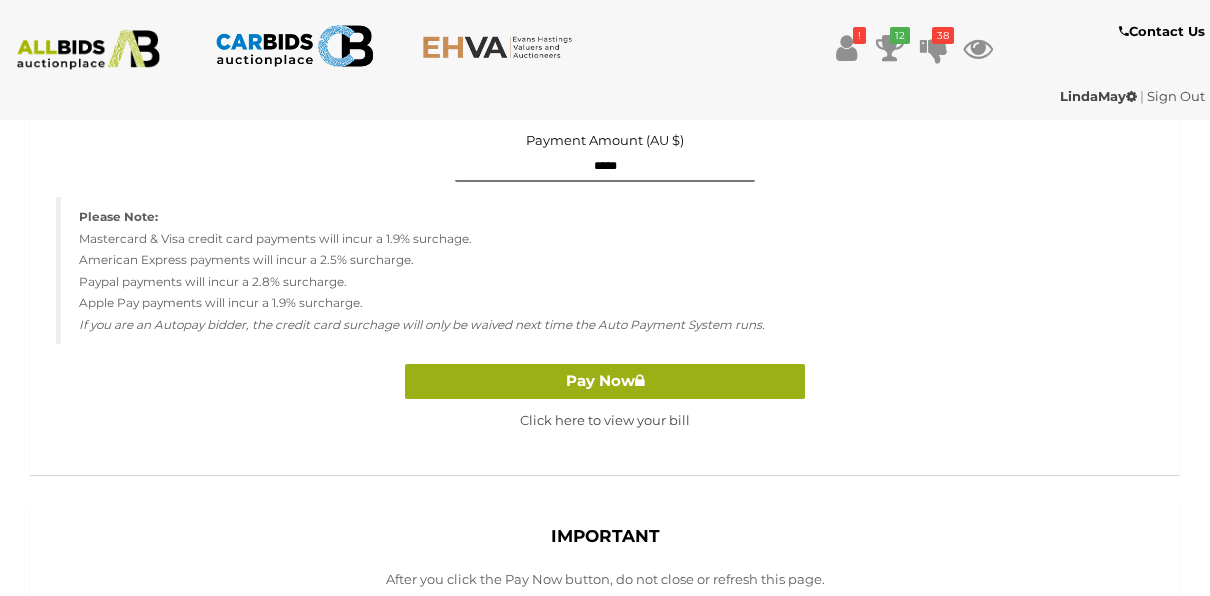 type on "***" 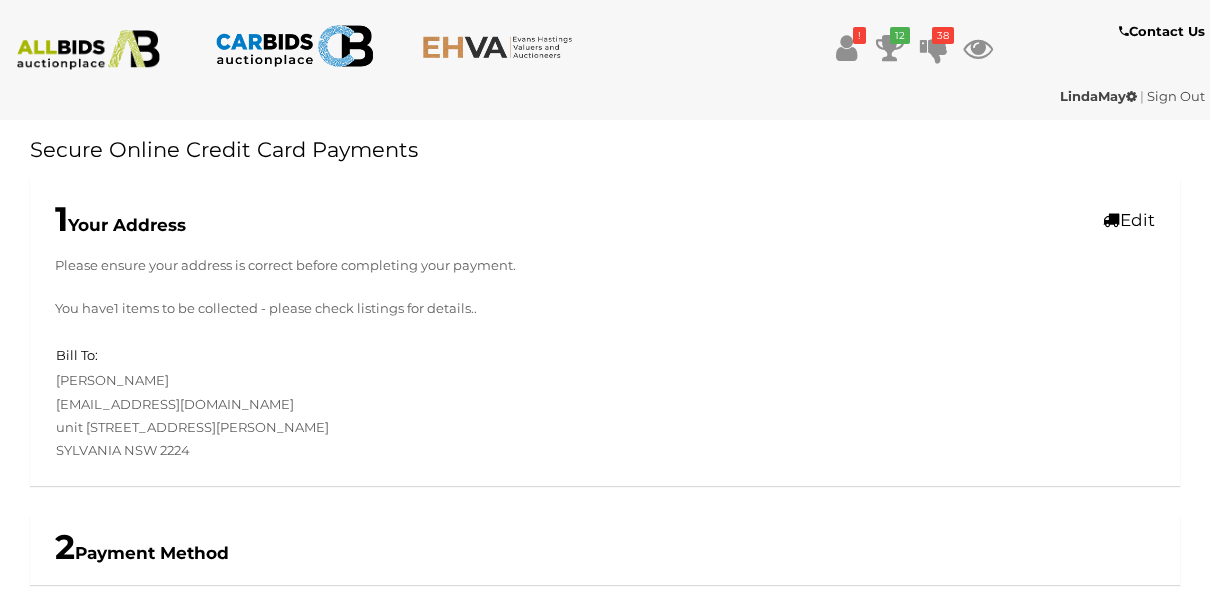 scroll, scrollTop: 544, scrollLeft: 0, axis: vertical 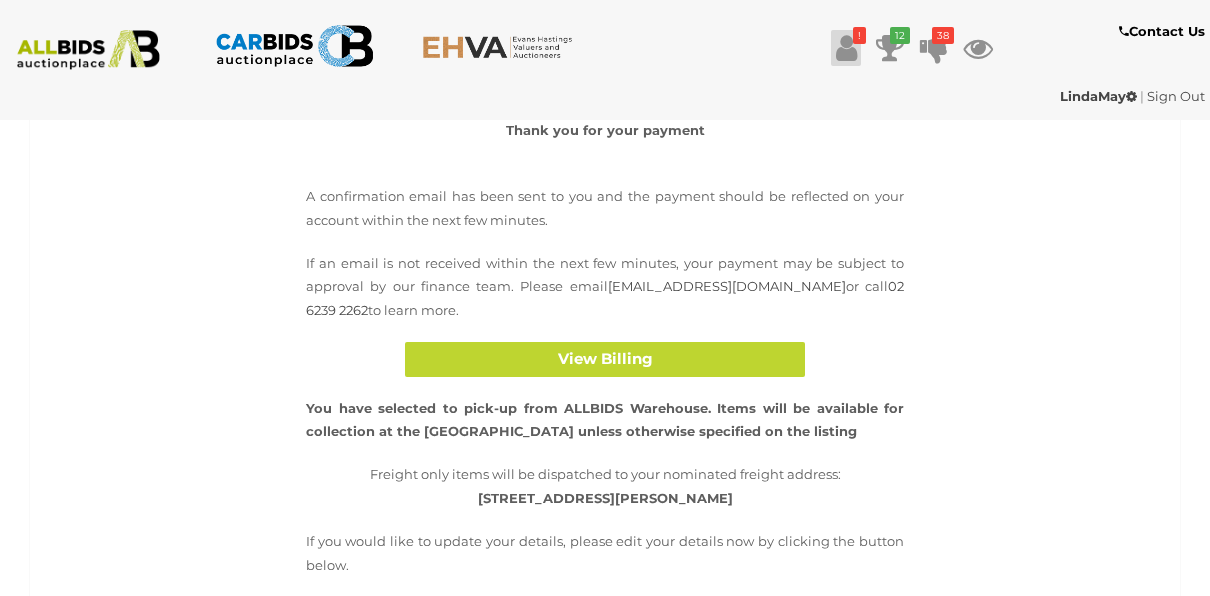 click on "!" at bounding box center [859, 35] 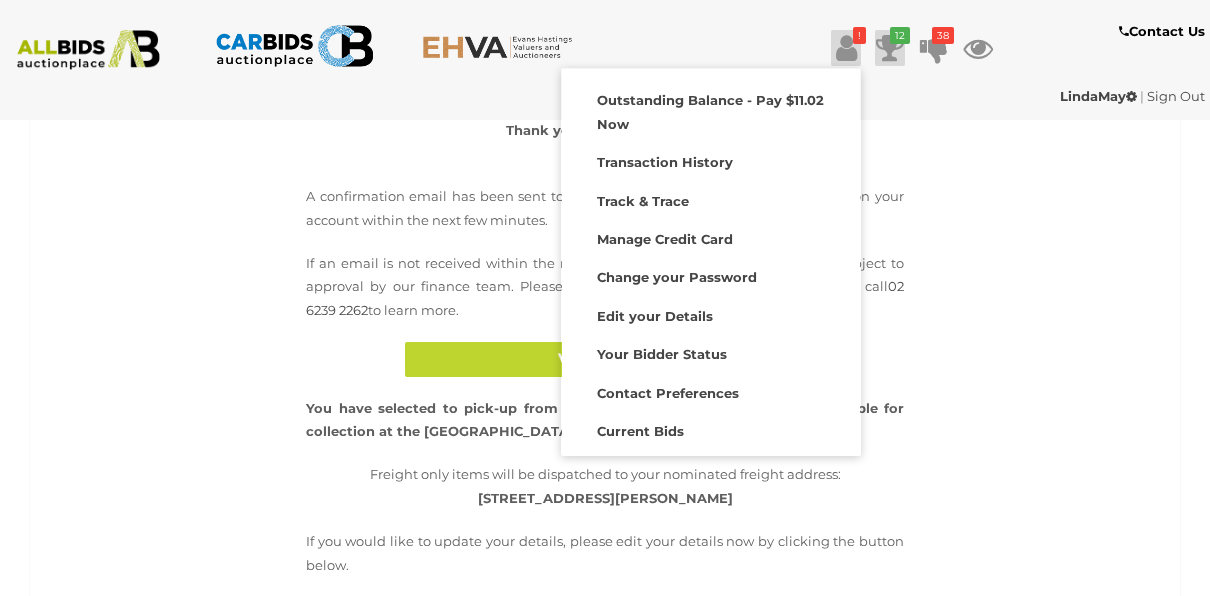 click at bounding box center [890, 48] 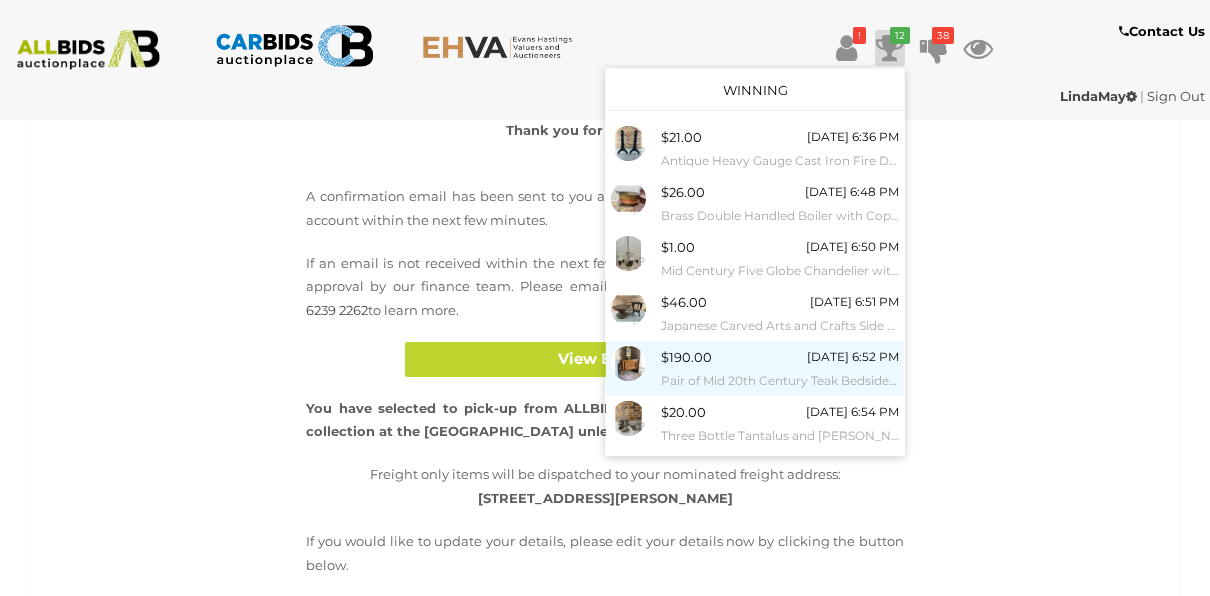 click on "Pair of Mid 20th Century Teak Bedsides Tables - [PERSON_NAME]" at bounding box center [780, 381] 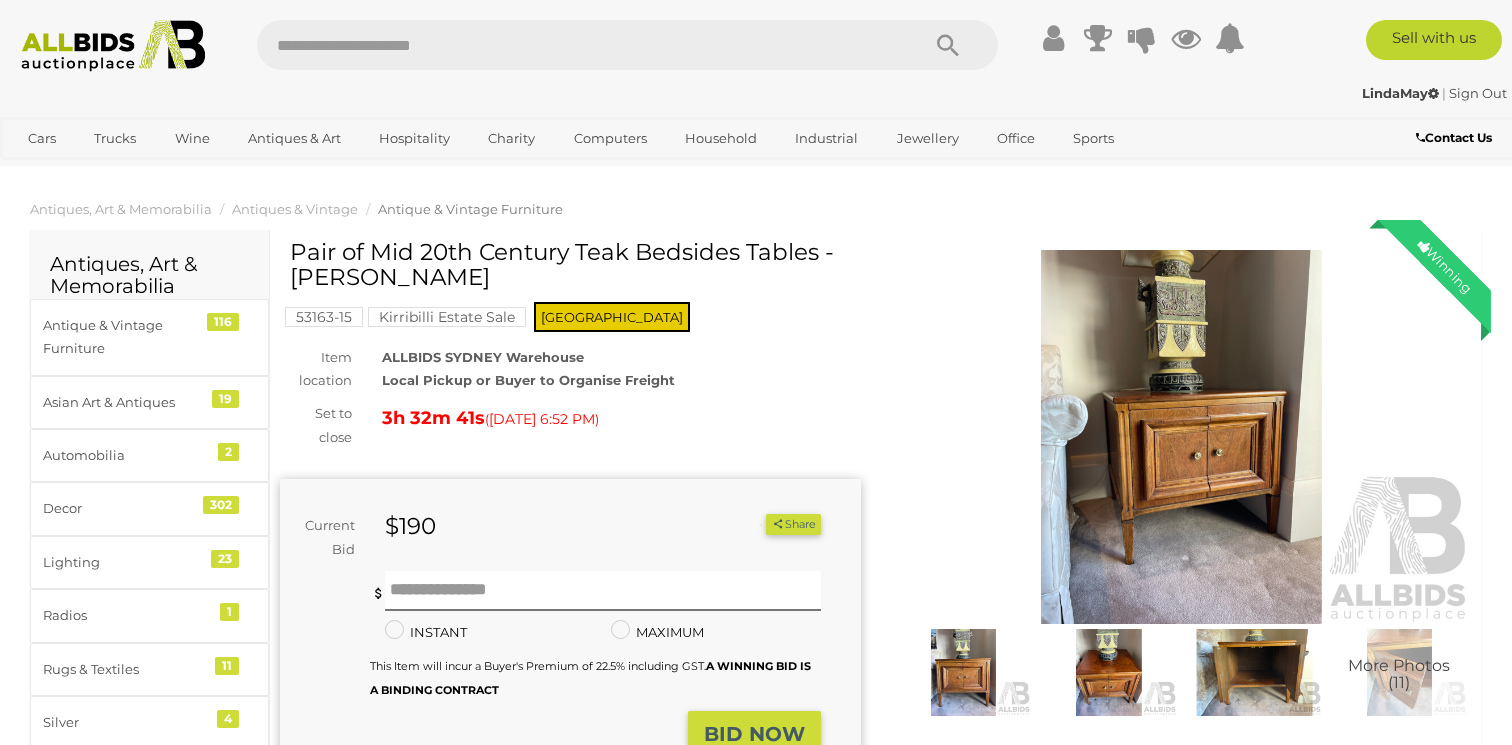scroll, scrollTop: 0, scrollLeft: 0, axis: both 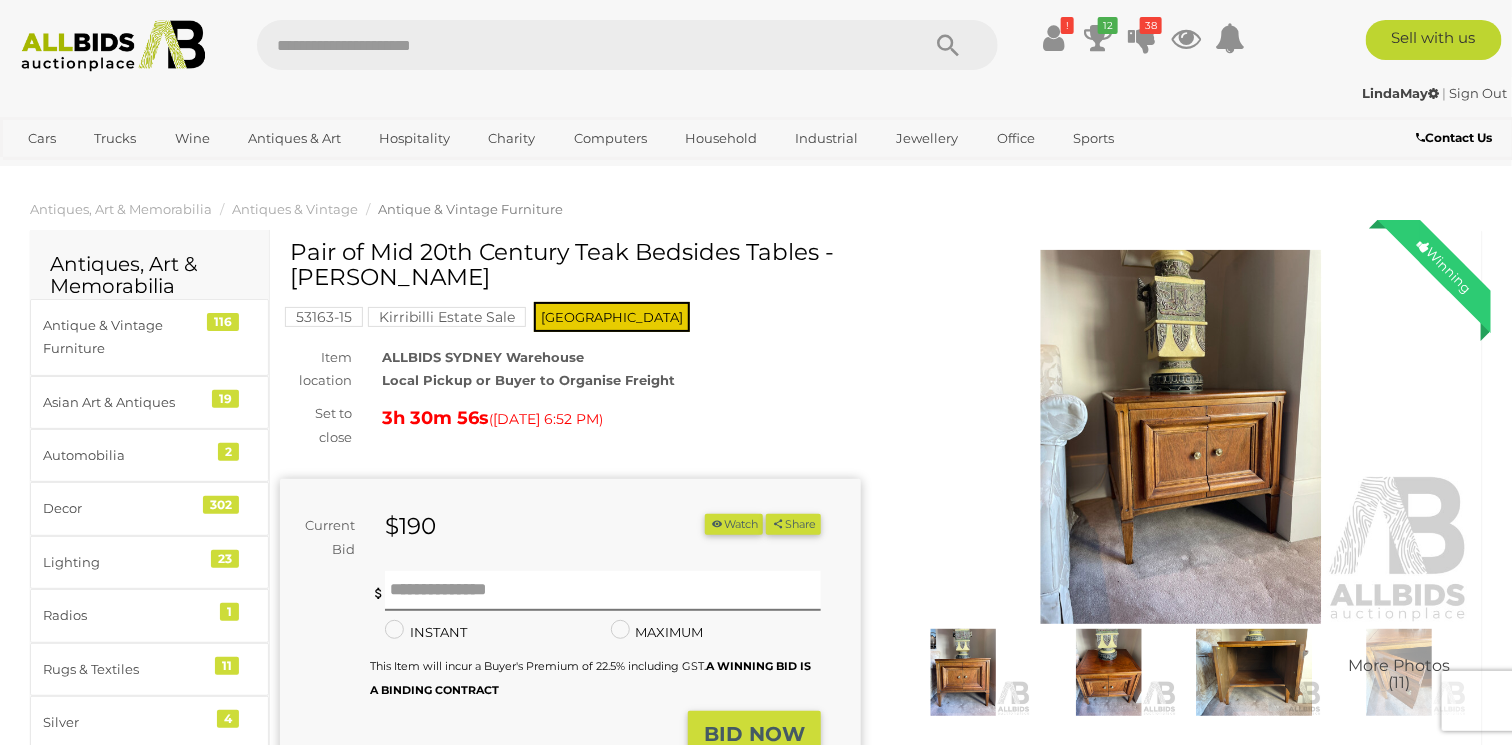 click at bounding box center [1181, 437] 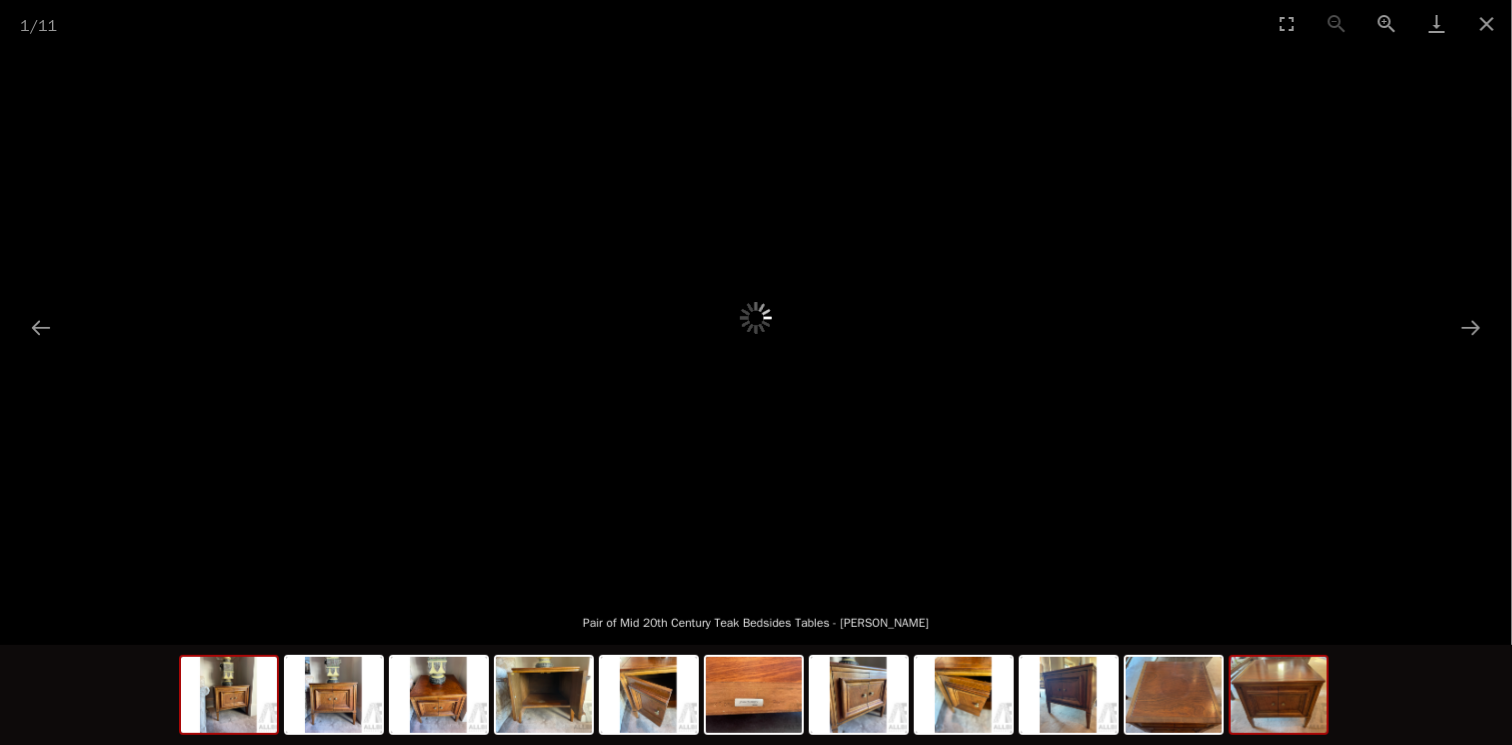 click at bounding box center [1279, 695] 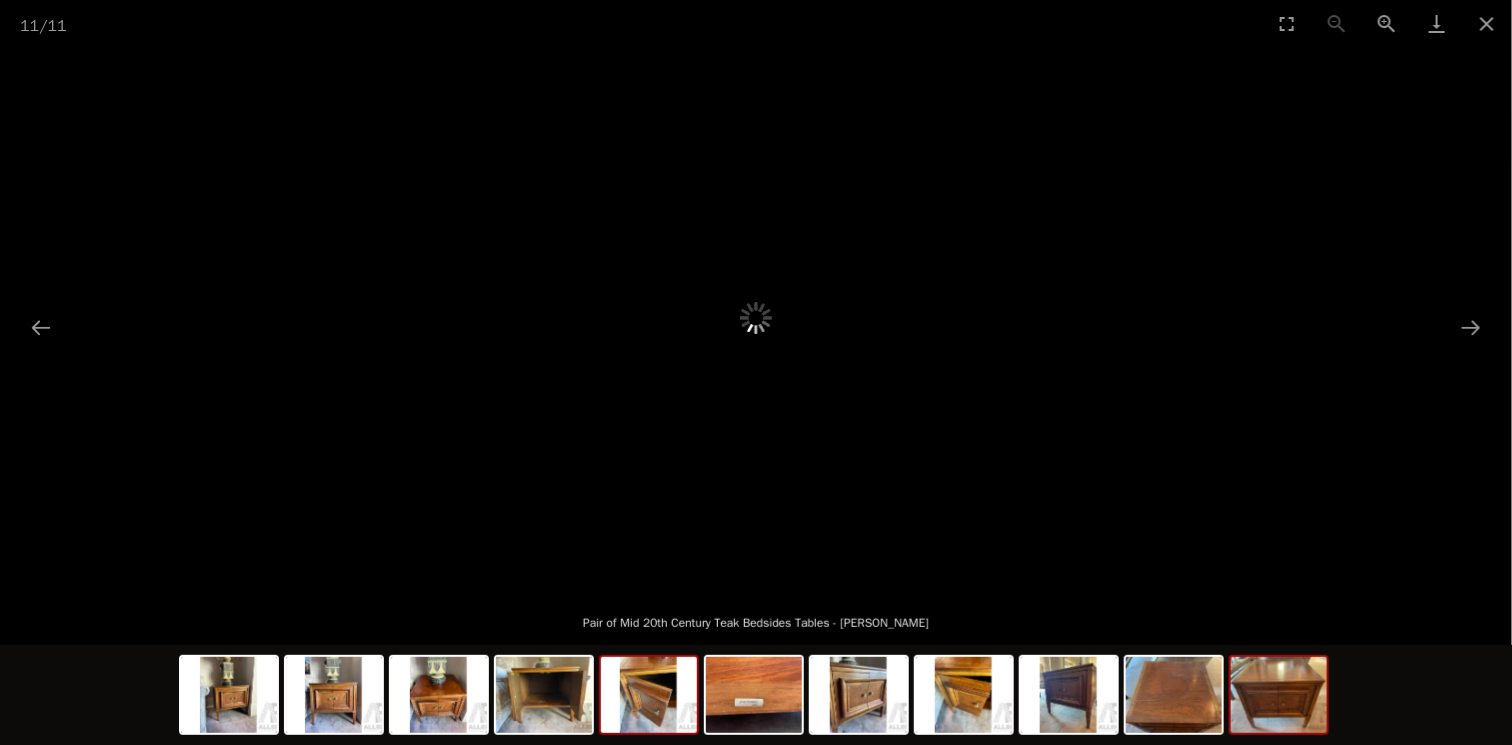 click at bounding box center [649, 695] 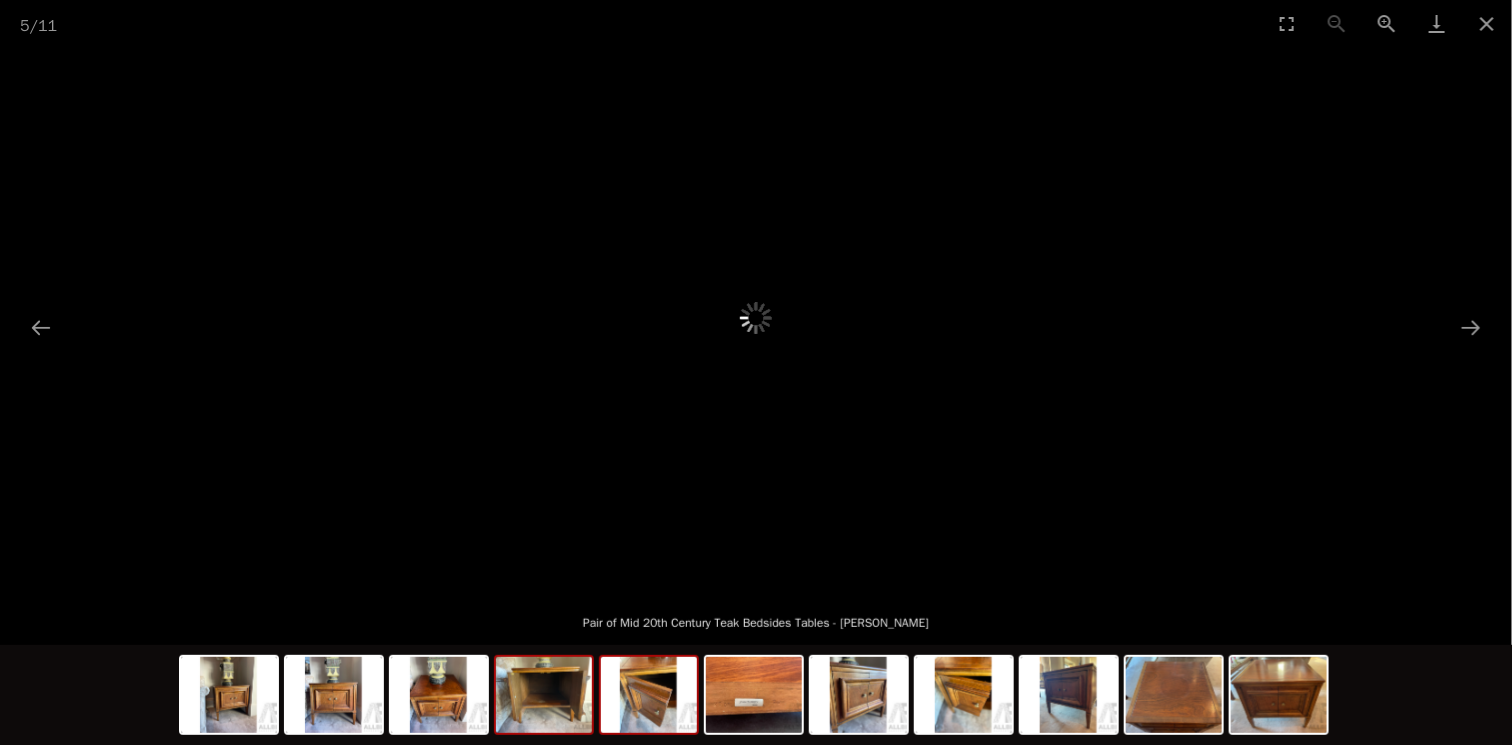 click at bounding box center (544, 695) 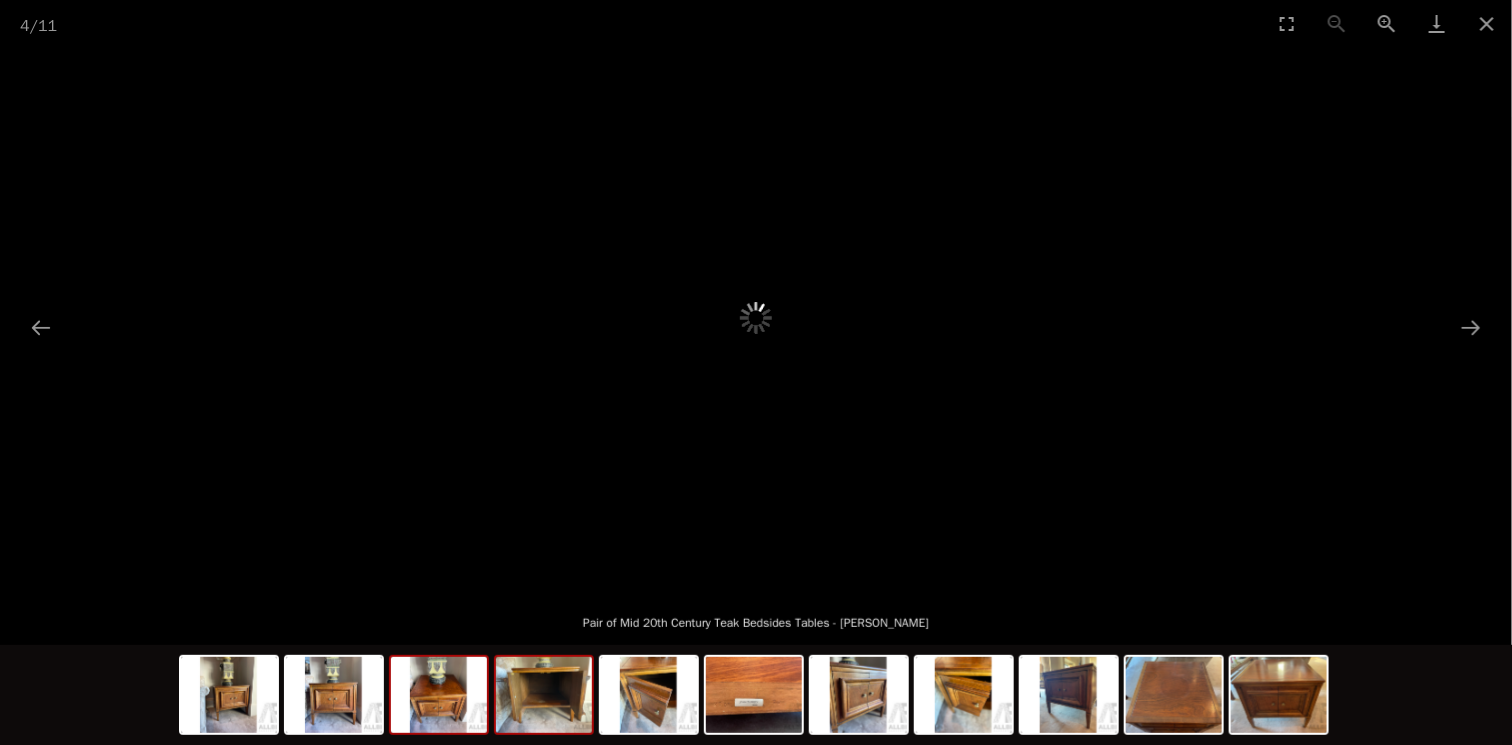 click at bounding box center (439, 695) 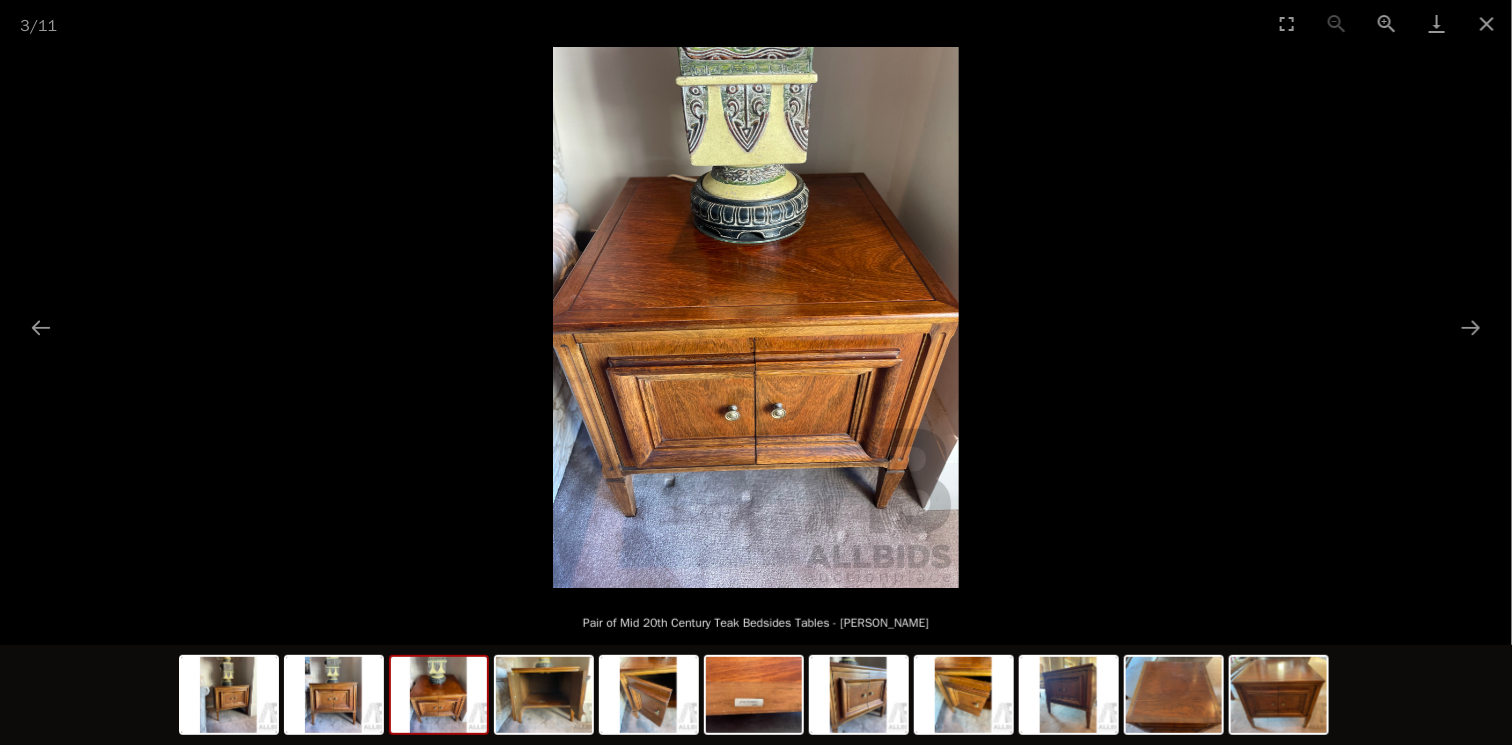 click at bounding box center (756, 317) 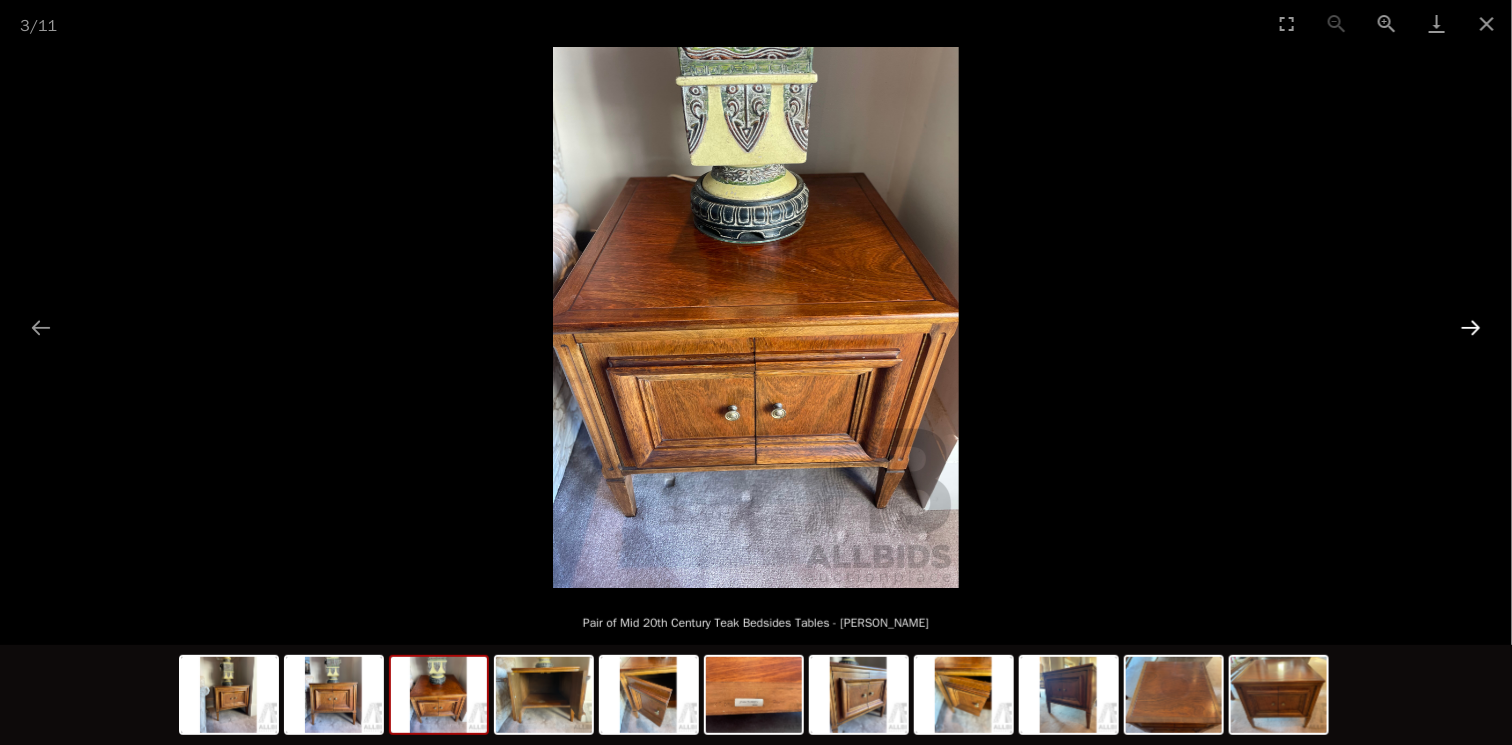 click at bounding box center (1471, 327) 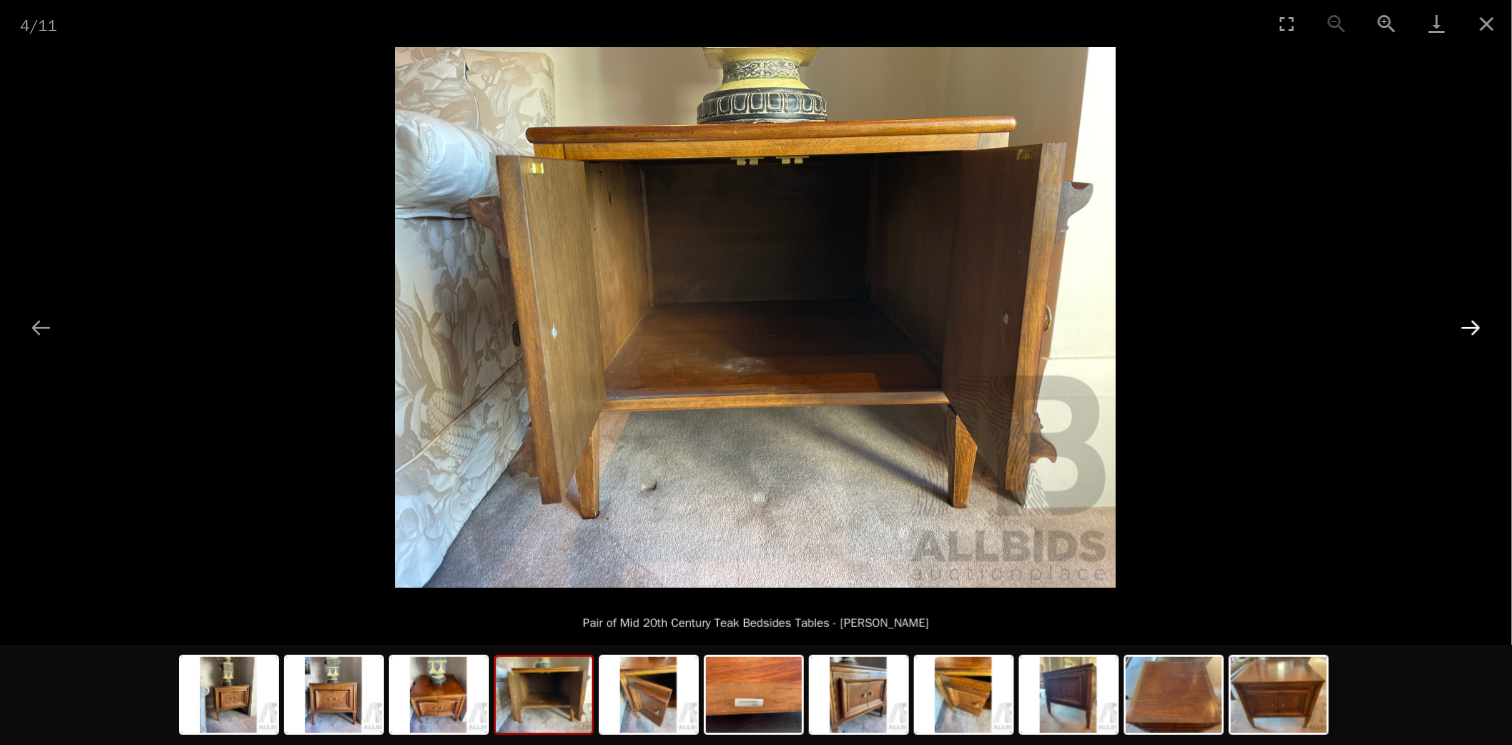 click at bounding box center [1471, 327] 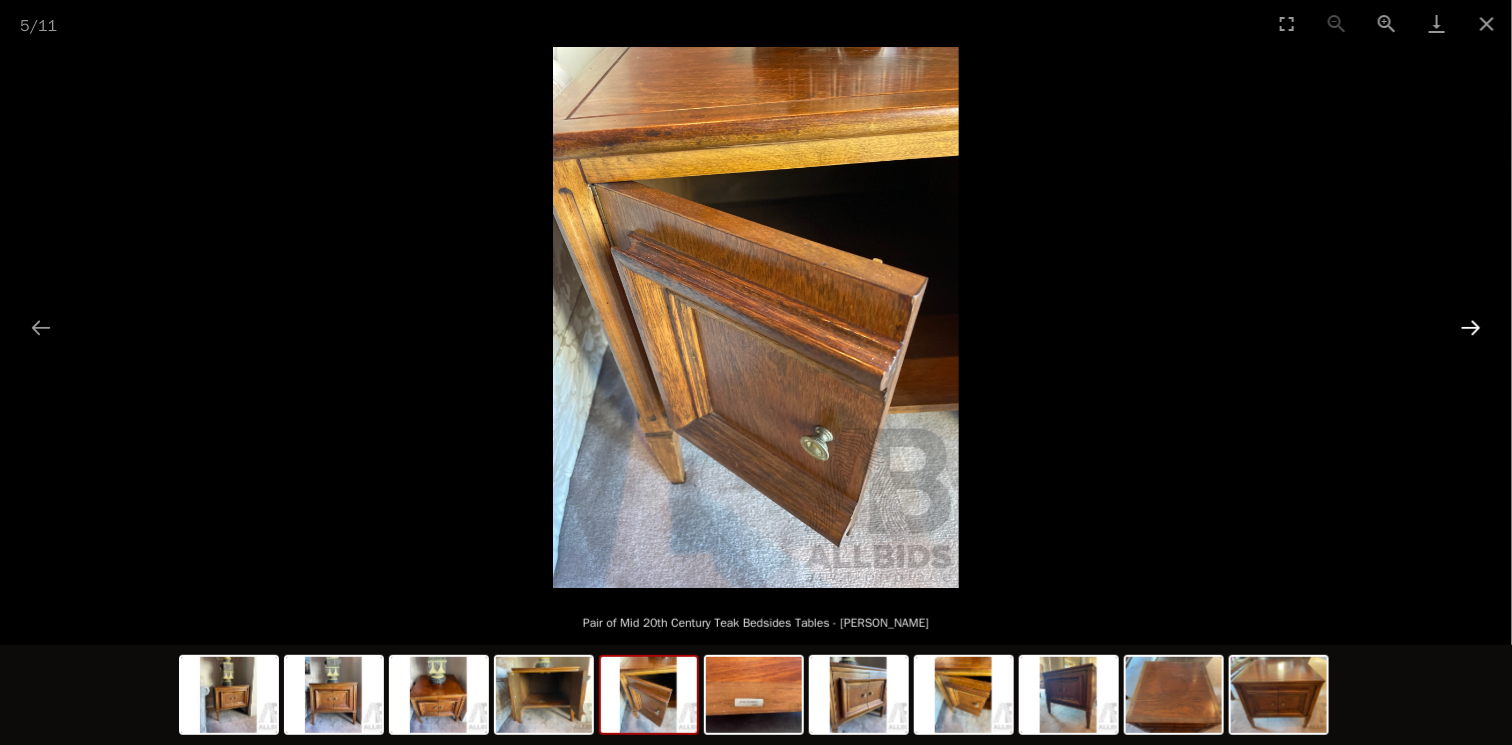click at bounding box center [1471, 327] 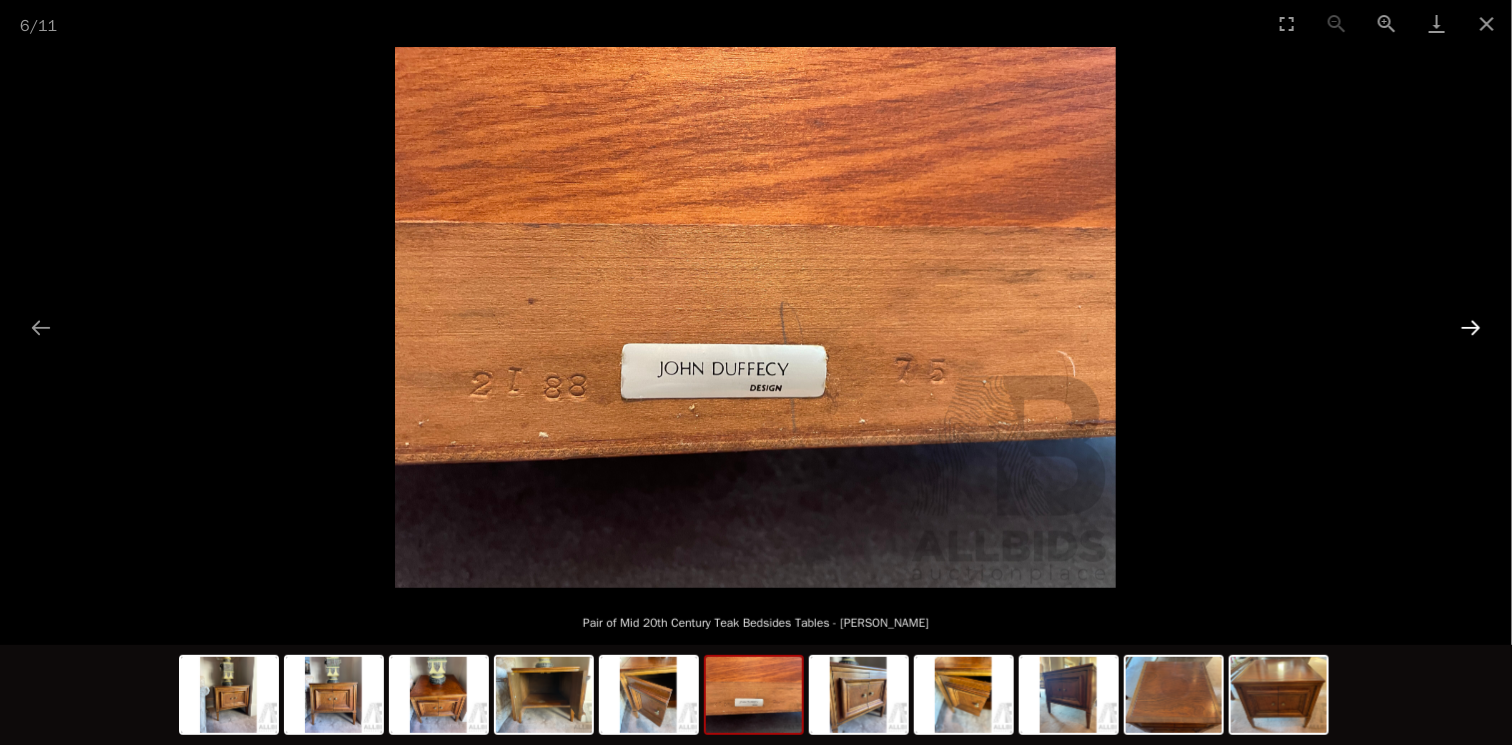 click at bounding box center [1471, 327] 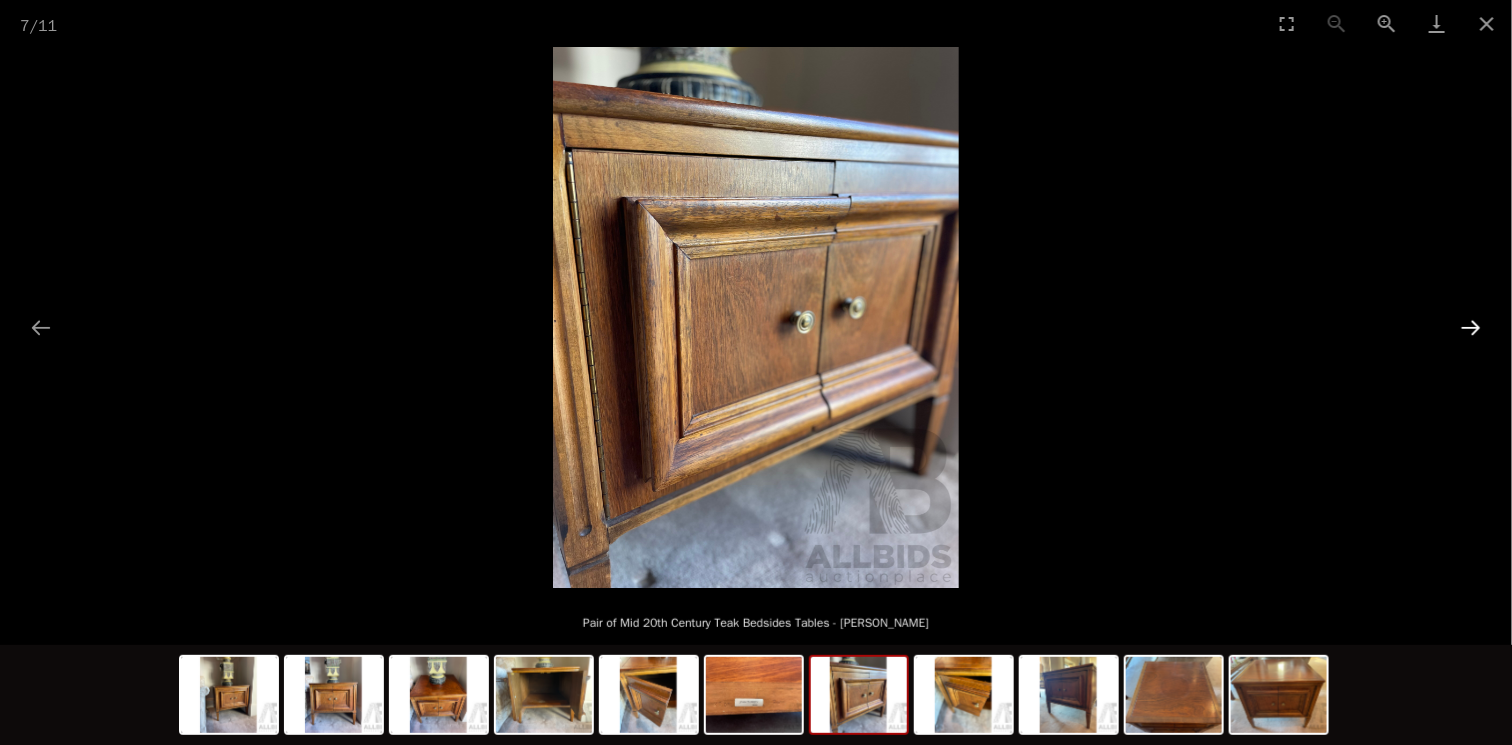 click at bounding box center [1471, 327] 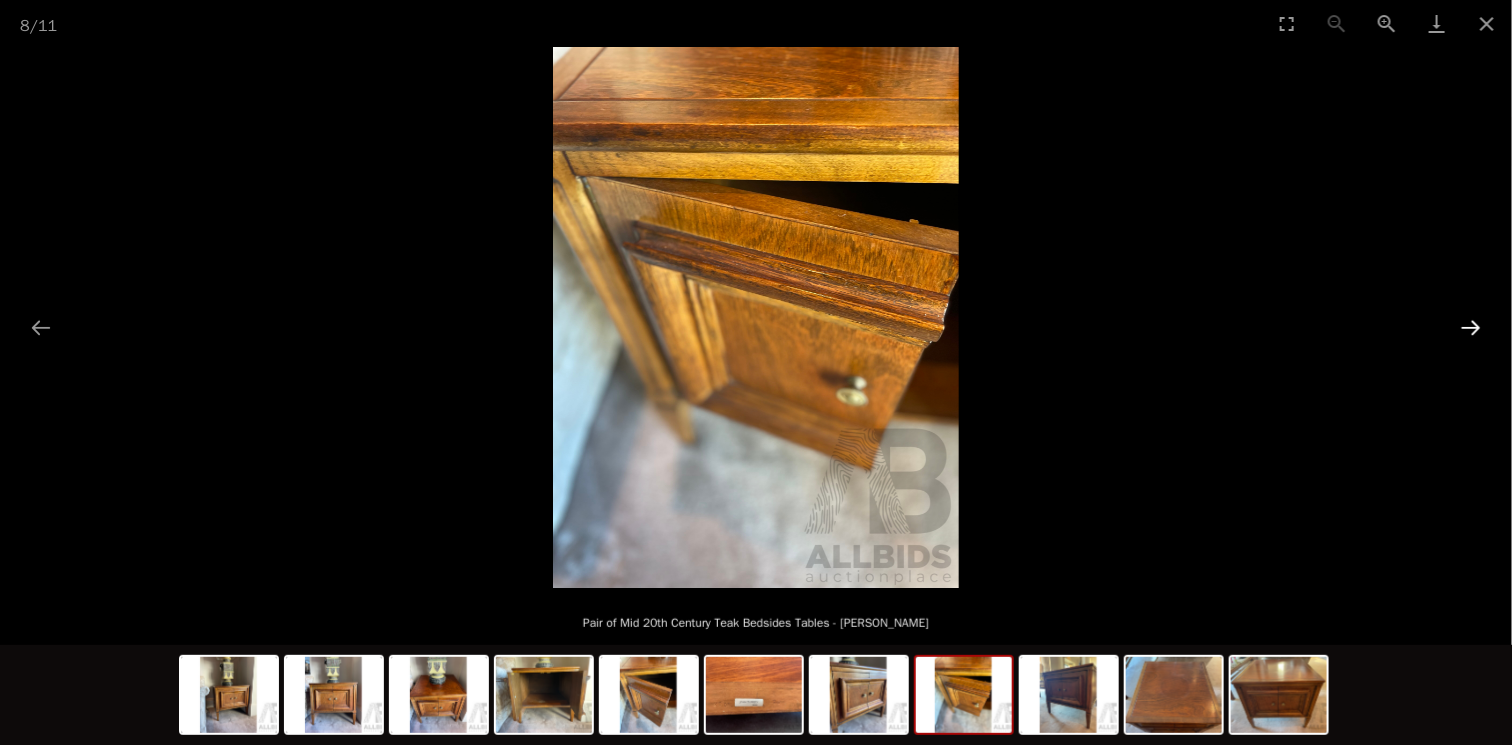 click at bounding box center (1471, 327) 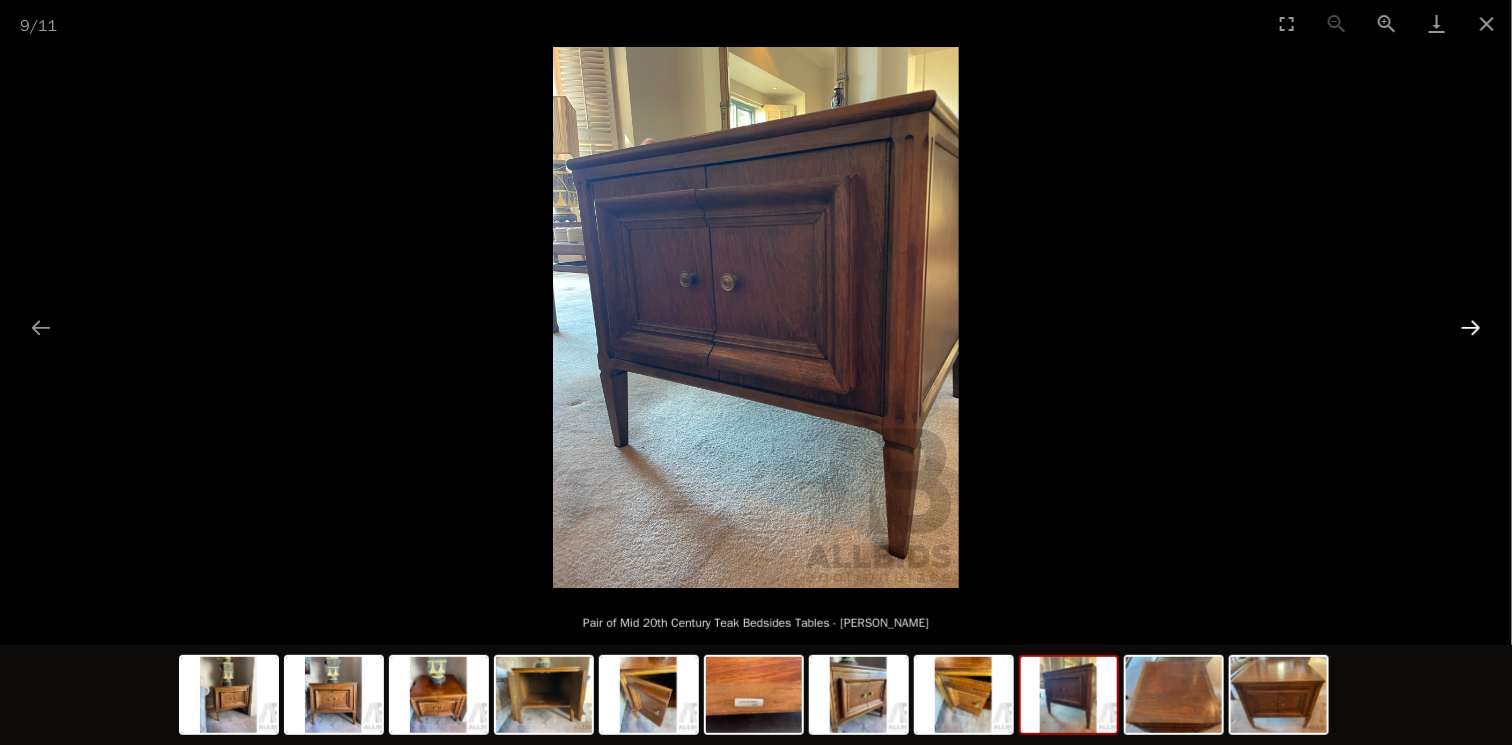 click at bounding box center (1471, 327) 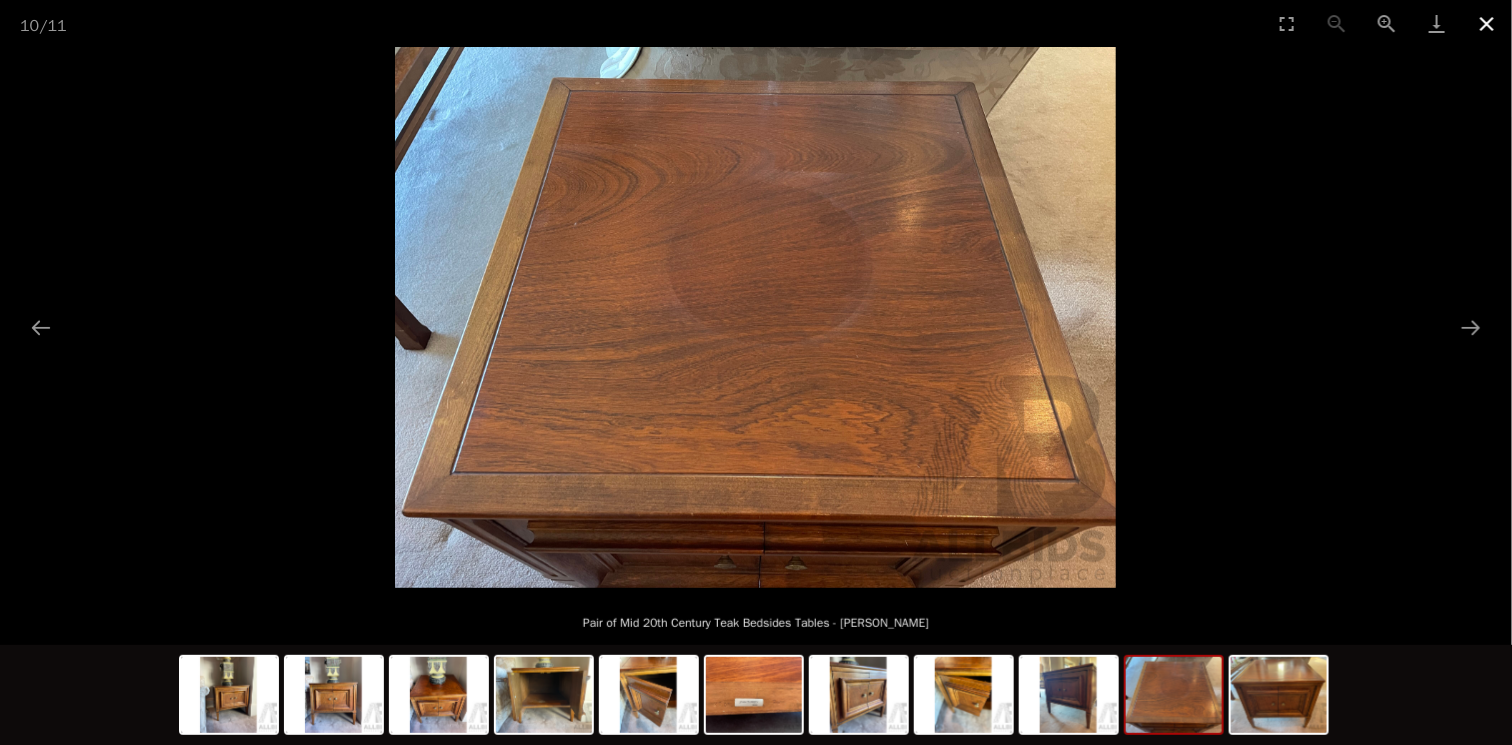click at bounding box center [1487, 23] 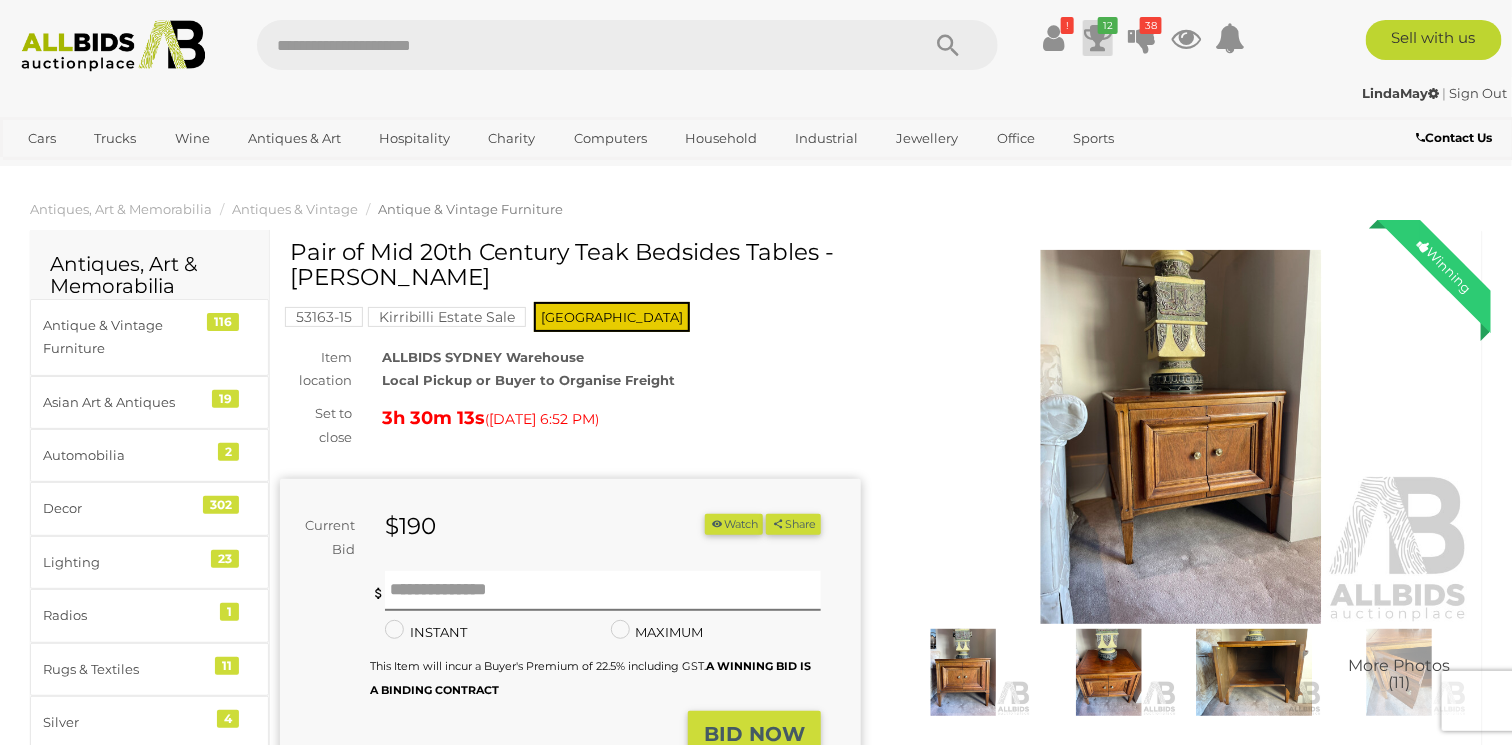 click at bounding box center [1098, 38] 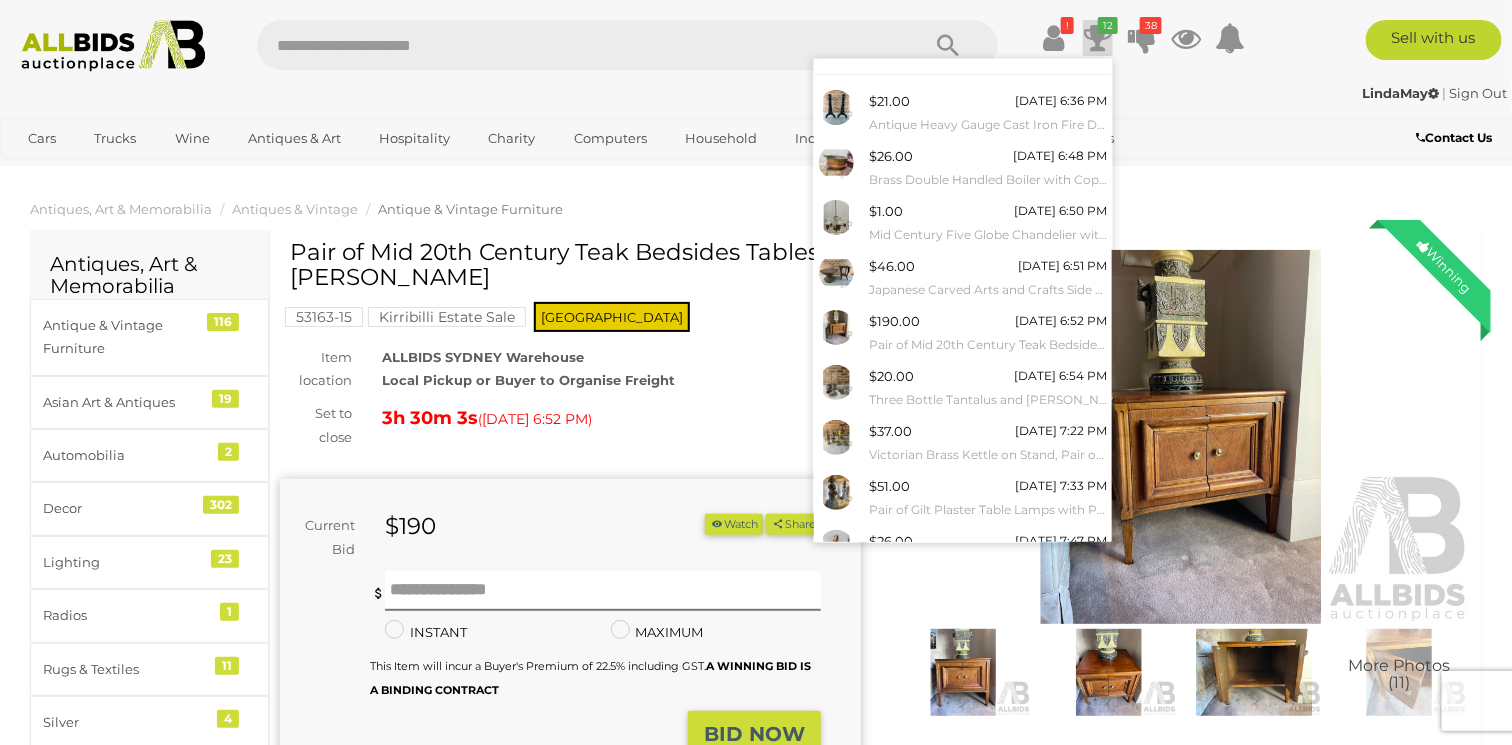 scroll, scrollTop: 150, scrollLeft: 0, axis: vertical 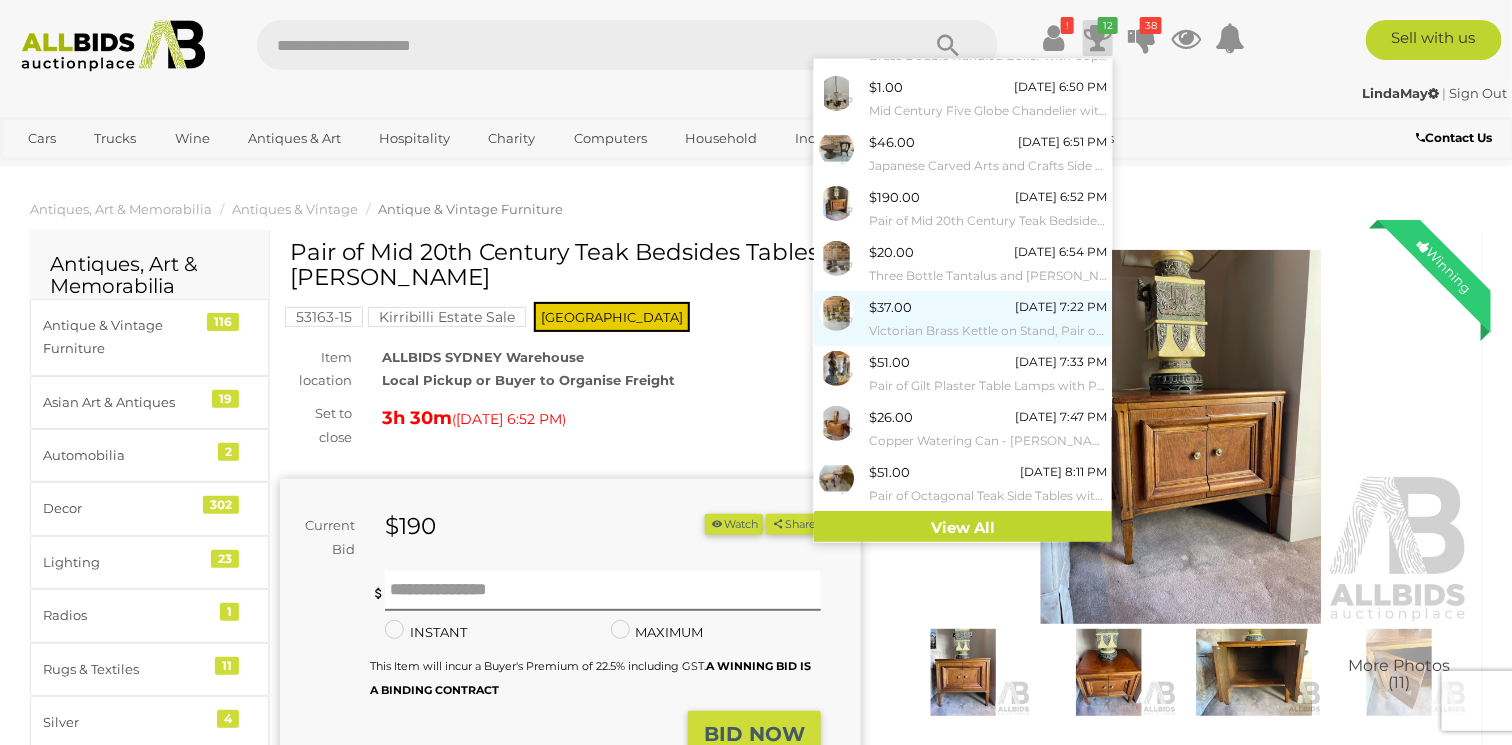 click on "Victorian Brass Kettle on Stand, Pair of Mexican Tane Silver Swan Bowl, Pair of Metal Drip Coffe Maker and Pair of Candlesticks Holders- Lot of 7" at bounding box center (988, 331) 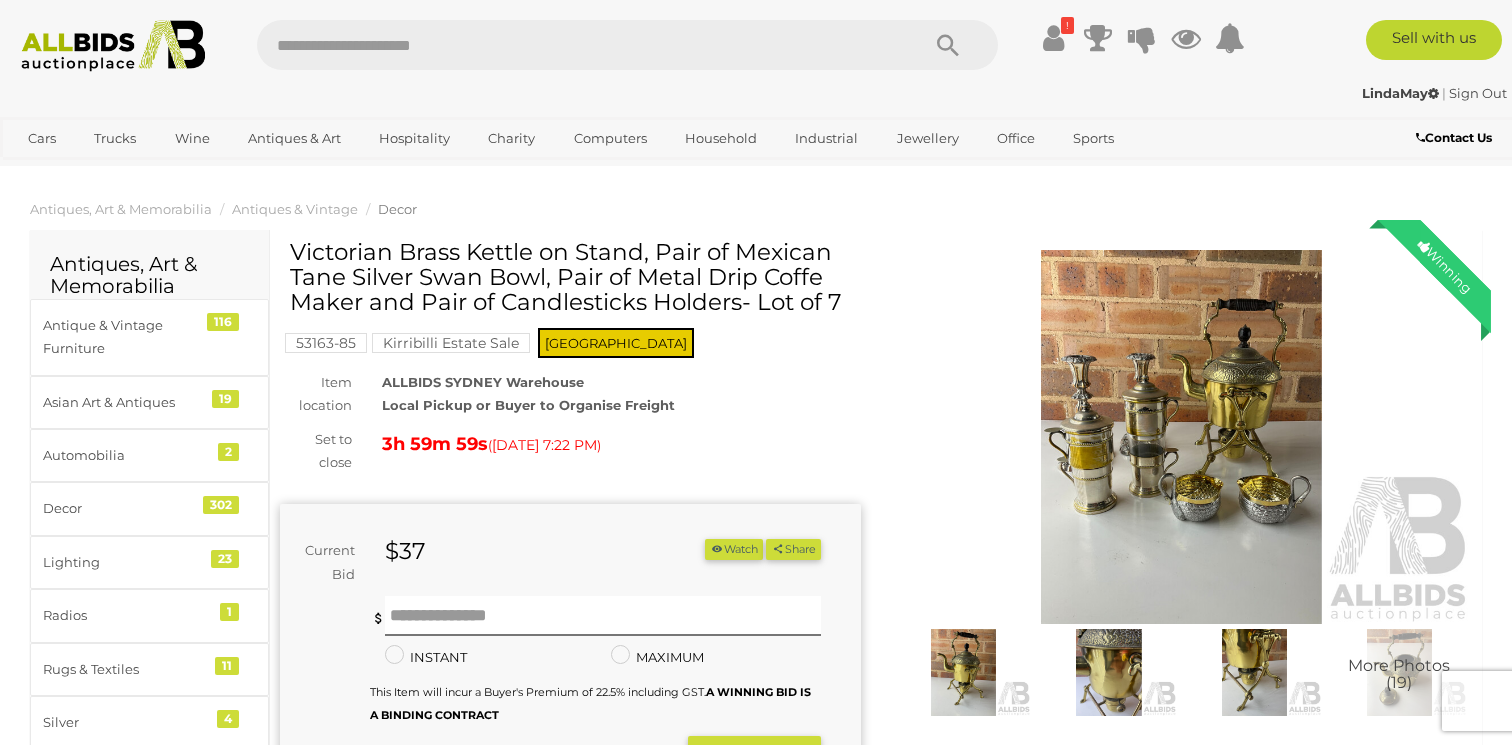 scroll, scrollTop: 0, scrollLeft: 0, axis: both 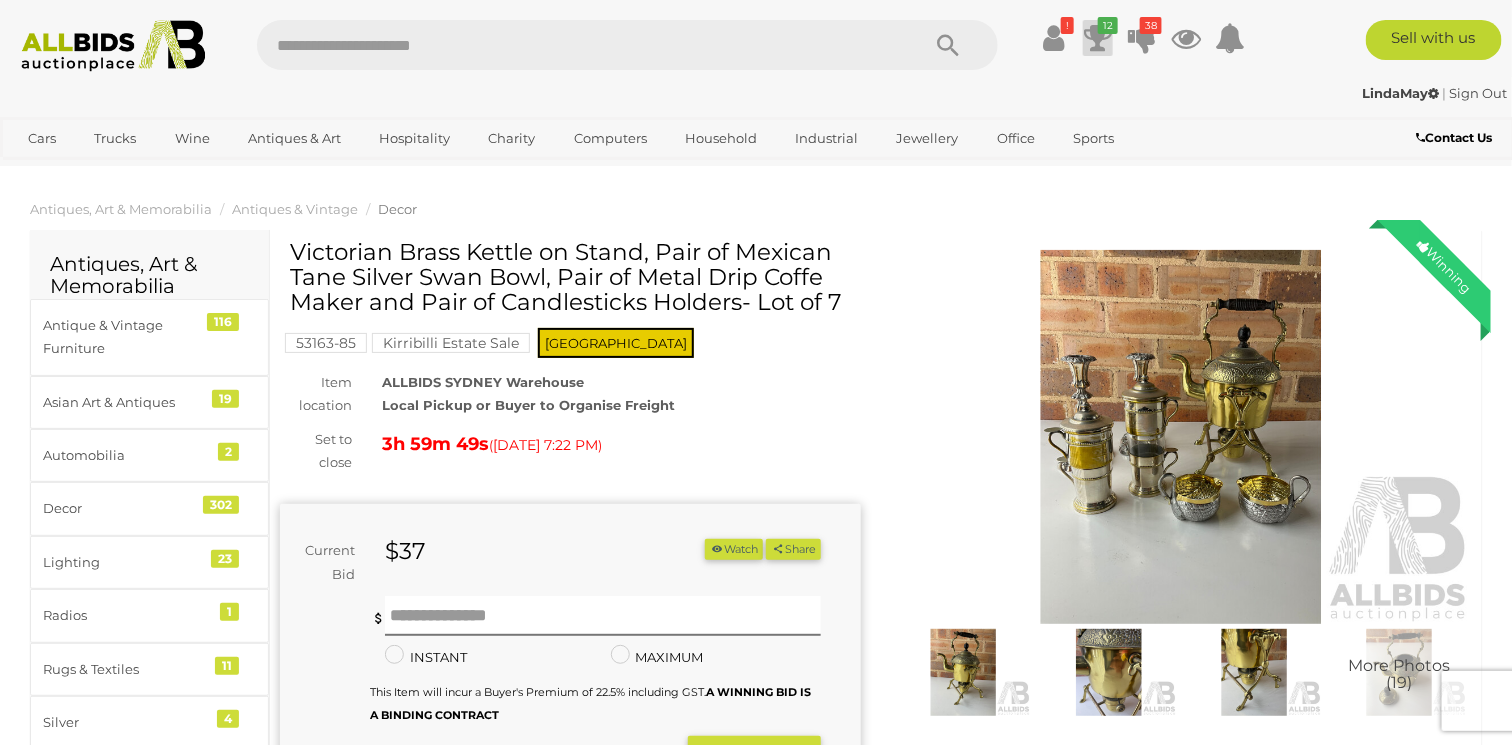 click on "12" at bounding box center (1108, 25) 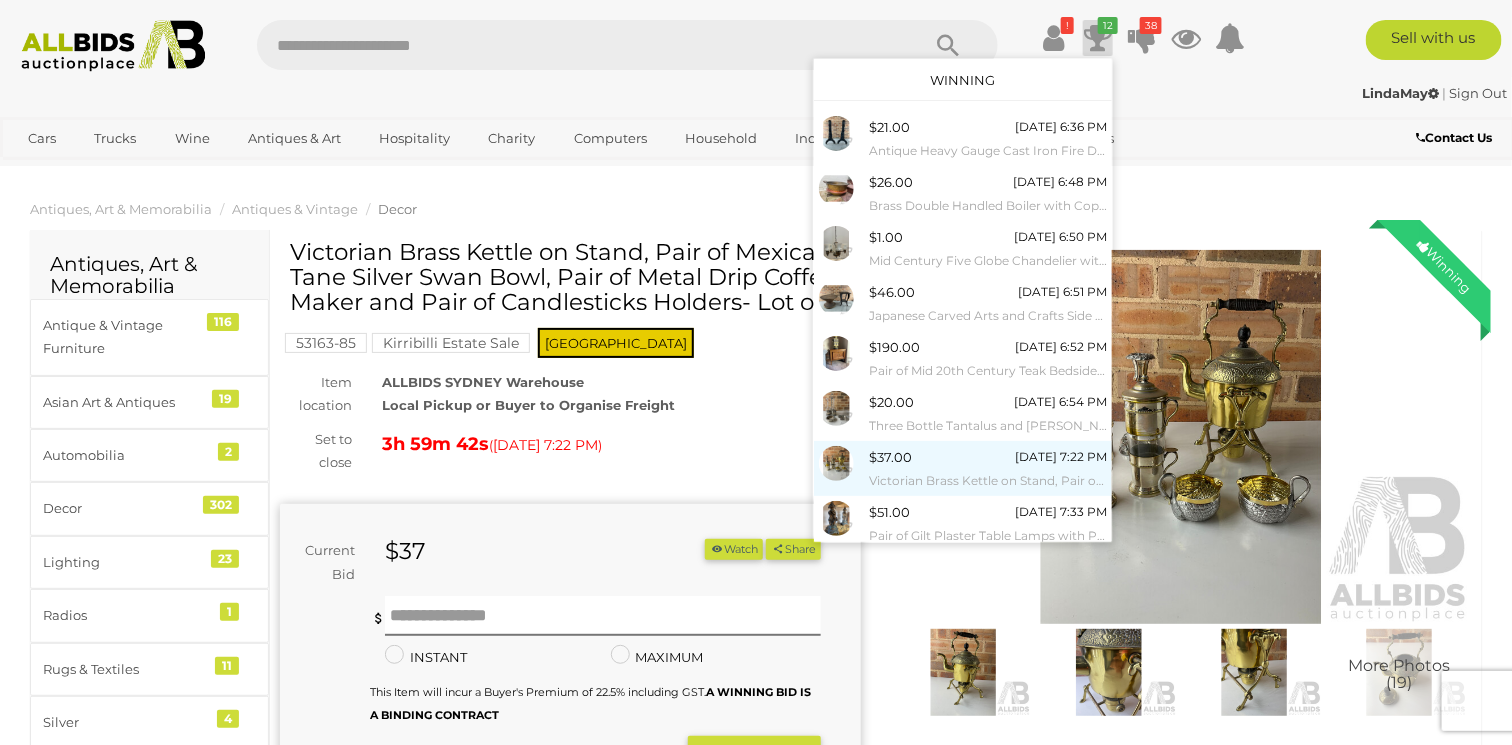 click on "Victorian Brass Kettle on Stand, Pair of Mexican Tane Silver Swan Bowl, Pair of Metal Drip Coffe Maker and Pair of Candlesticks Holders- Lot of 7" at bounding box center [988, 481] 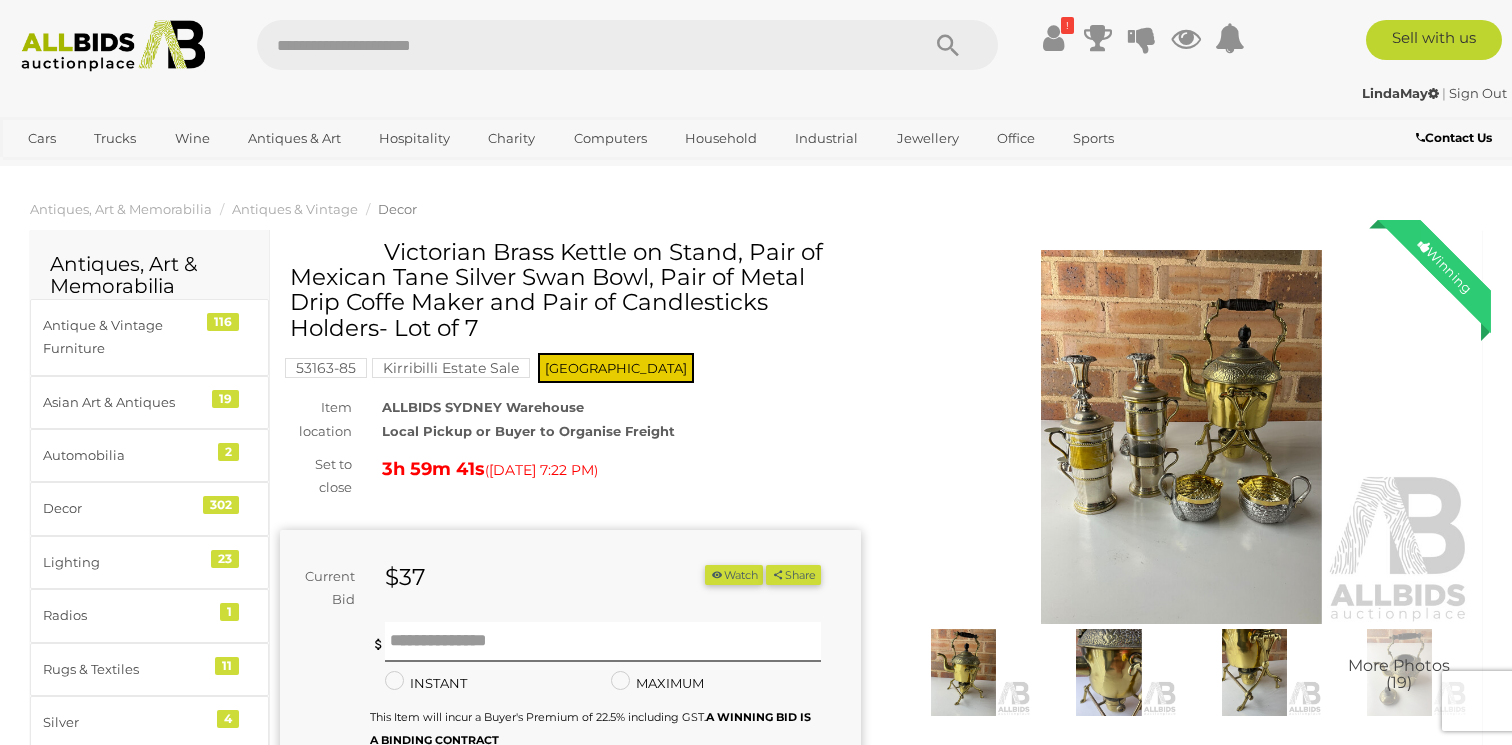 scroll, scrollTop: 0, scrollLeft: 0, axis: both 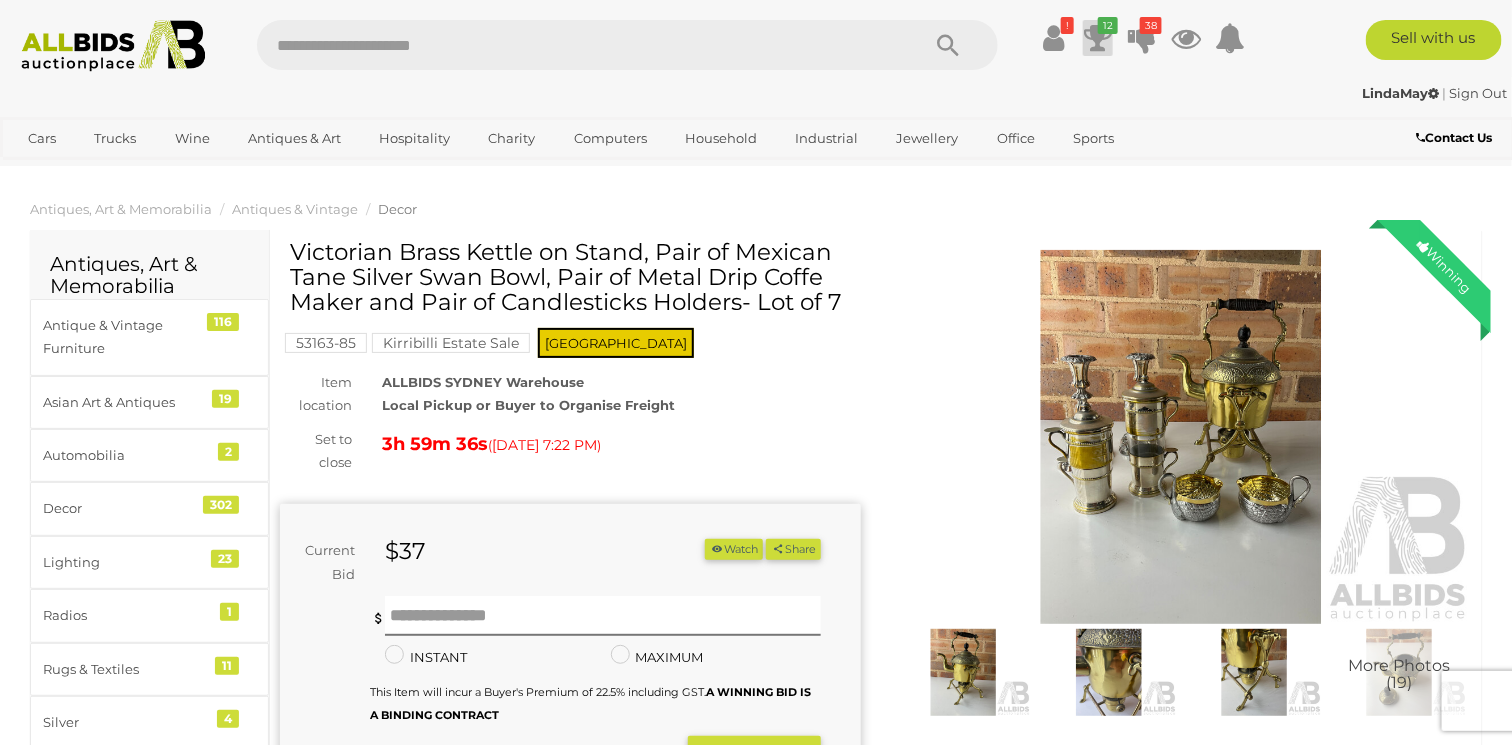 click at bounding box center [1098, 38] 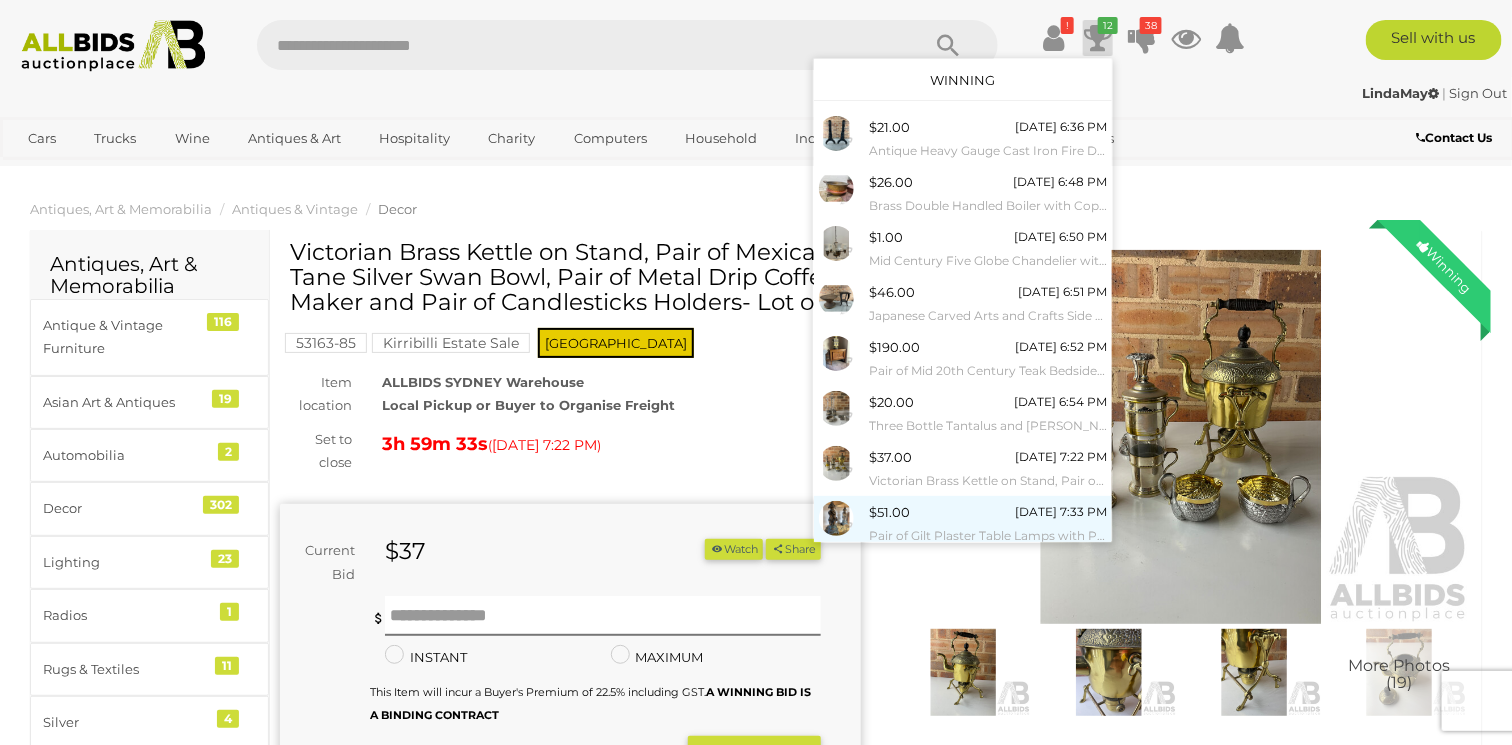 click on "$51.00
Today 7:33 PM
Pair of Gilt Plaster Table Lamps with Putto Form Supports" at bounding box center (963, 523) 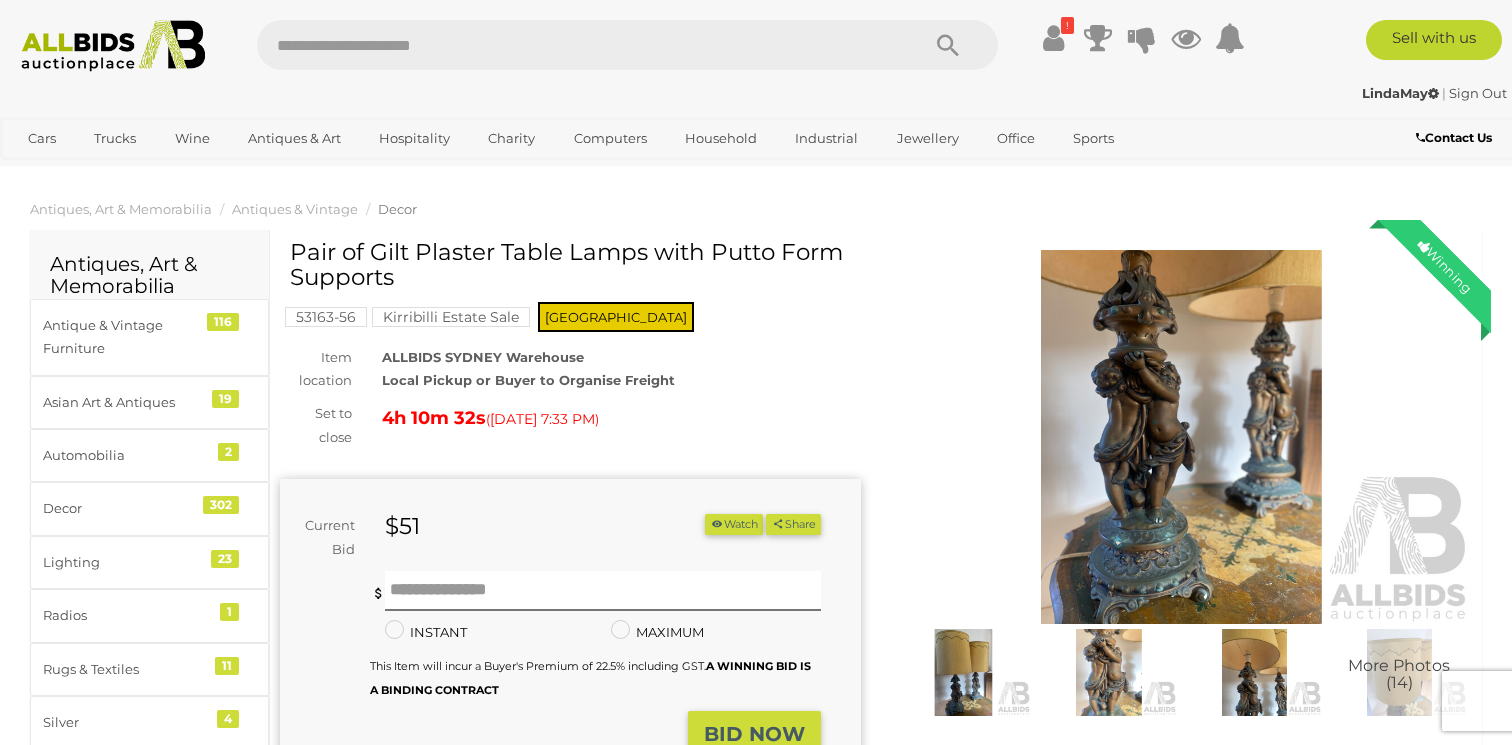 scroll, scrollTop: 0, scrollLeft: 0, axis: both 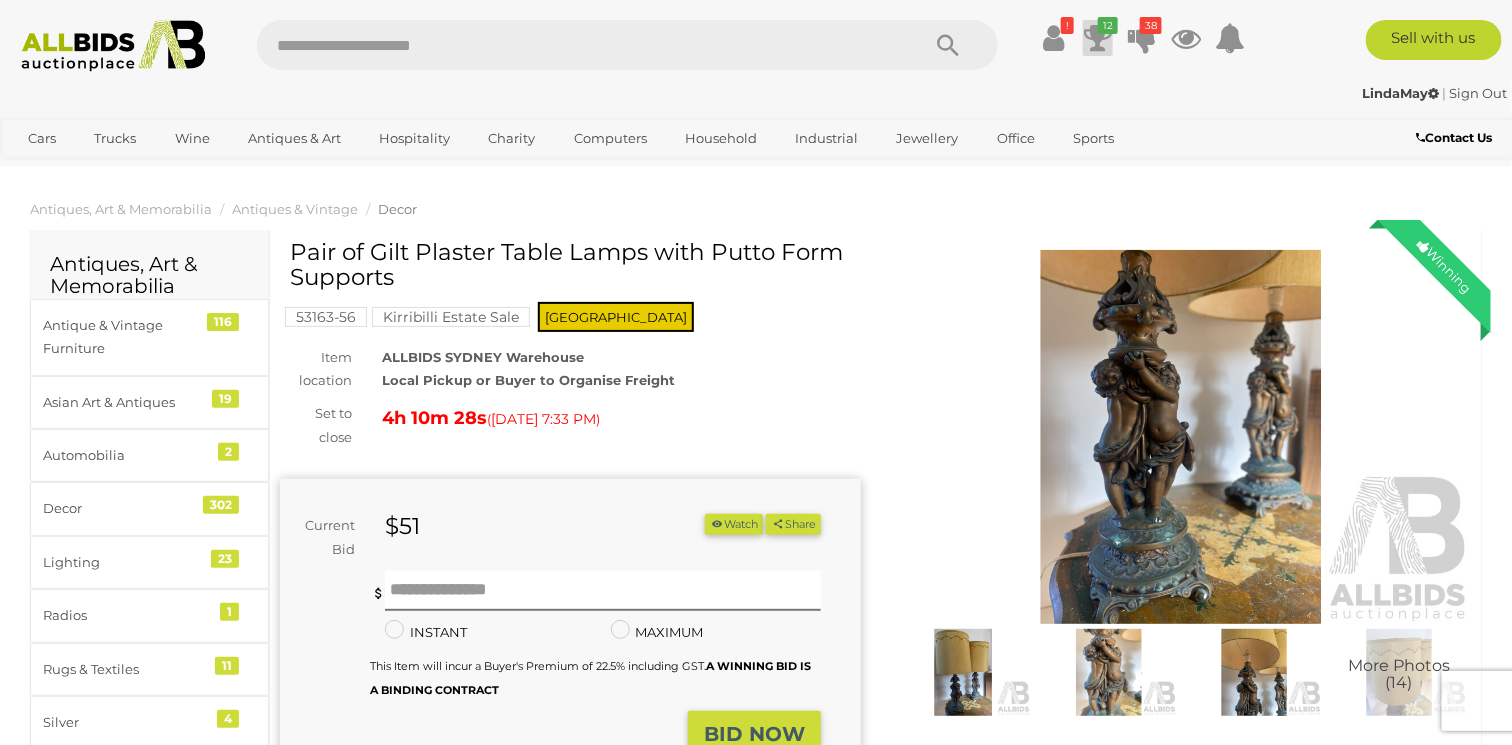 click at bounding box center (1098, 38) 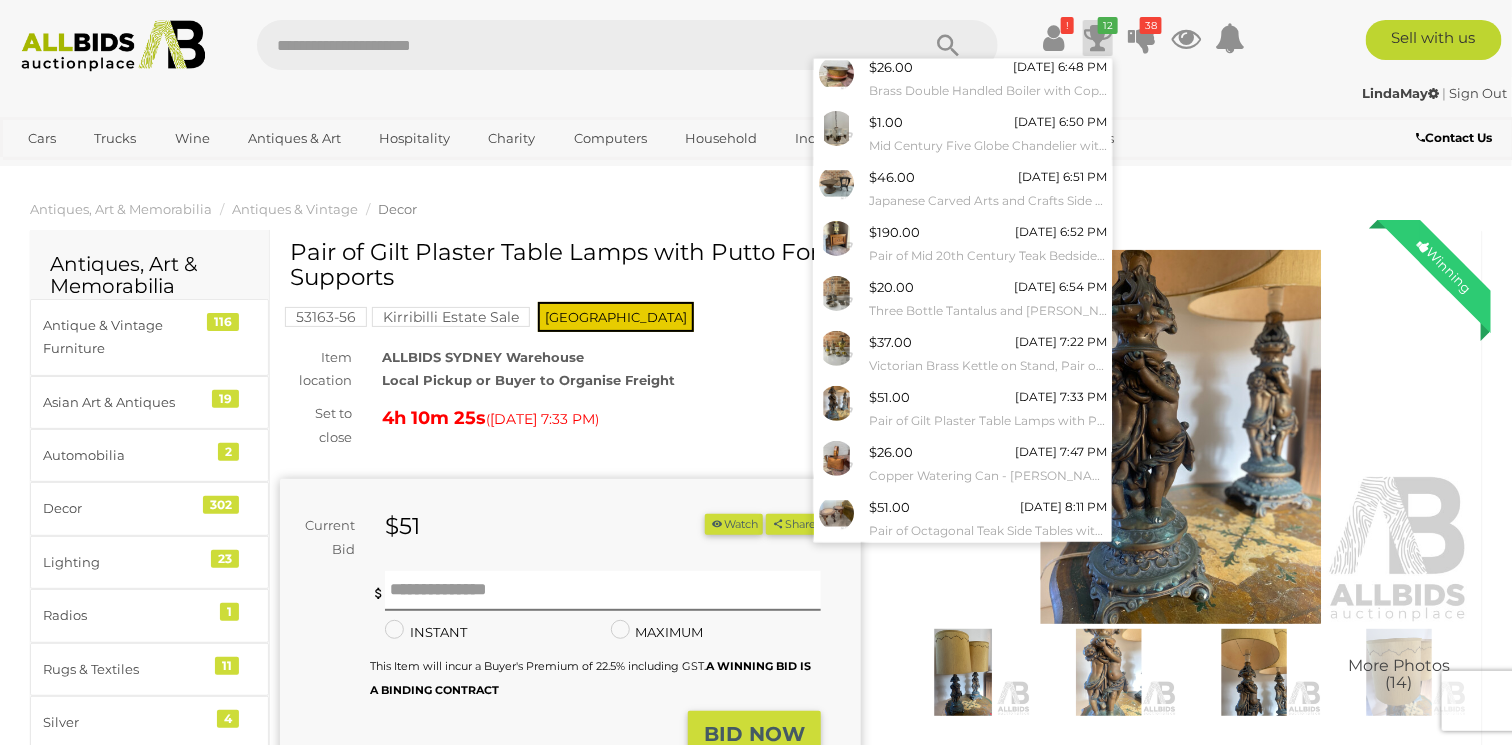scroll, scrollTop: 150, scrollLeft: 0, axis: vertical 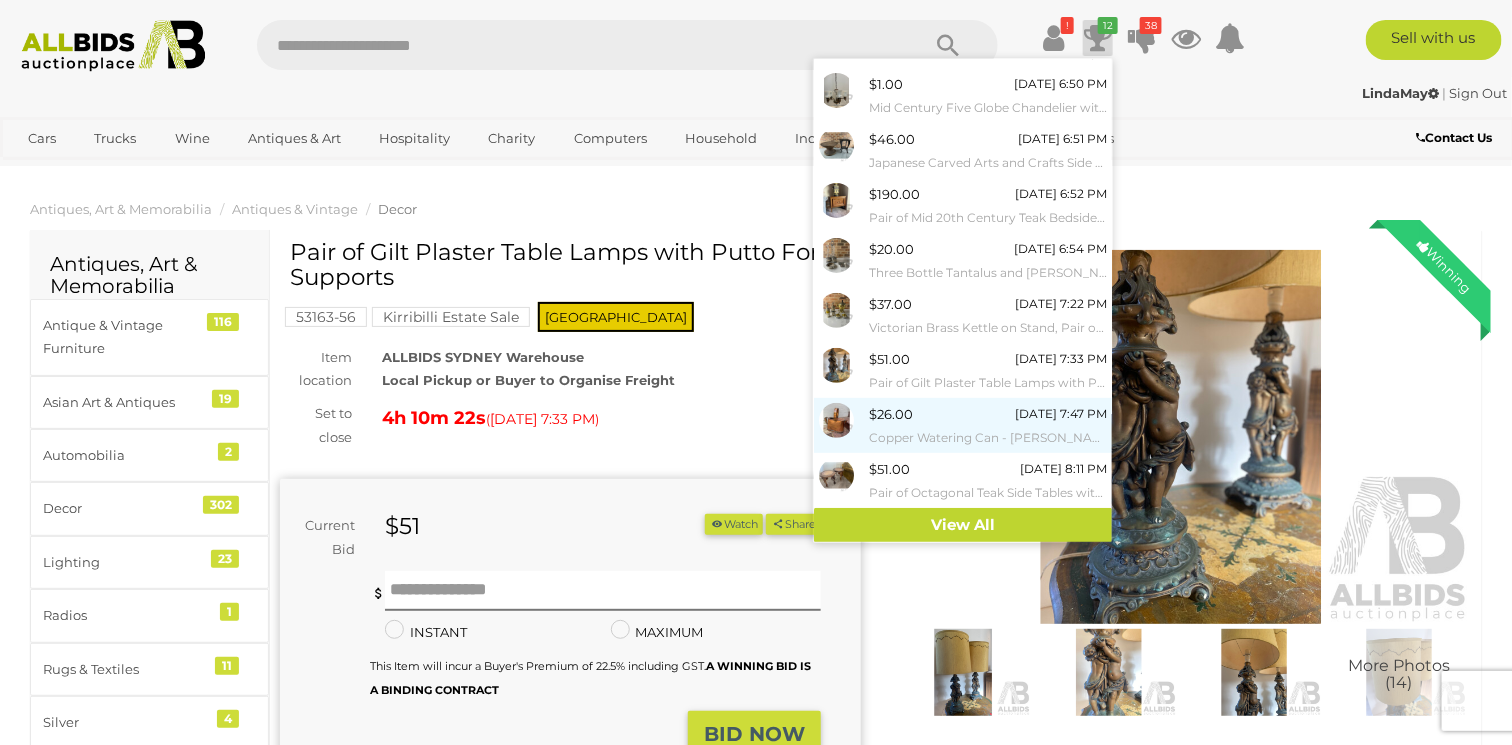 click on "Copper Watering Can - [PERSON_NAME] and Co." at bounding box center (988, 438) 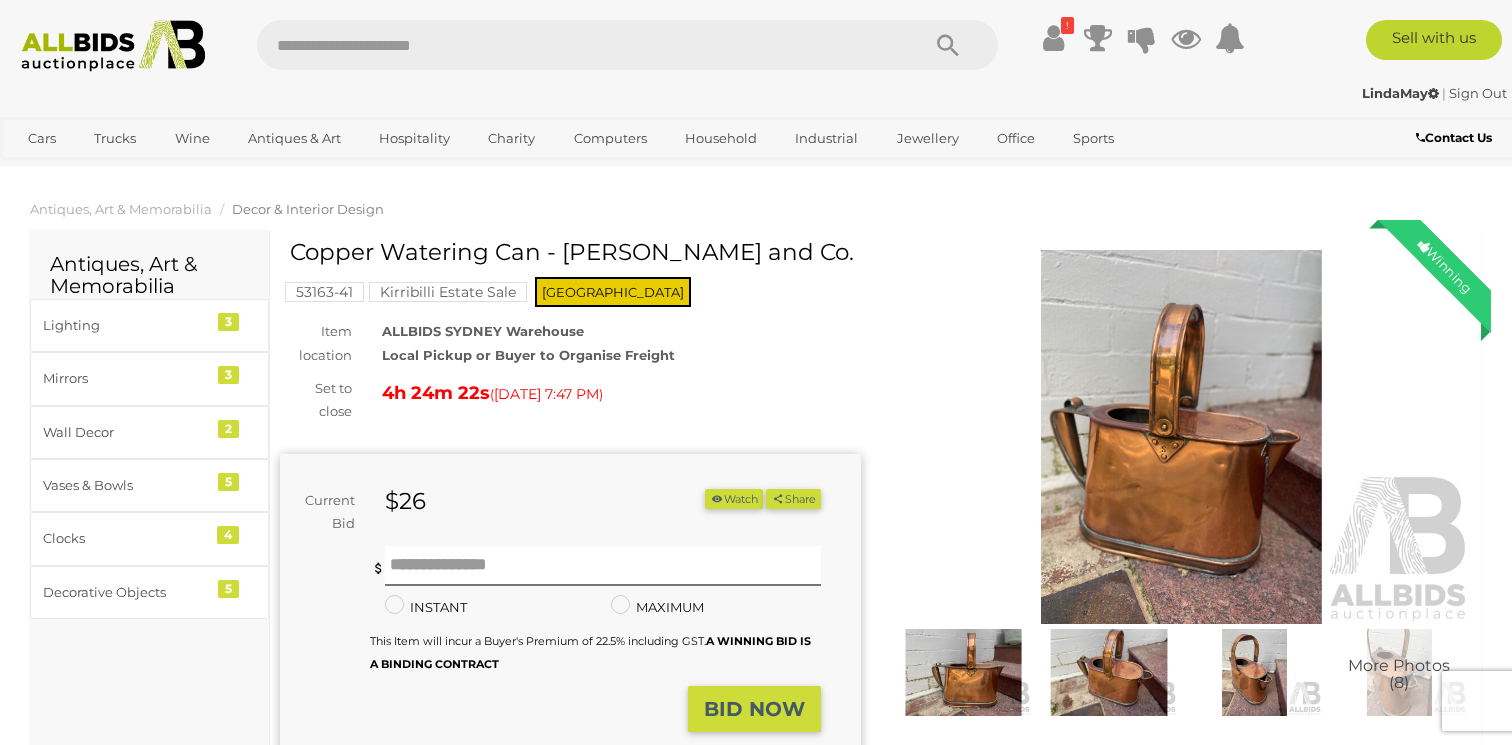 scroll, scrollTop: 0, scrollLeft: 0, axis: both 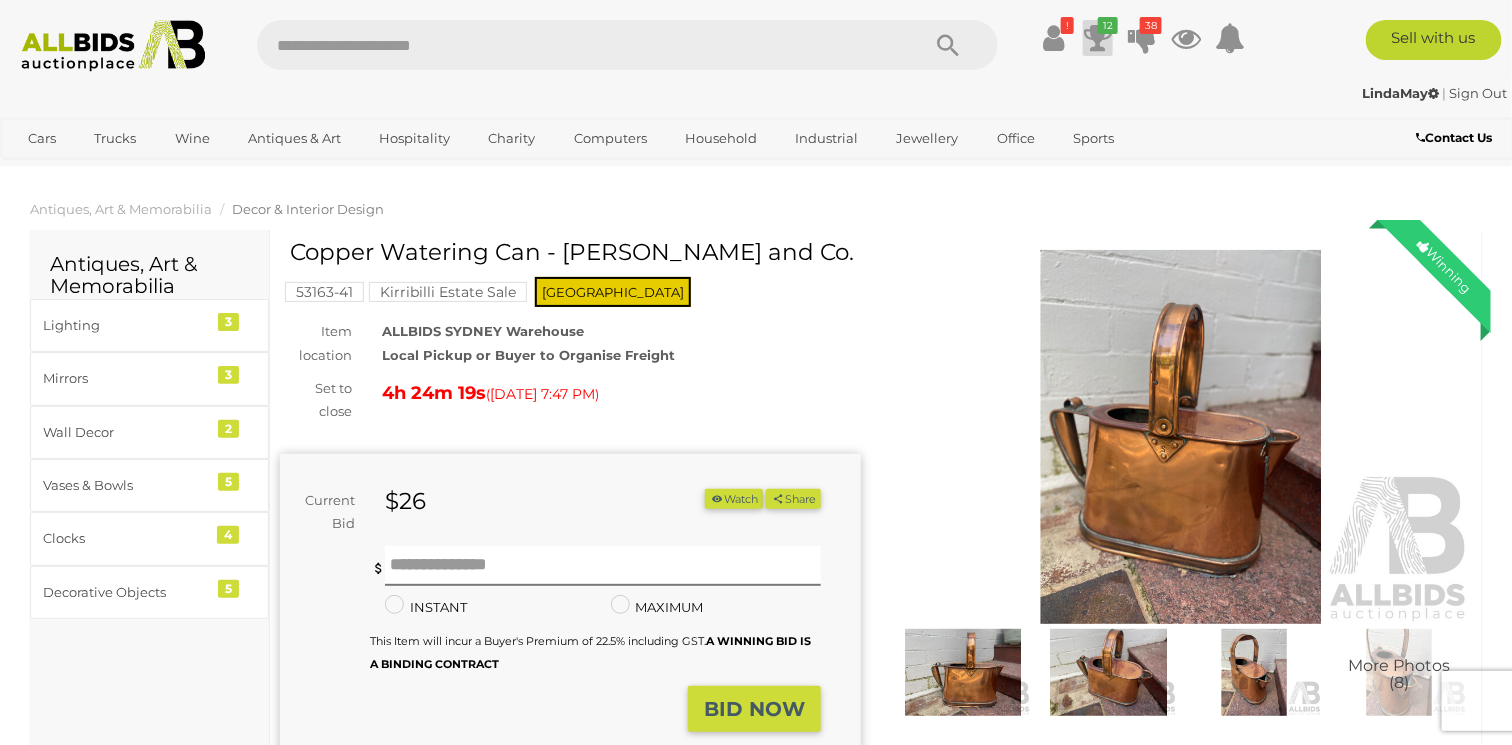 click at bounding box center (1098, 38) 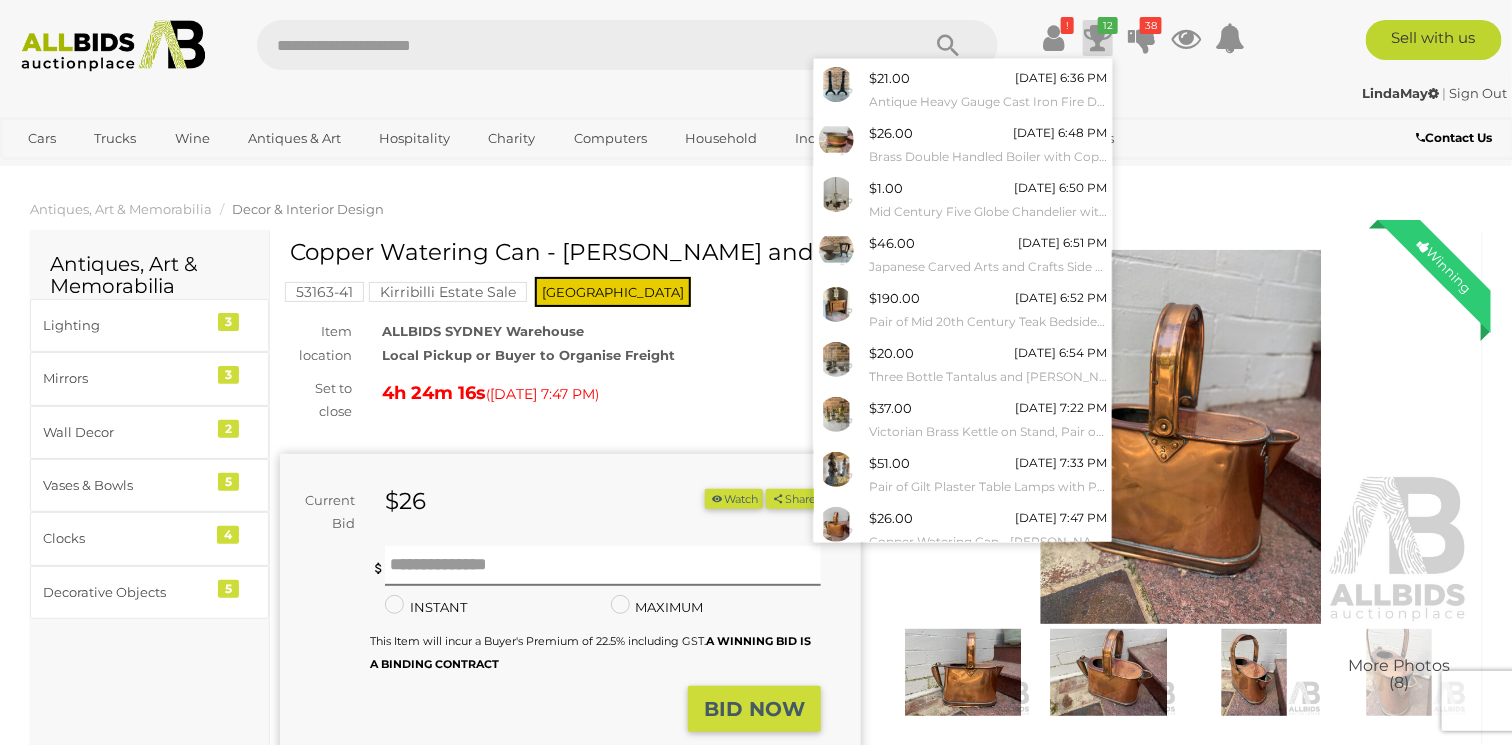 scroll, scrollTop: 83, scrollLeft: 0, axis: vertical 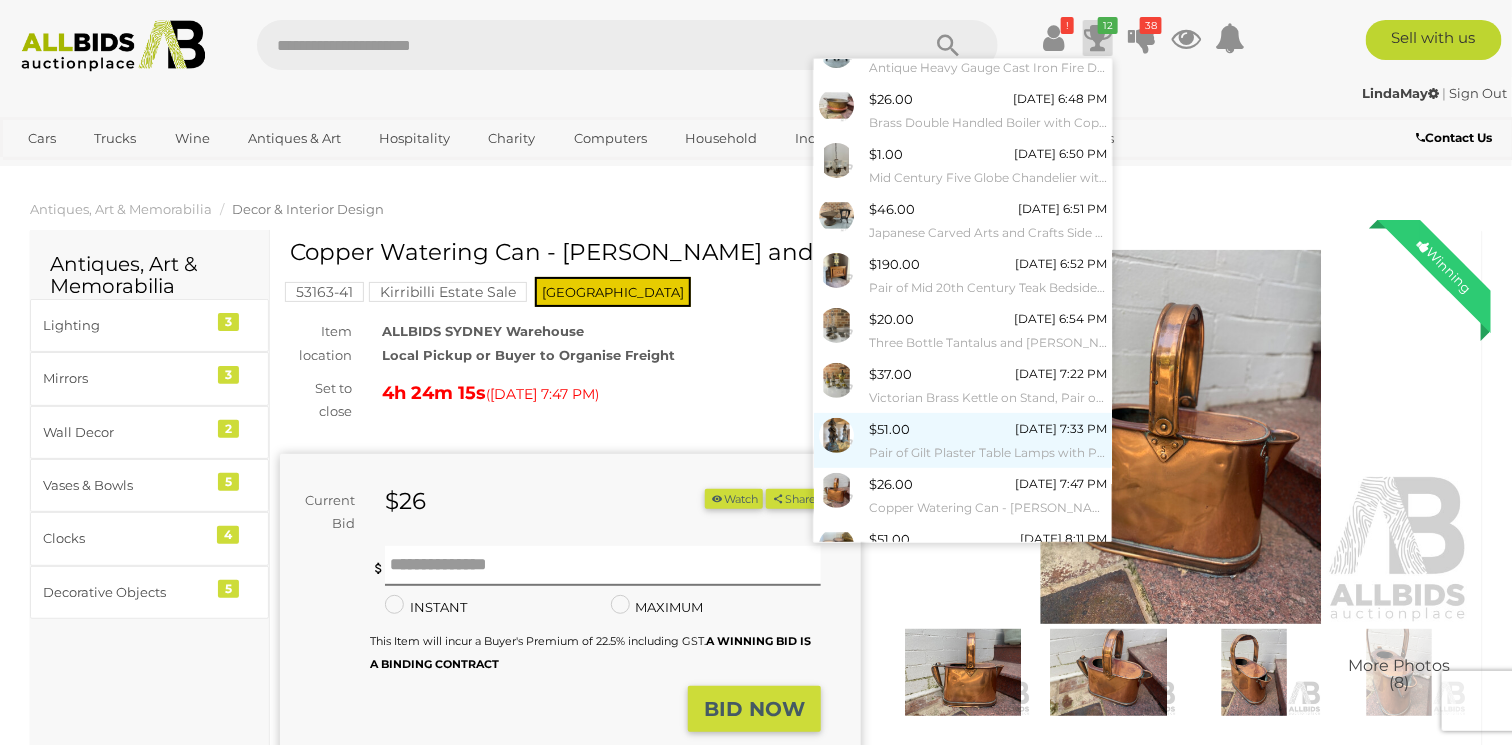 click on "Pair of Gilt Plaster Table Lamps with Putto Form Supports" at bounding box center [988, 453] 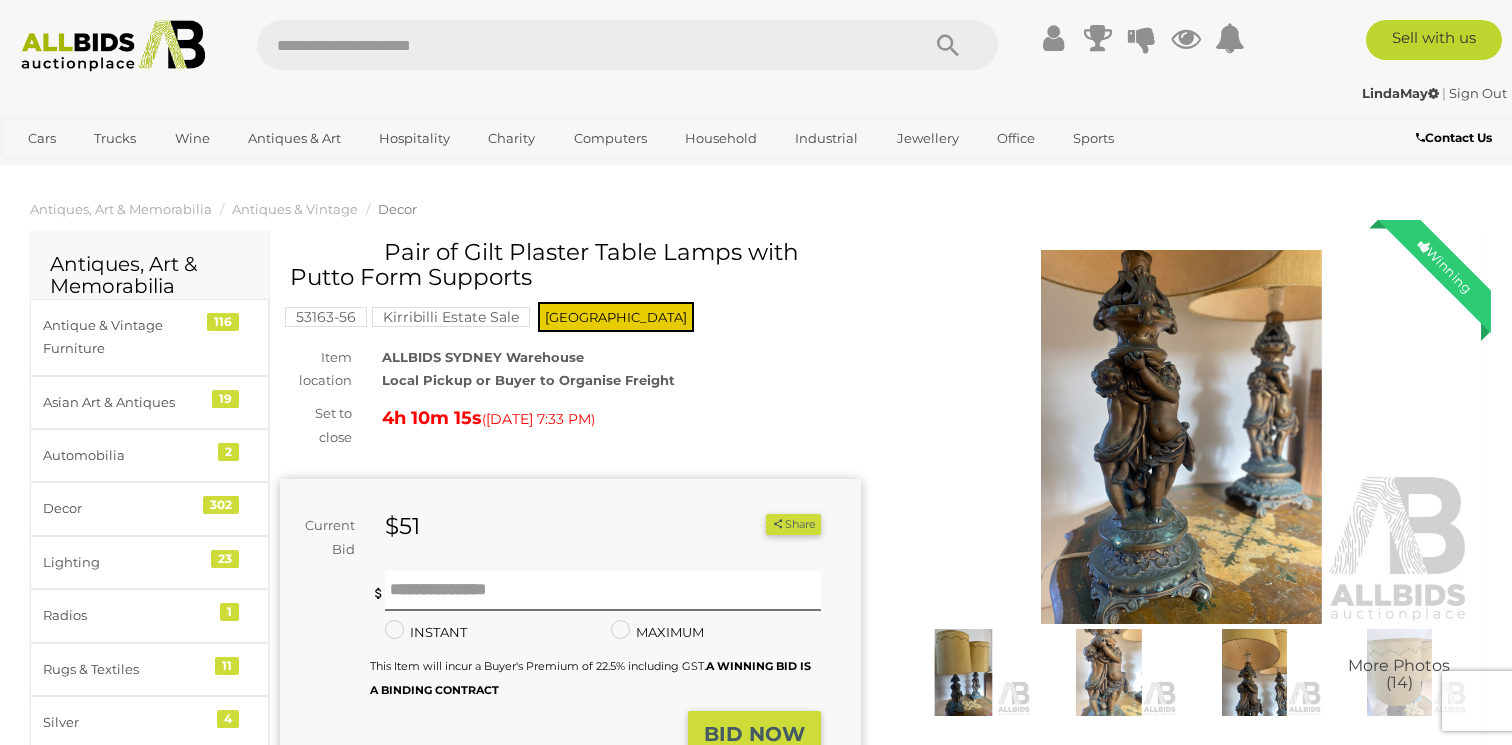 scroll, scrollTop: 0, scrollLeft: 0, axis: both 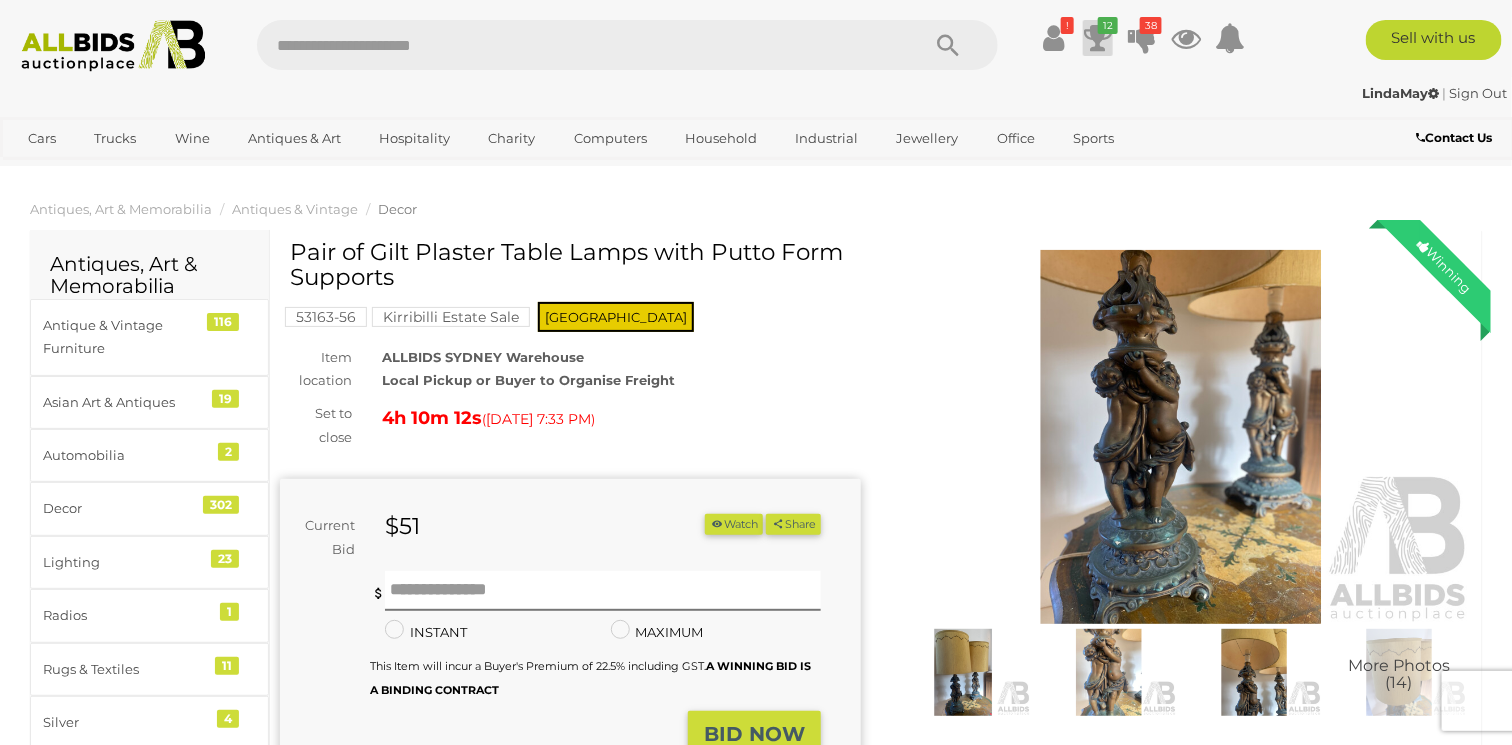 click at bounding box center [1098, 38] 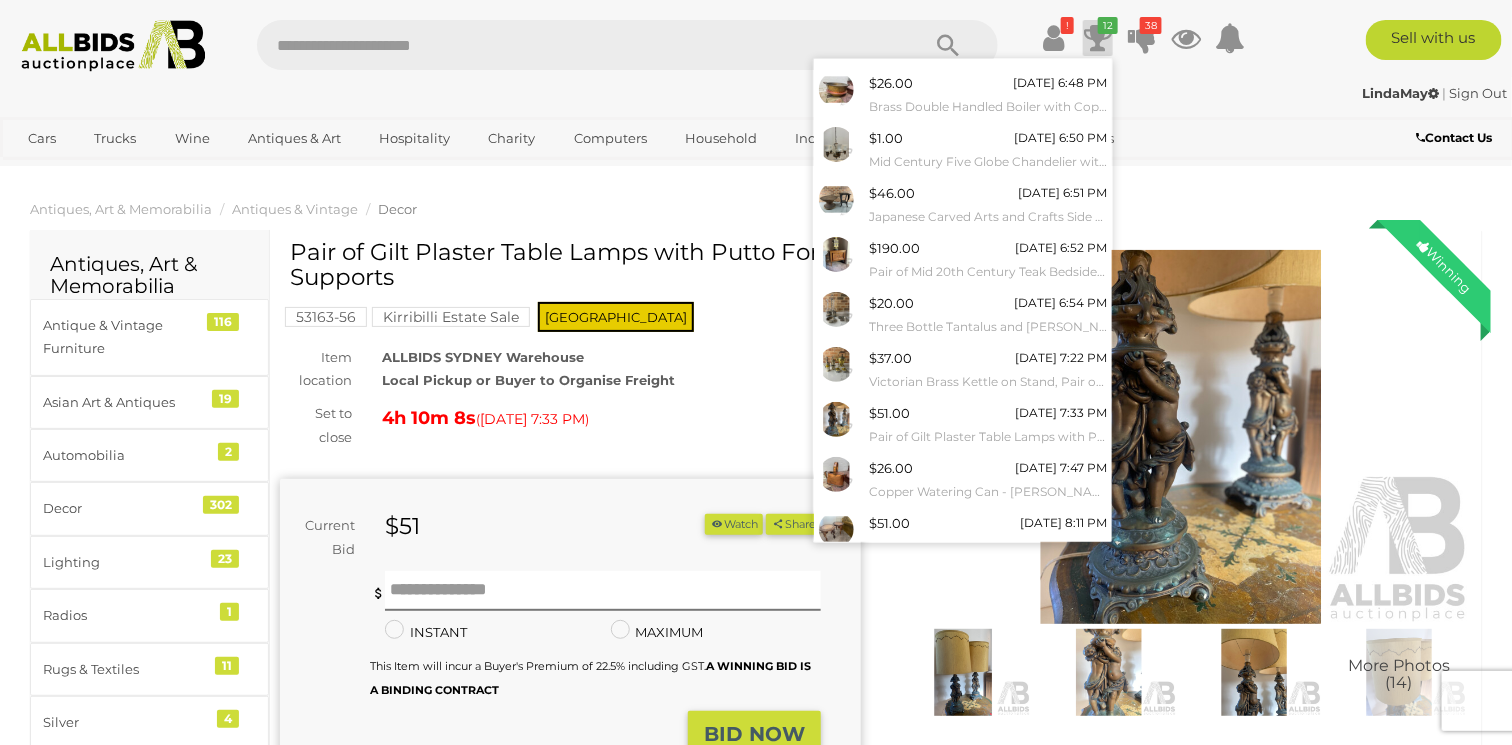 scroll, scrollTop: 150, scrollLeft: 0, axis: vertical 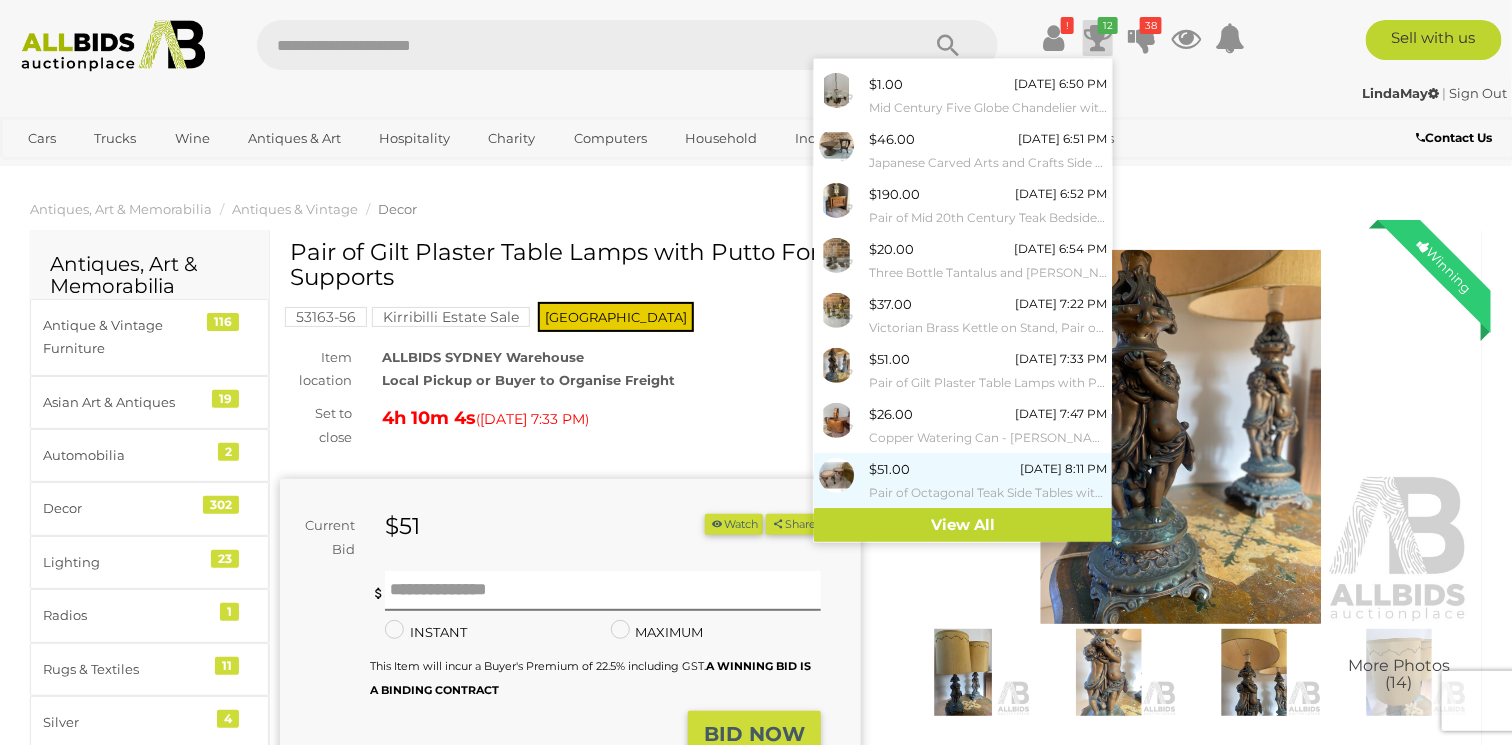 click on "Pair of Octagonal Teak Side Tables with Carved Elephant Form Supports" at bounding box center (988, 493) 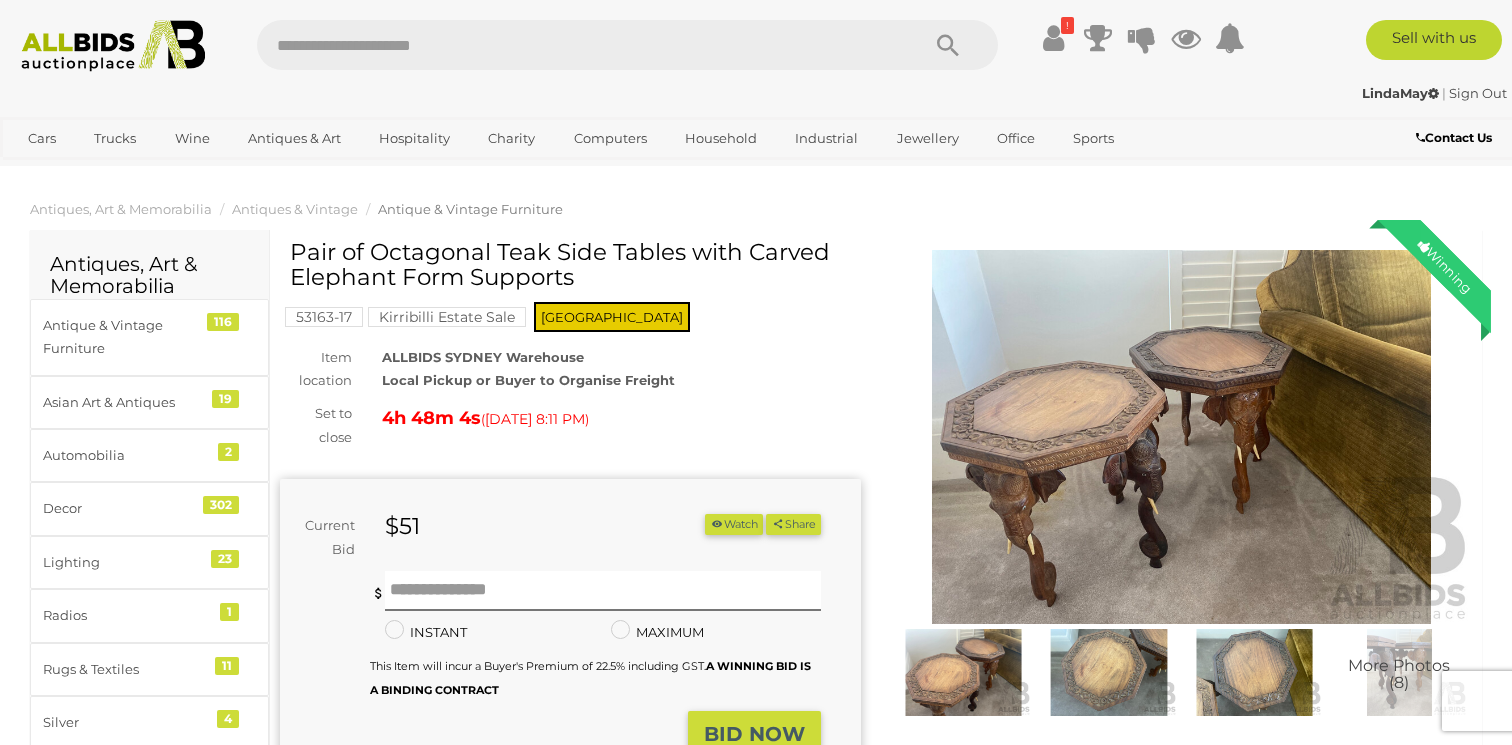 scroll, scrollTop: 0, scrollLeft: 0, axis: both 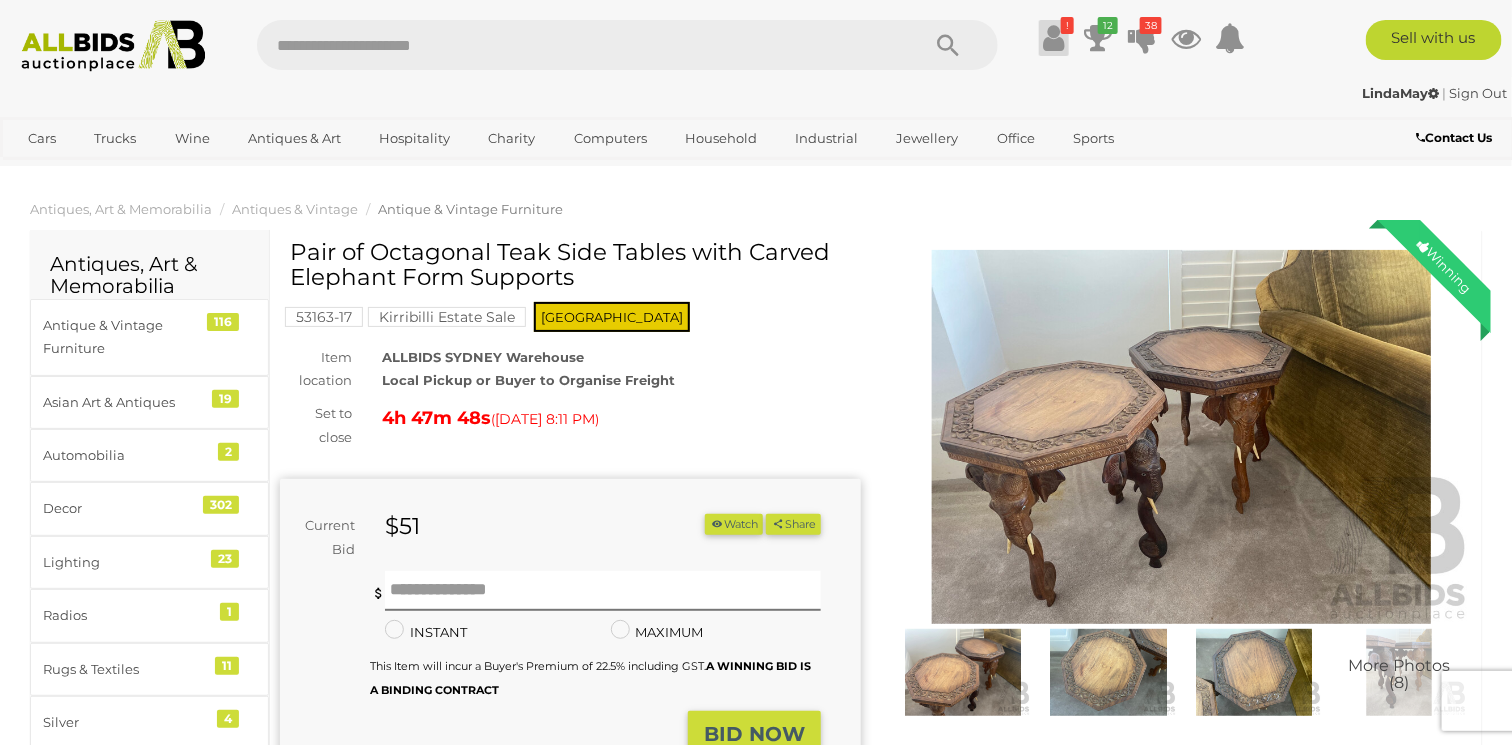 click at bounding box center (1053, 38) 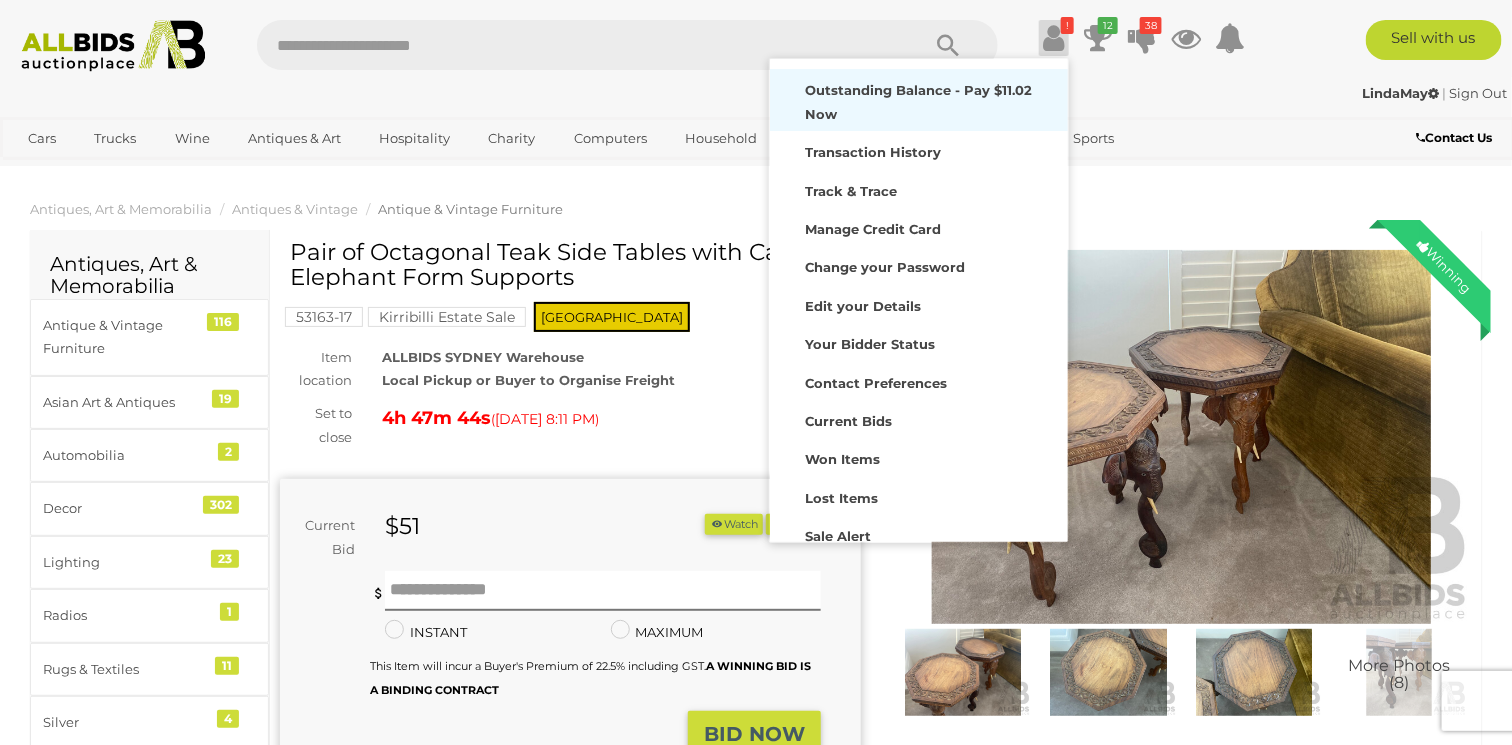 click on "Outstanding Balance - Pay $11.02 Now" at bounding box center [918, 101] 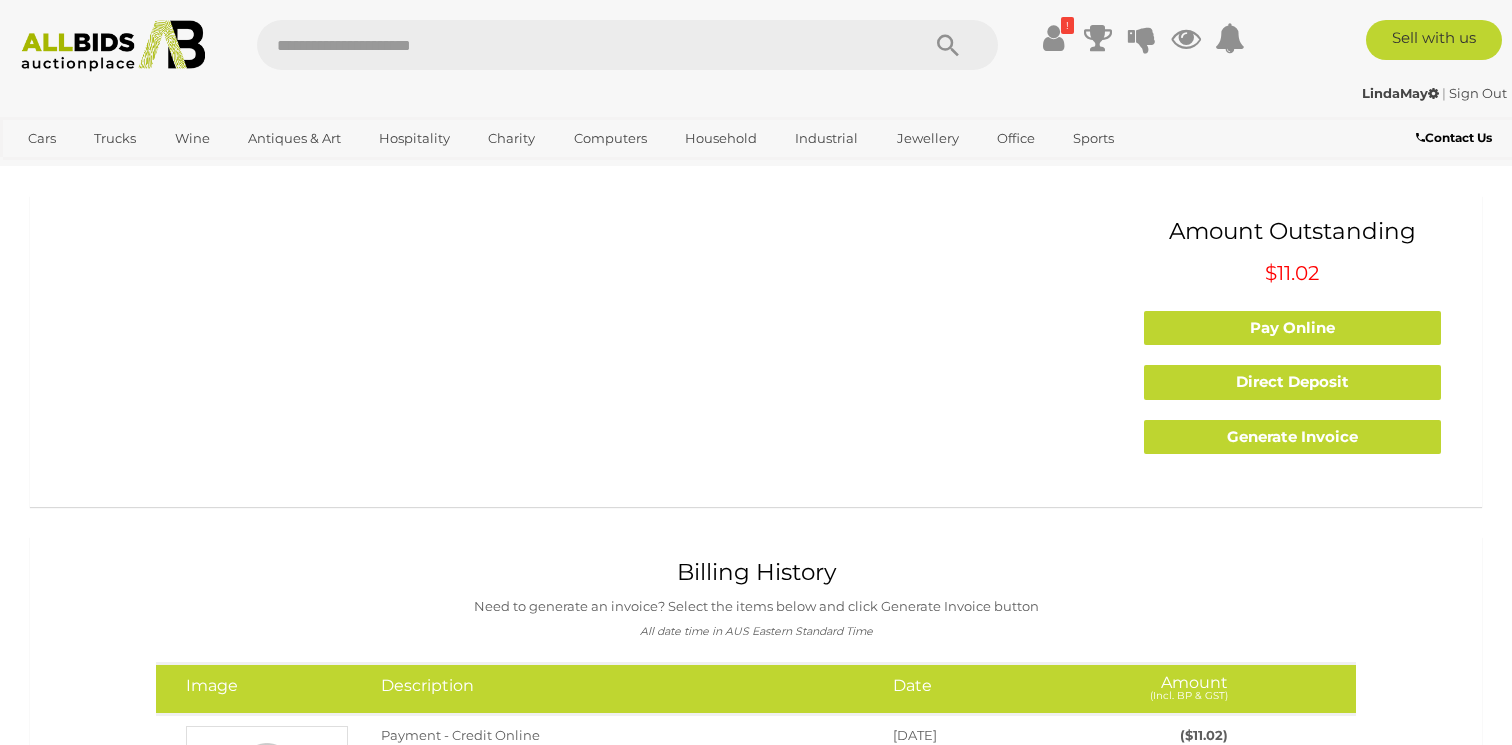 scroll, scrollTop: 0, scrollLeft: 0, axis: both 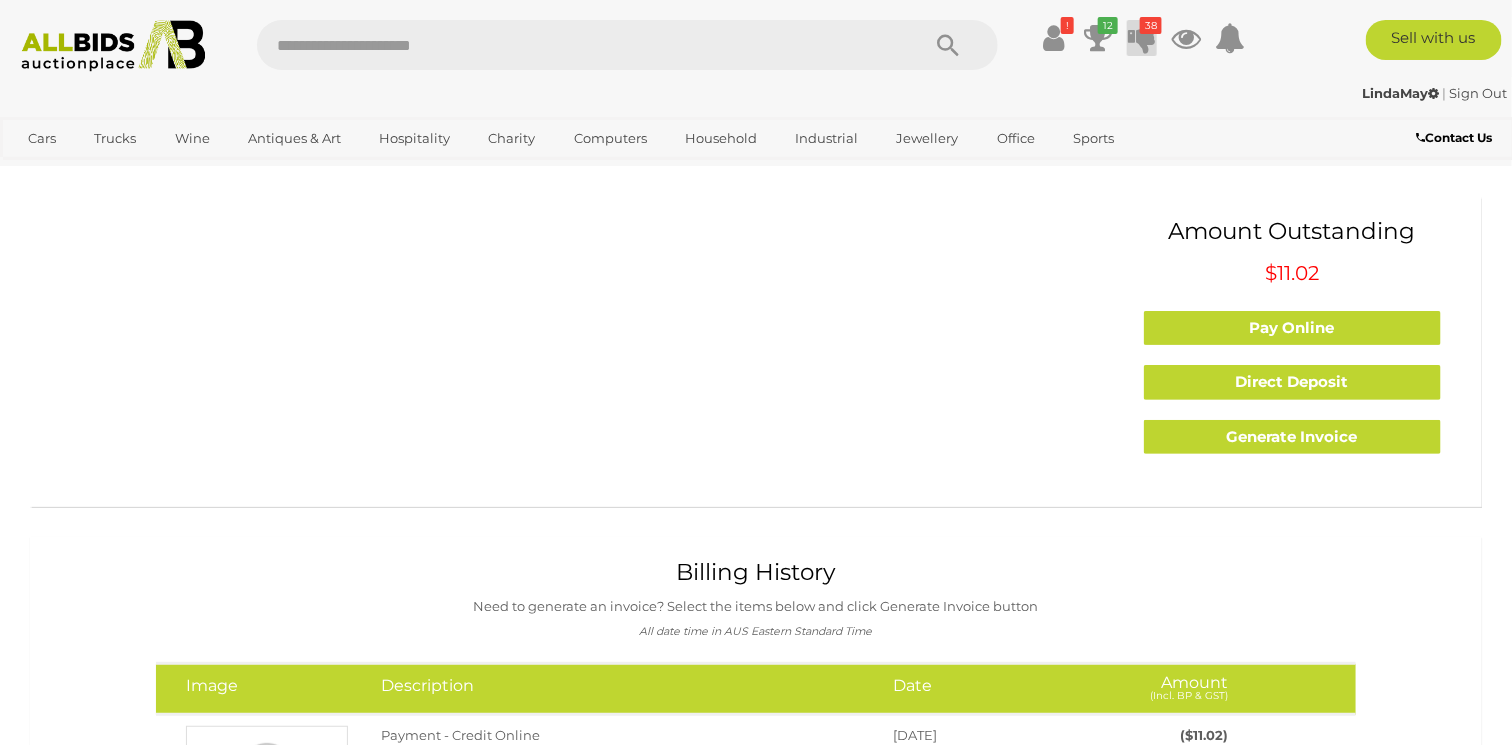 click on "38" at bounding box center [1151, 25] 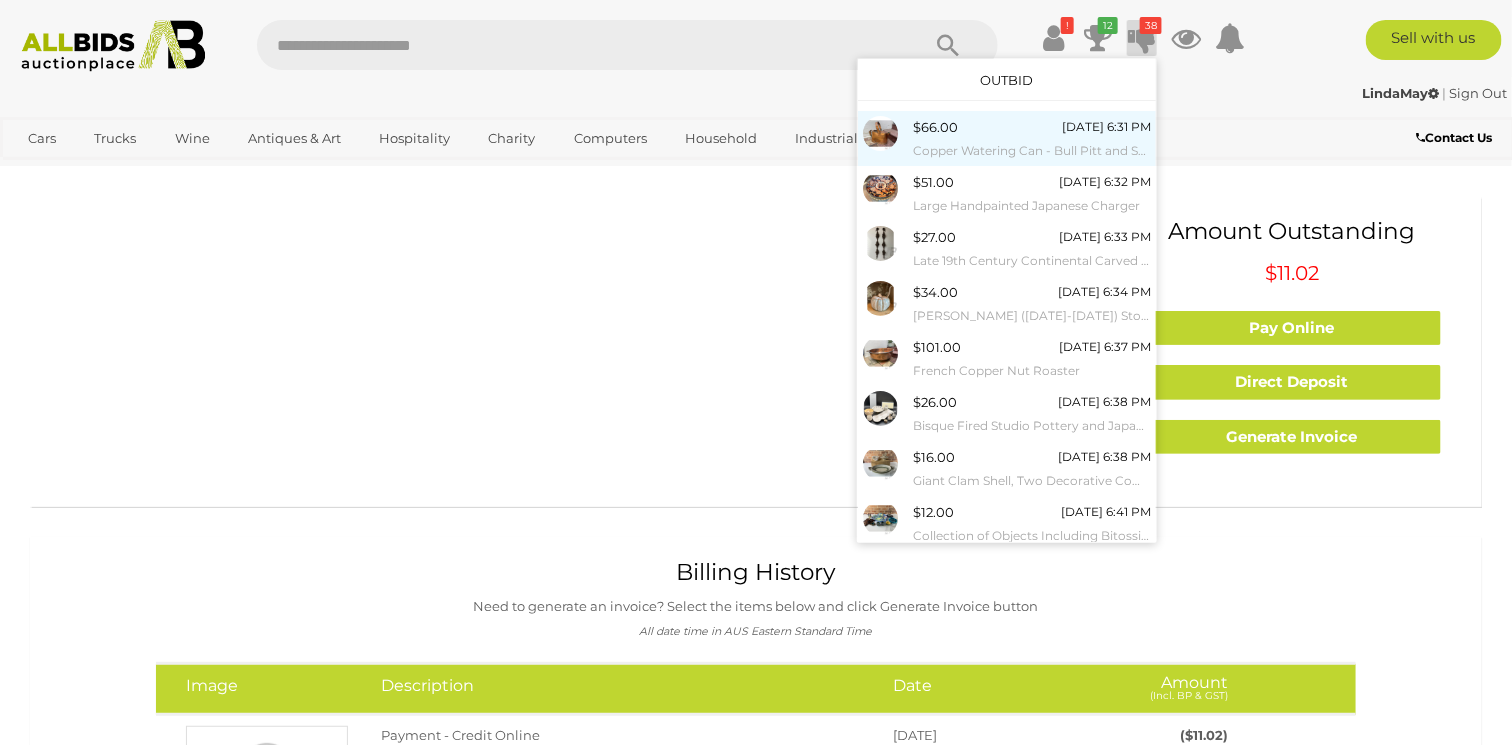 click on "$66.00
[DATE] 6:31 PM
Copper Watering Can - Bull Pitt and Sons, [GEOGRAPHIC_DATA] 1922" at bounding box center [1032, 138] 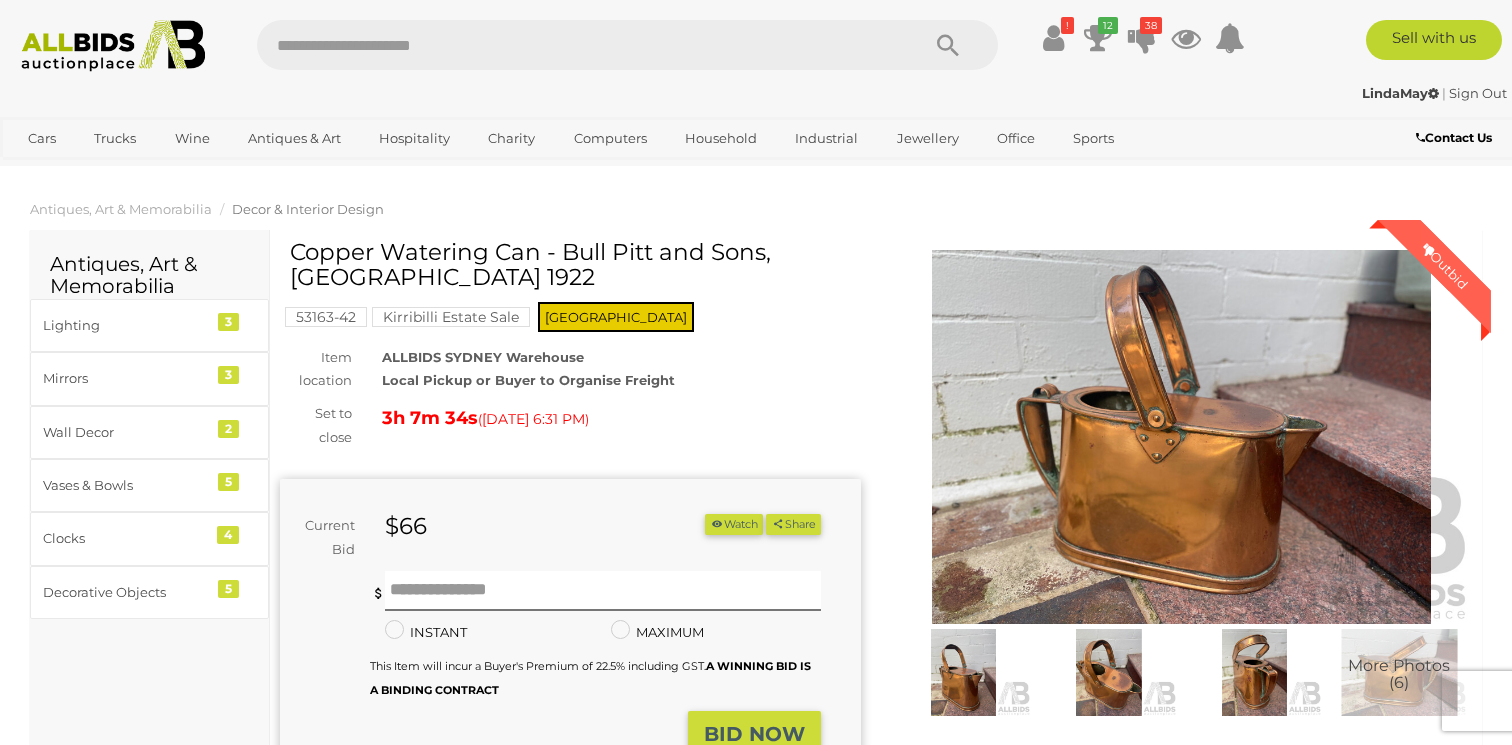 scroll, scrollTop: 0, scrollLeft: 0, axis: both 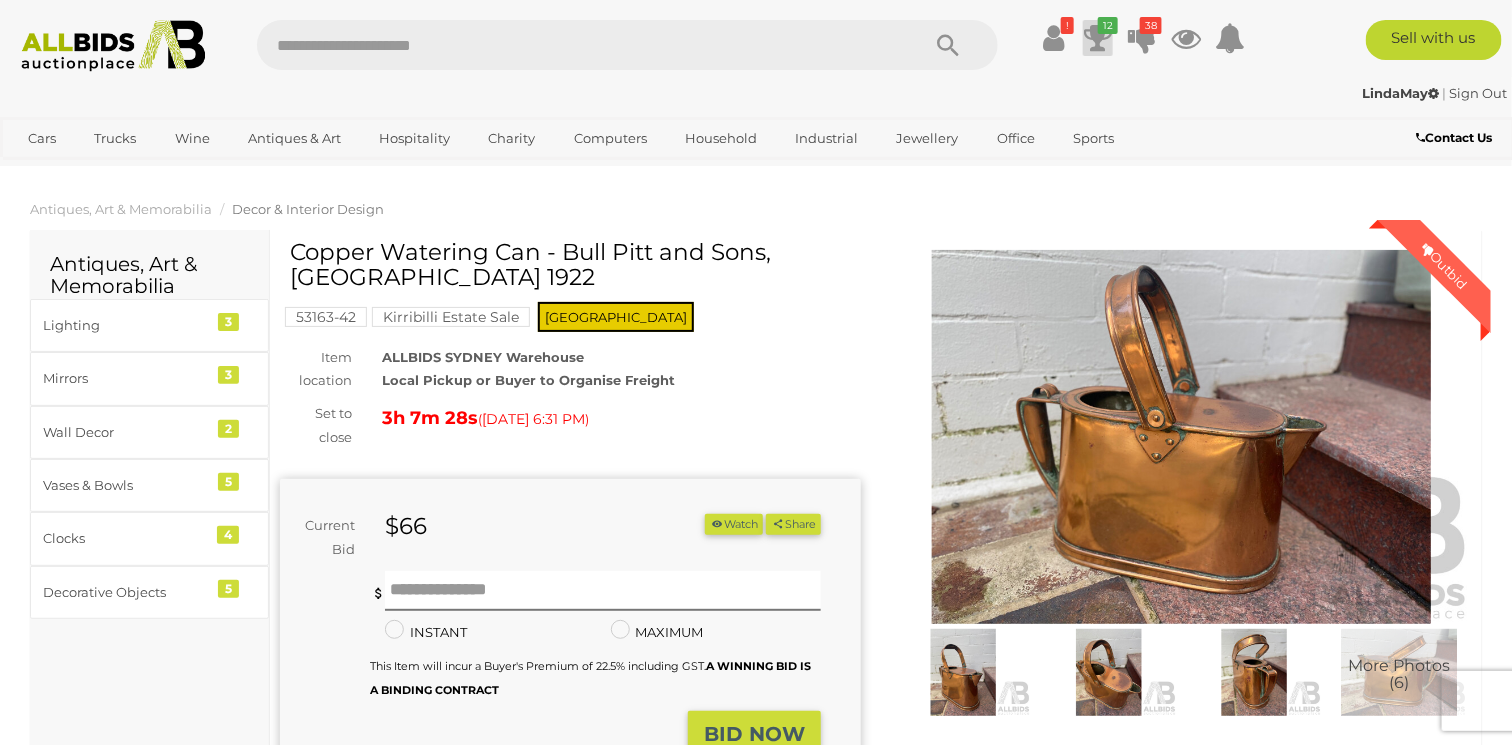 click at bounding box center (1098, 38) 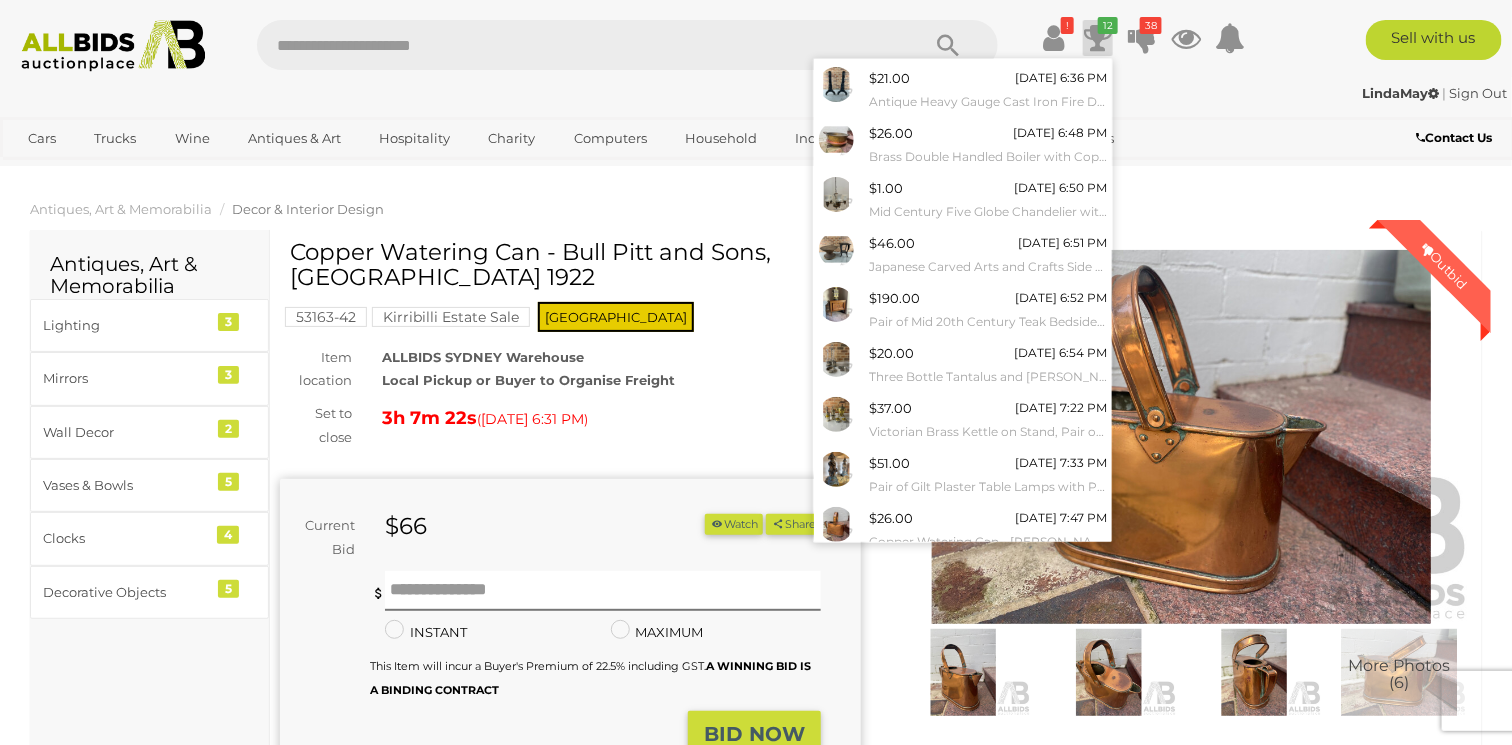 scroll, scrollTop: 153, scrollLeft: 0, axis: vertical 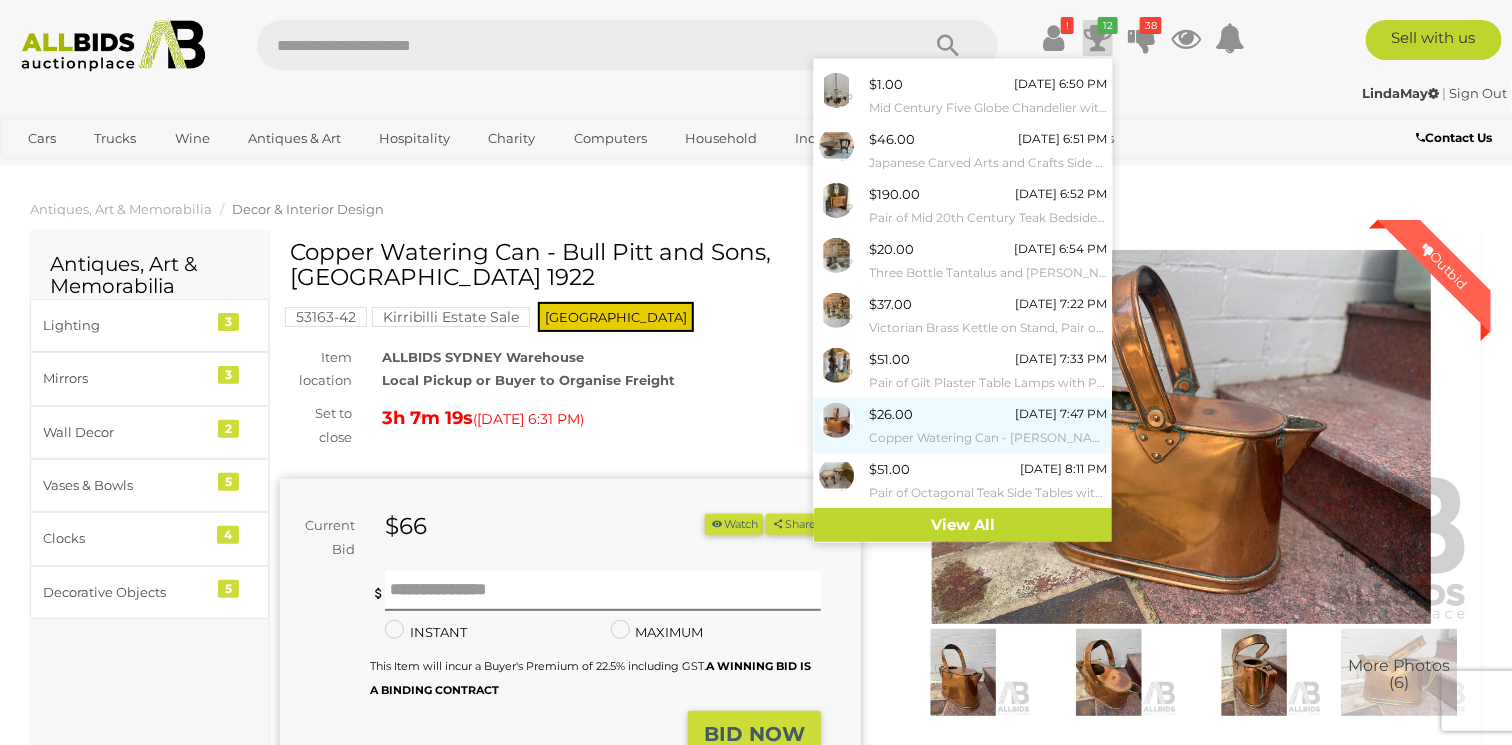 click on "Copper Watering Can - [PERSON_NAME] and Co." at bounding box center [988, 438] 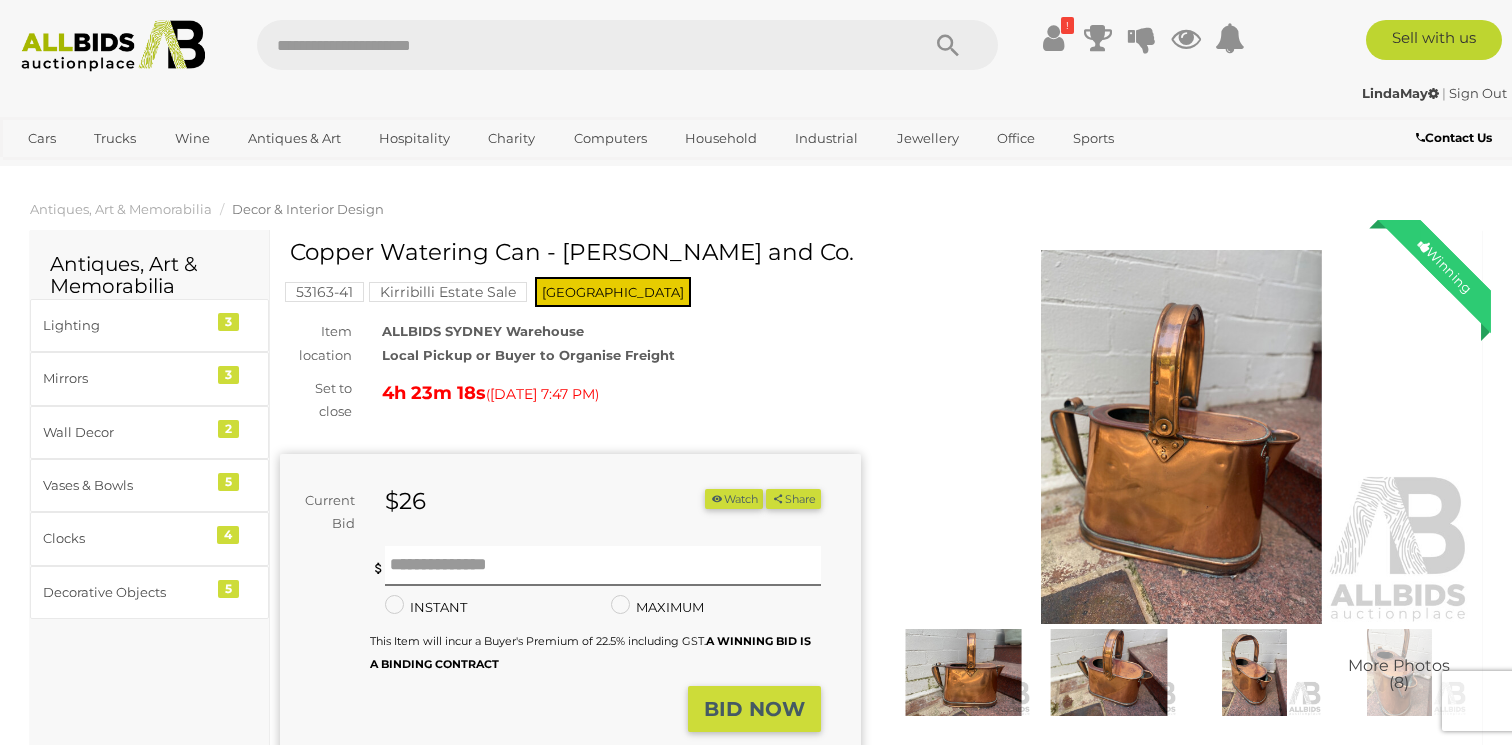 scroll, scrollTop: 0, scrollLeft: 0, axis: both 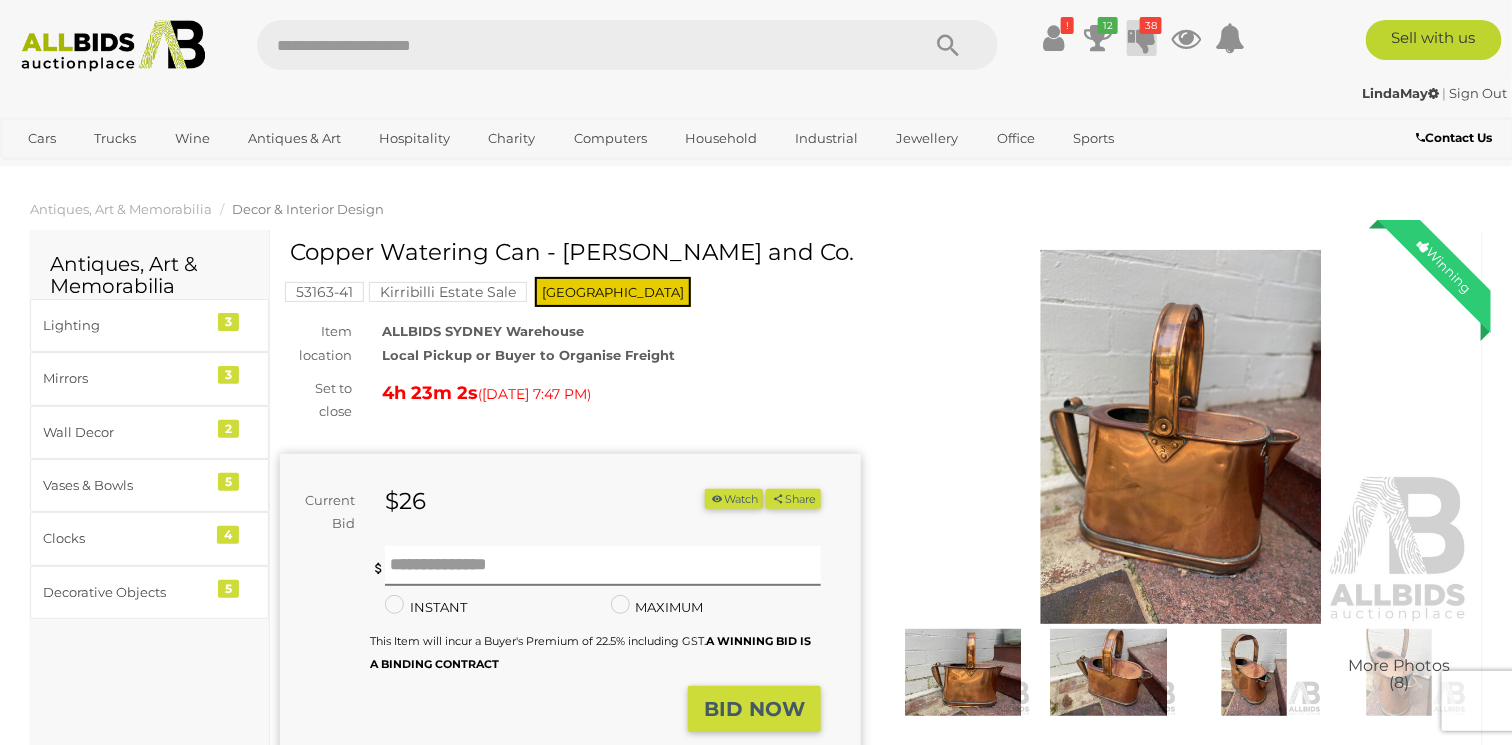 click at bounding box center [1142, 38] 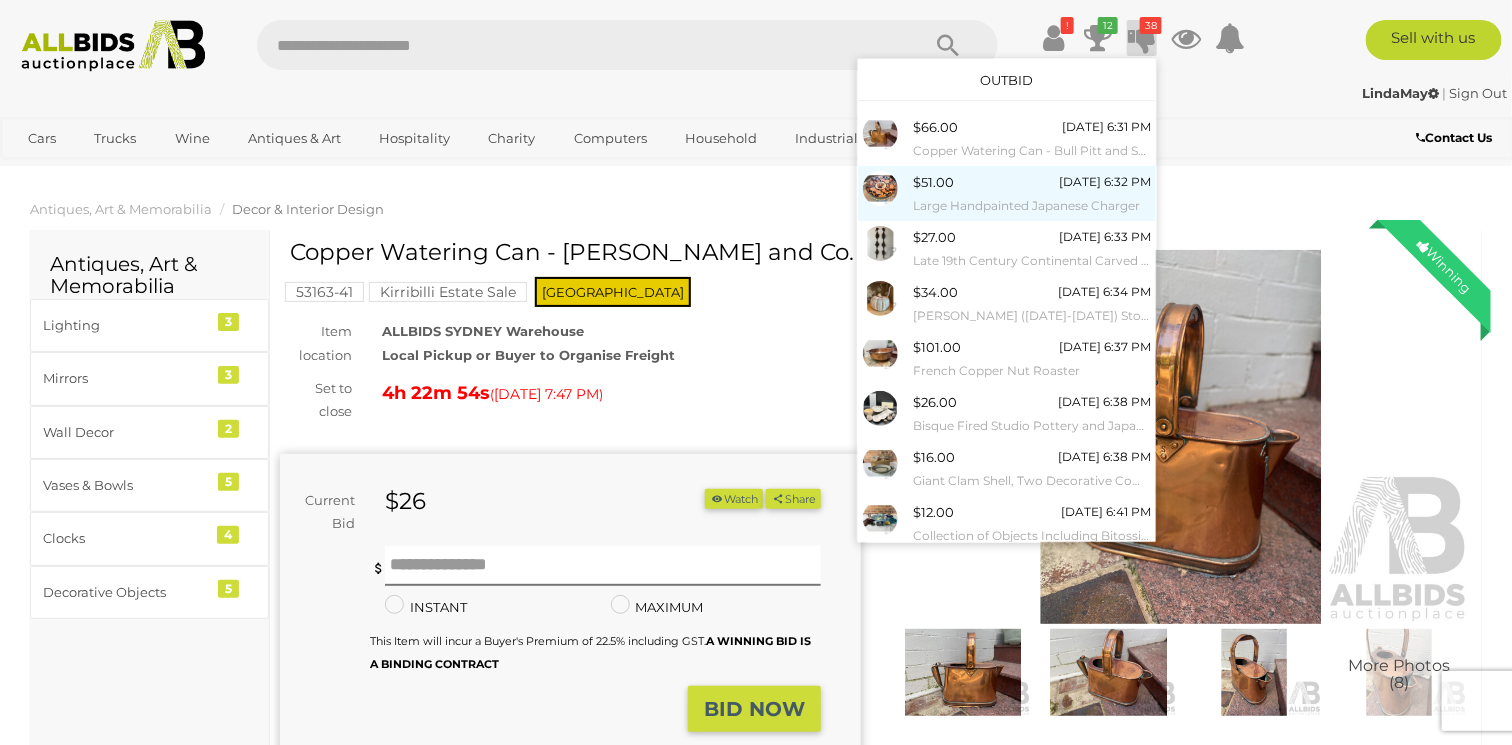 click on "Large Handpainted Japanese Charger" at bounding box center (1032, 206) 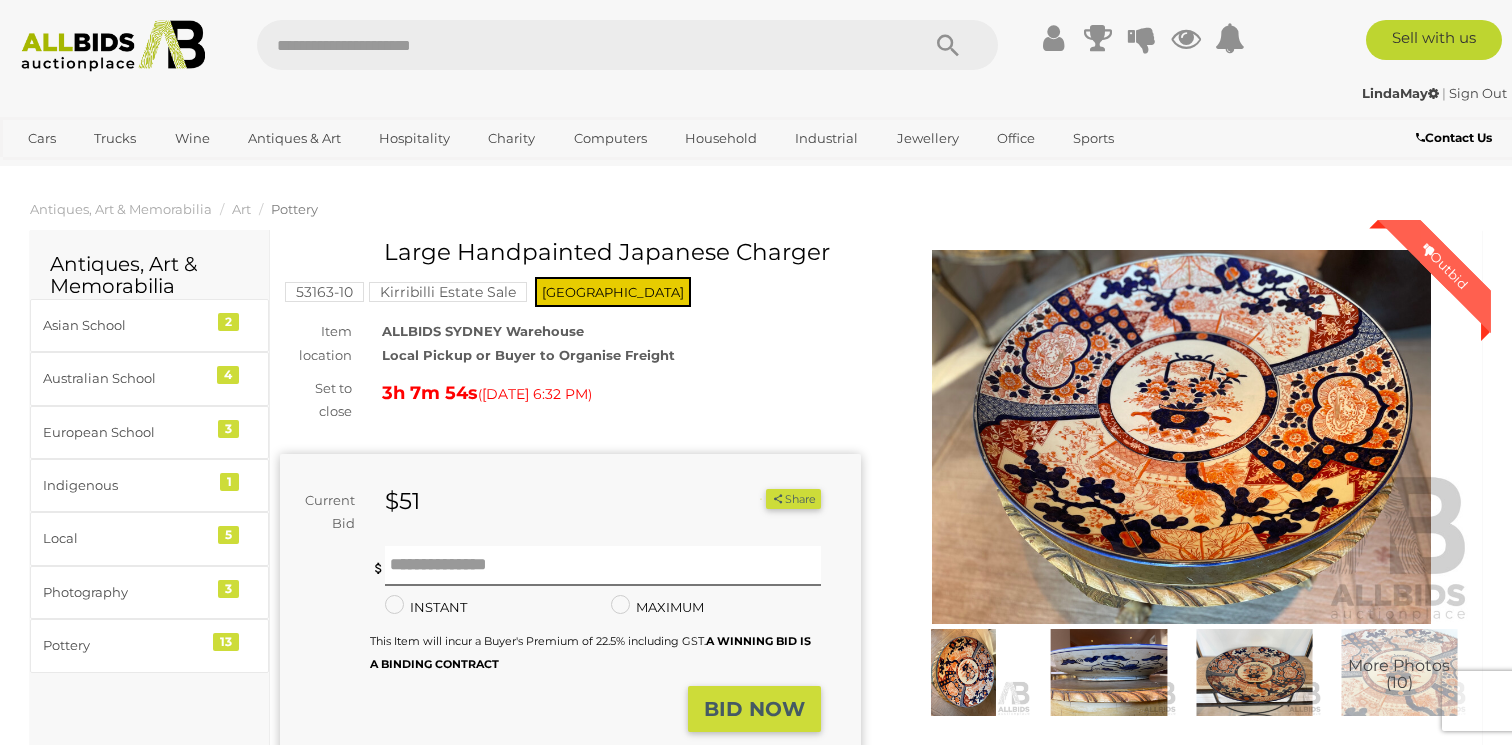 scroll, scrollTop: 0, scrollLeft: 0, axis: both 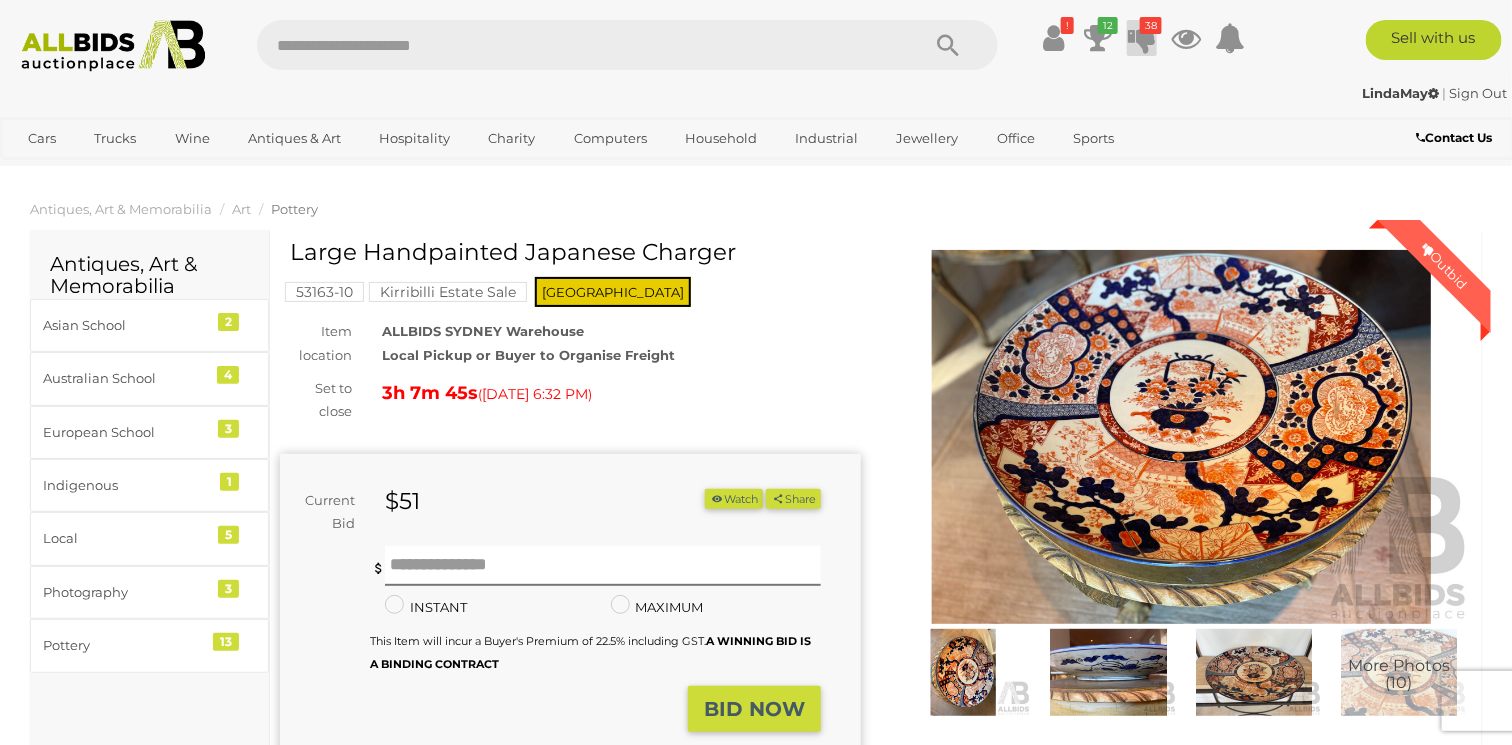 click at bounding box center (1142, 38) 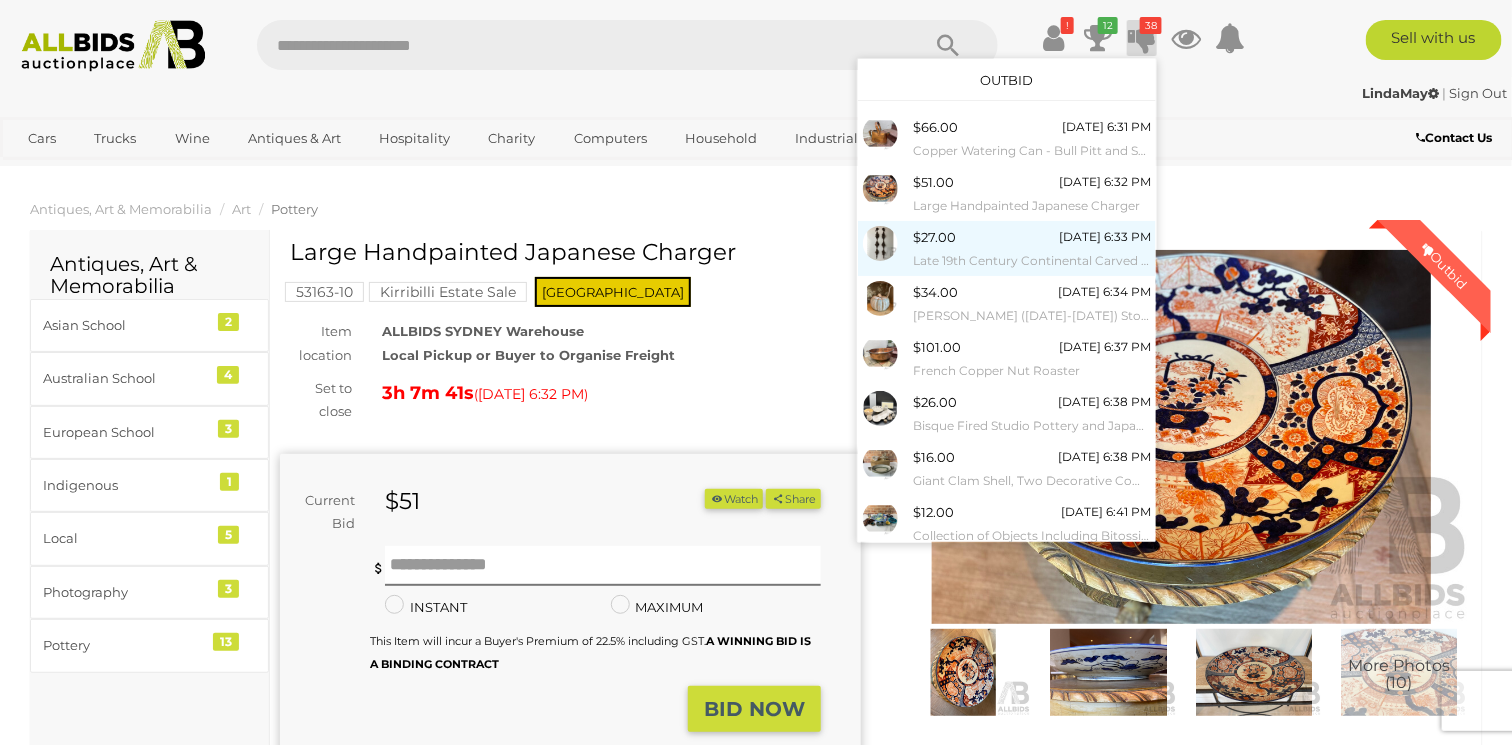 click on "Late 19th Century Continental Carved Oak Architectural Drops" at bounding box center (1032, 261) 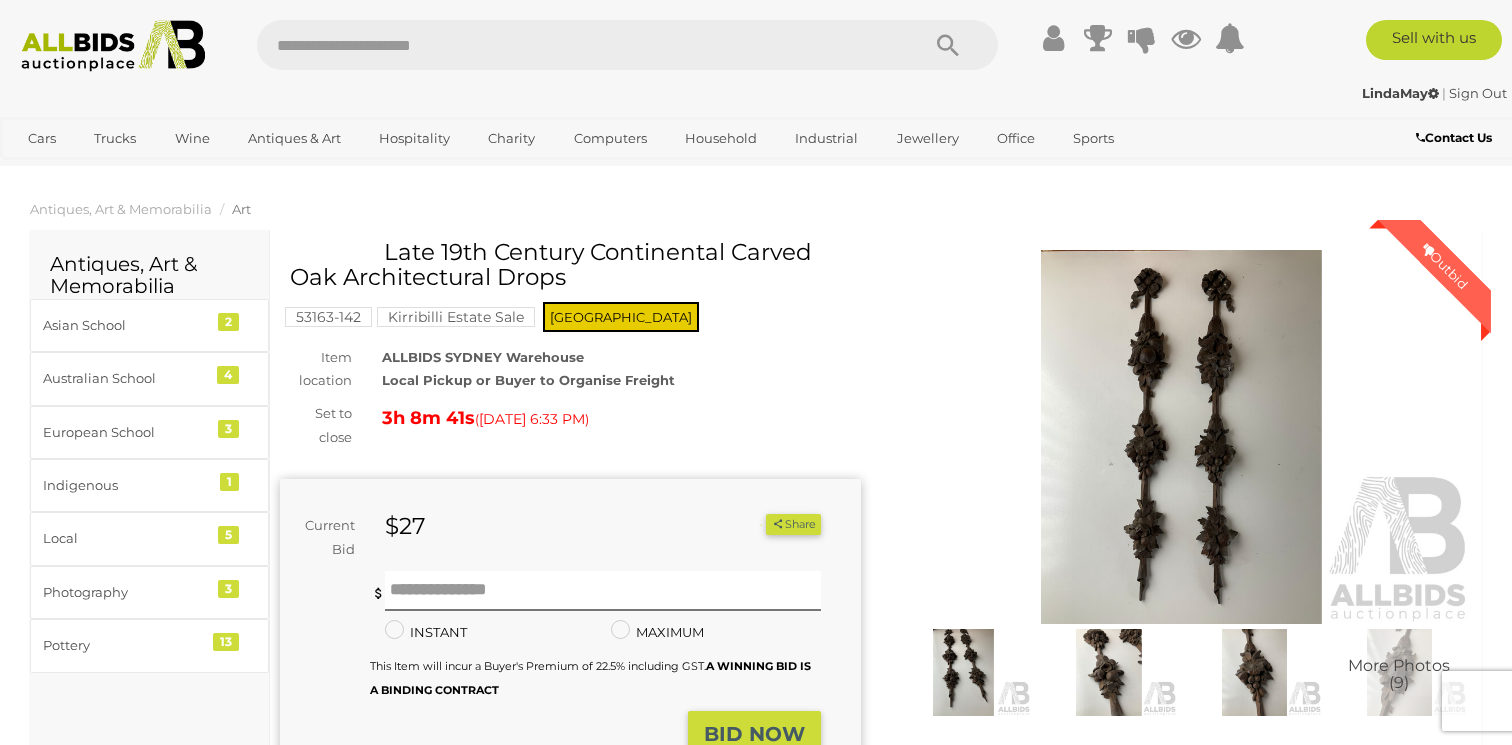scroll, scrollTop: 0, scrollLeft: 0, axis: both 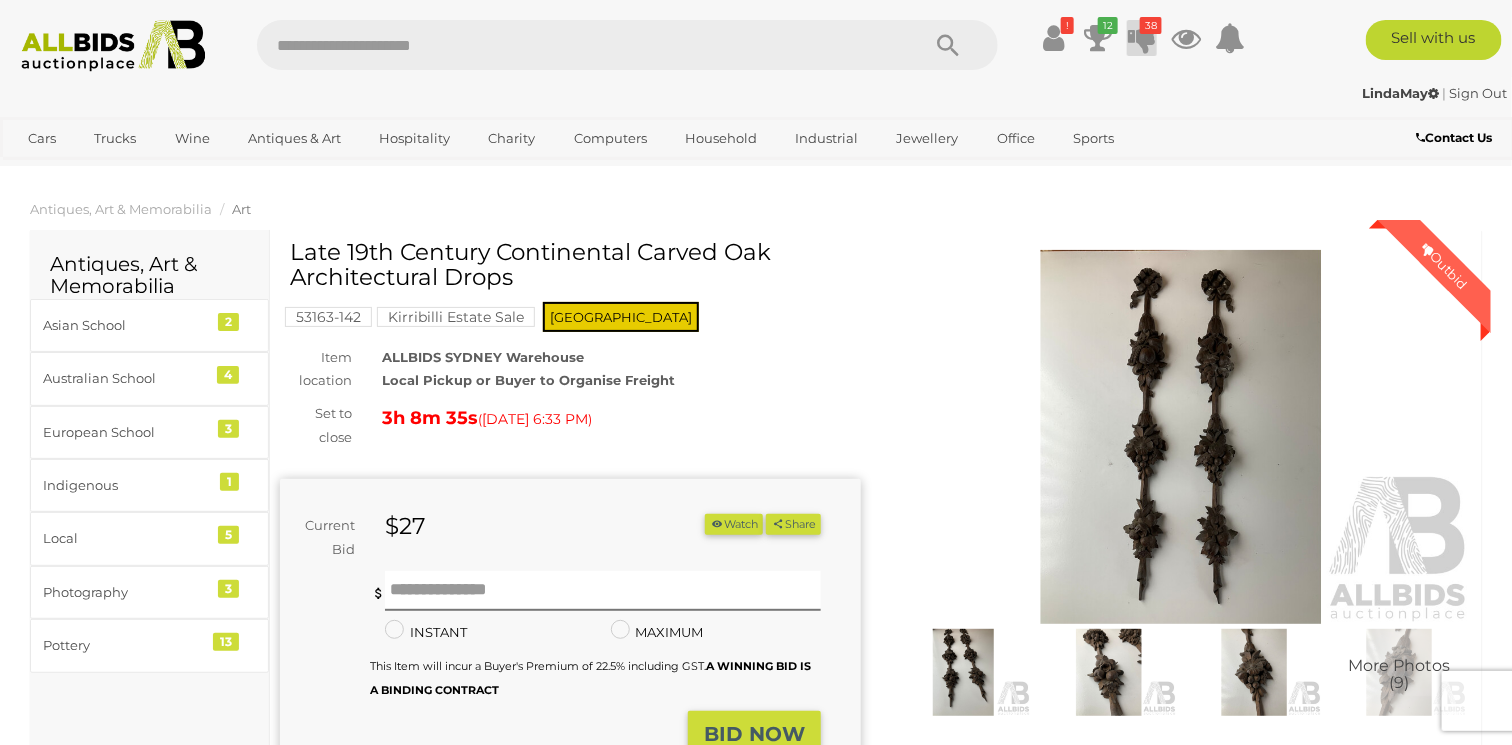 click at bounding box center (1142, 38) 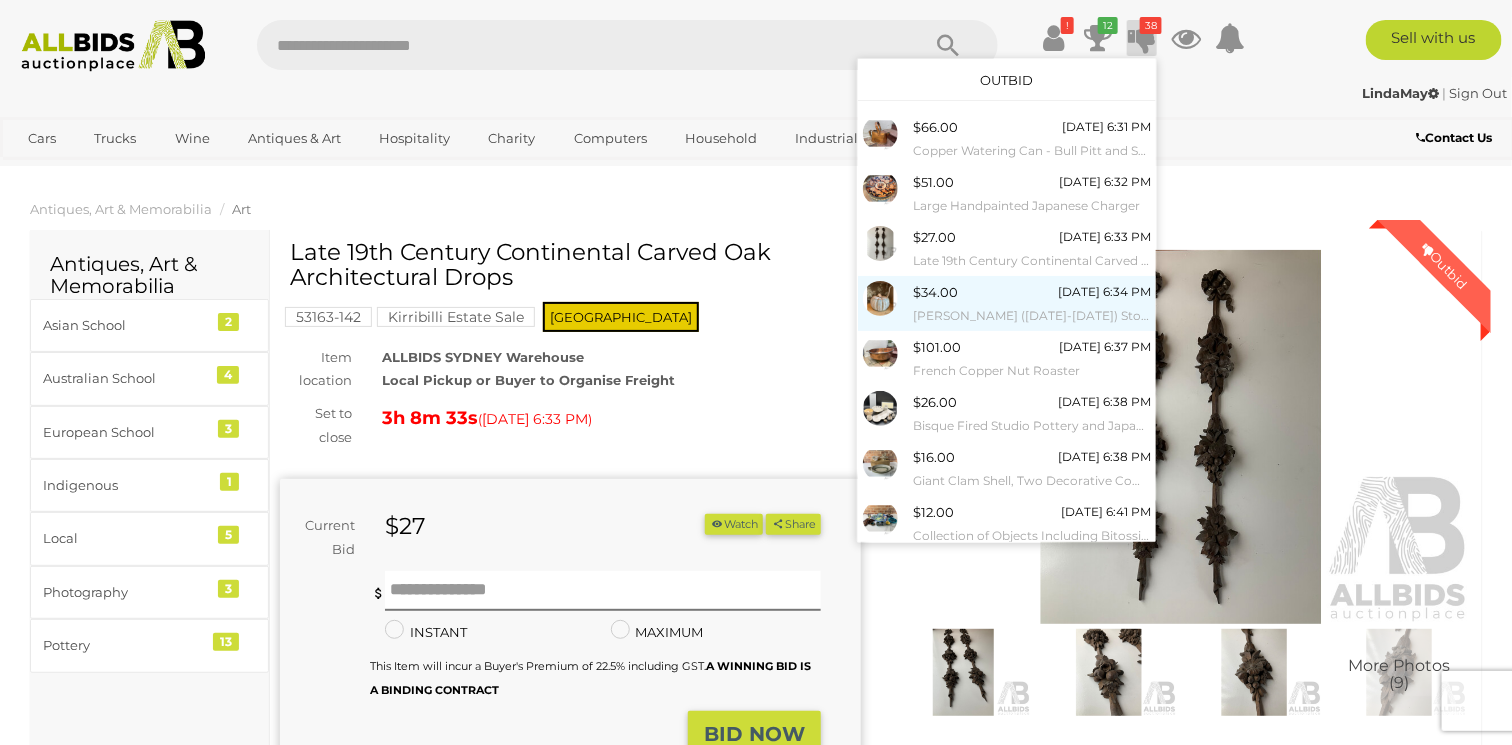 click on "[PERSON_NAME] ([DATE]-[DATE]) Stoneware Pumpkin Form Soup Tureen" at bounding box center [1032, 316] 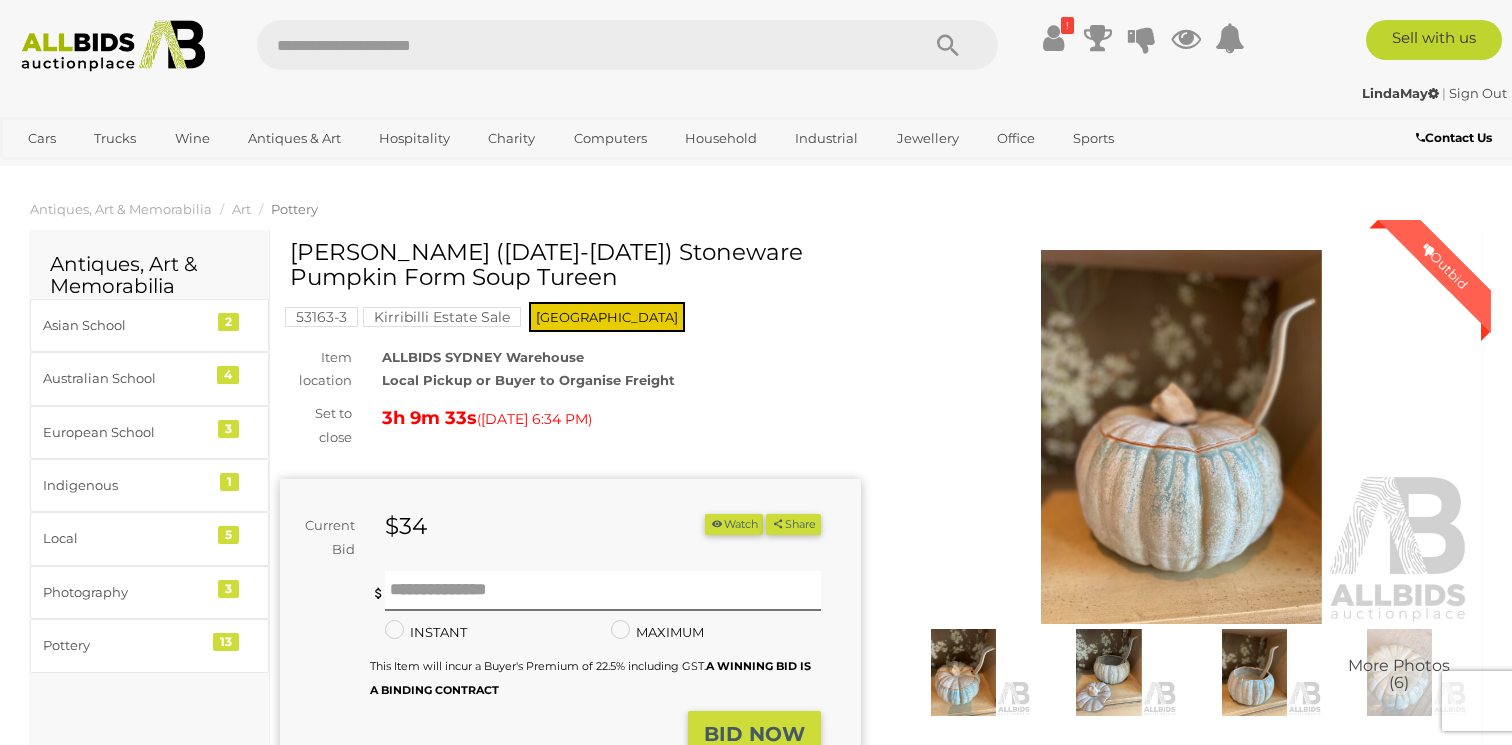 scroll, scrollTop: 0, scrollLeft: 0, axis: both 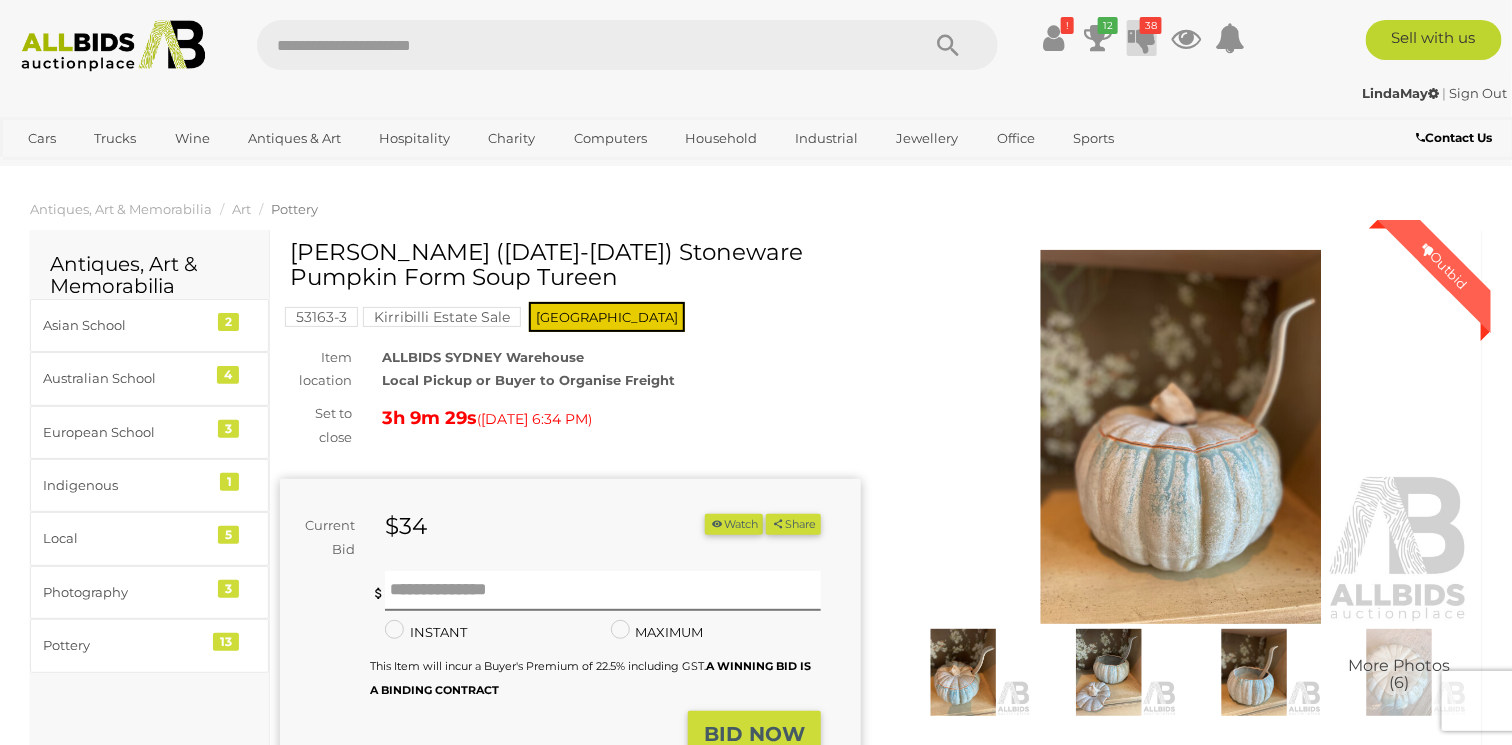 click at bounding box center (1142, 38) 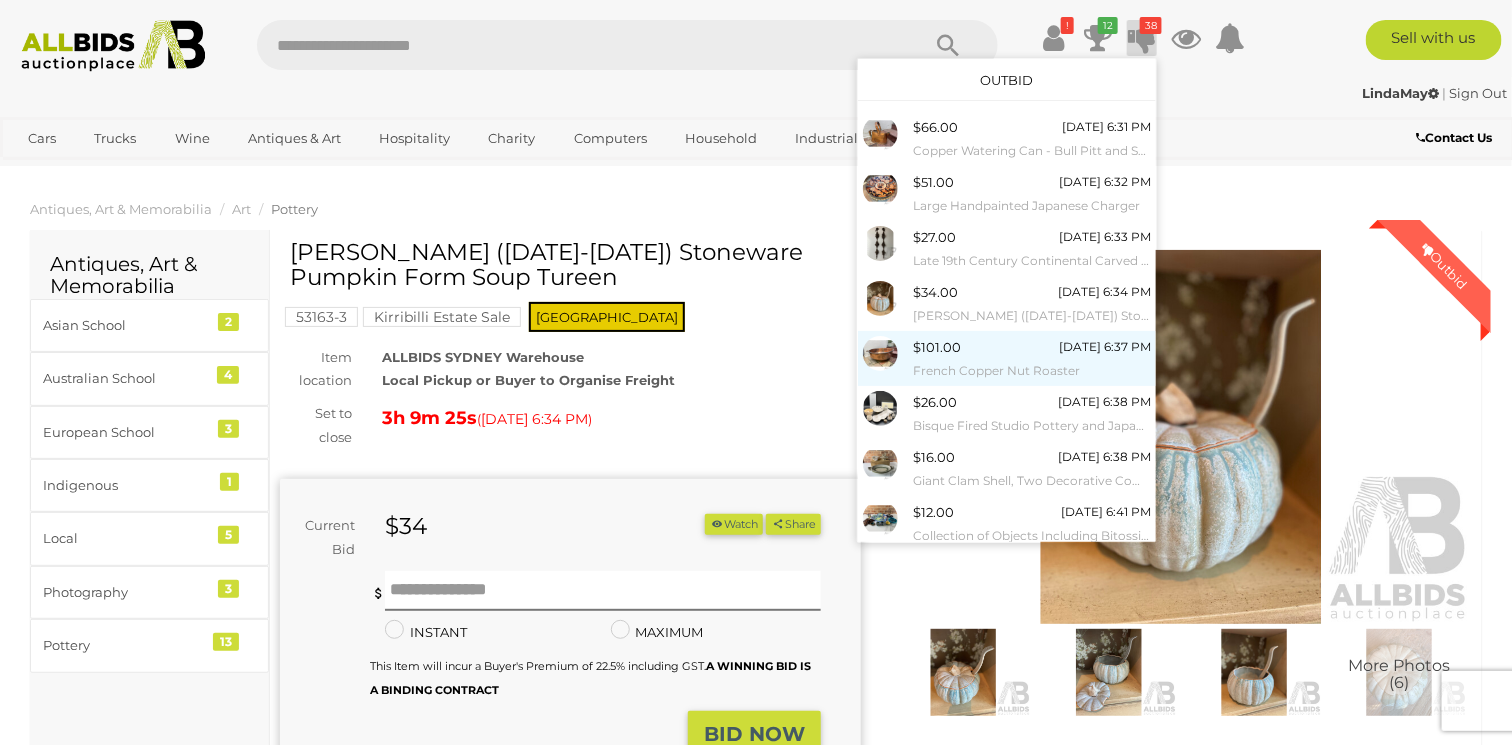 click on "French Copper Nut Roaster" at bounding box center (1032, 371) 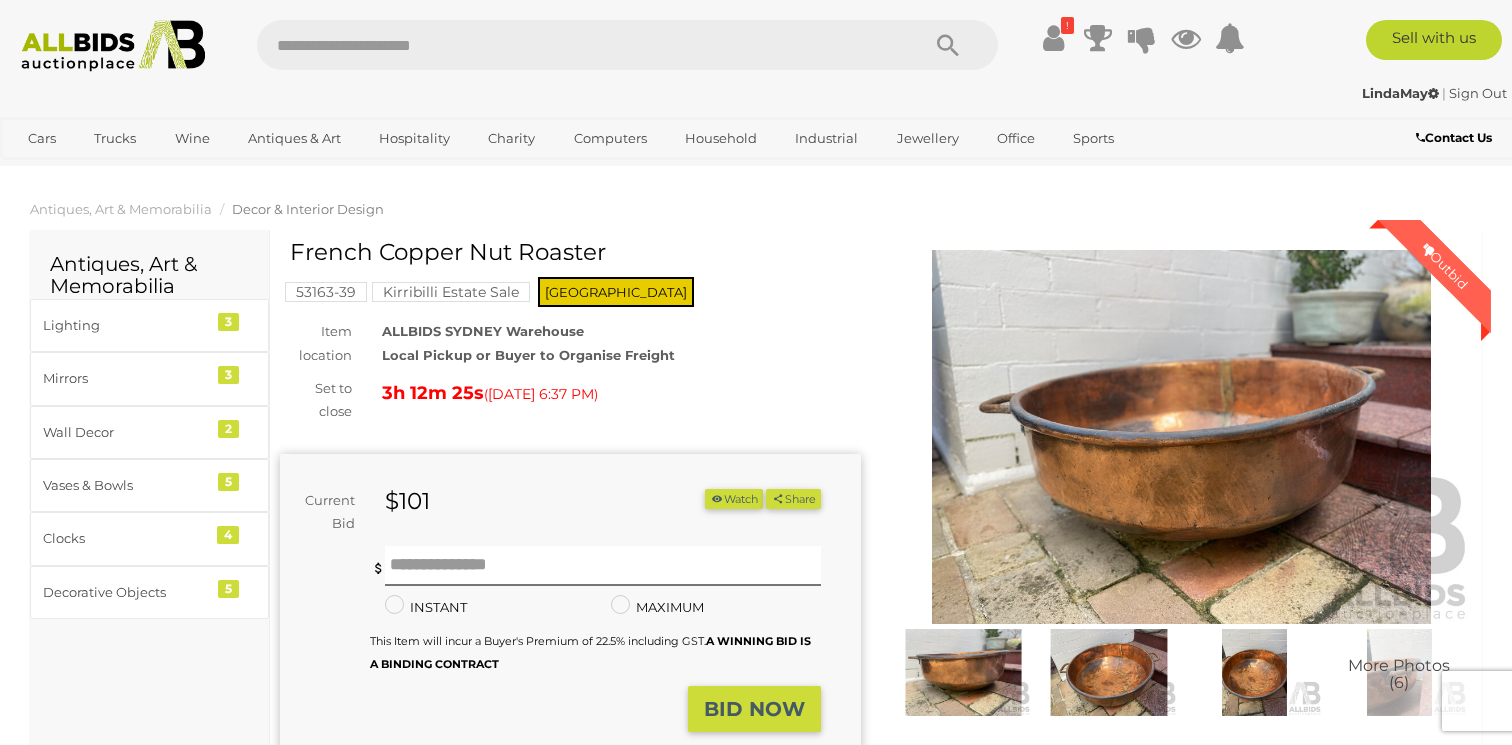 scroll, scrollTop: 0, scrollLeft: 0, axis: both 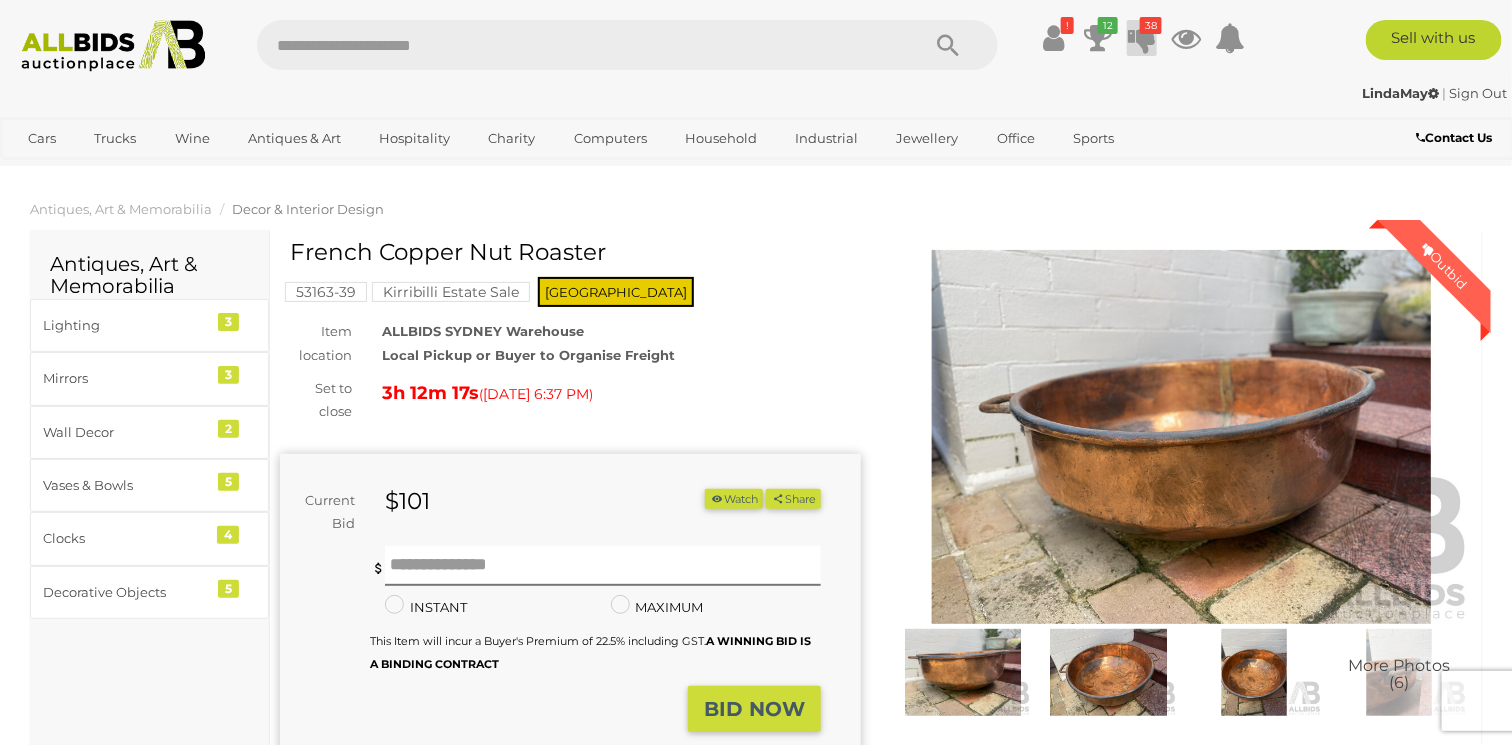 click on "38" at bounding box center [1151, 25] 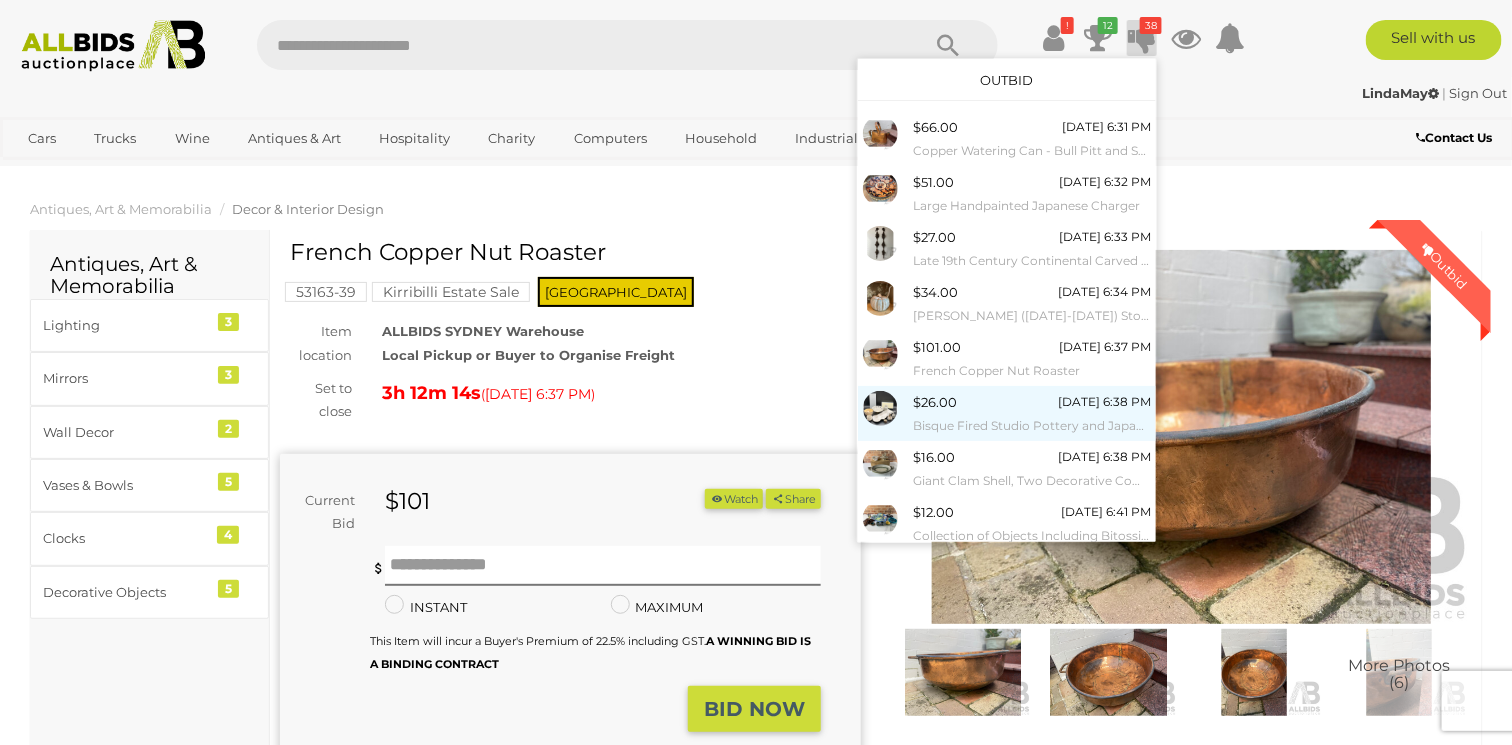 click on "Bisque Fired Studio Pottery and Japanese Studio Examples" at bounding box center [1032, 426] 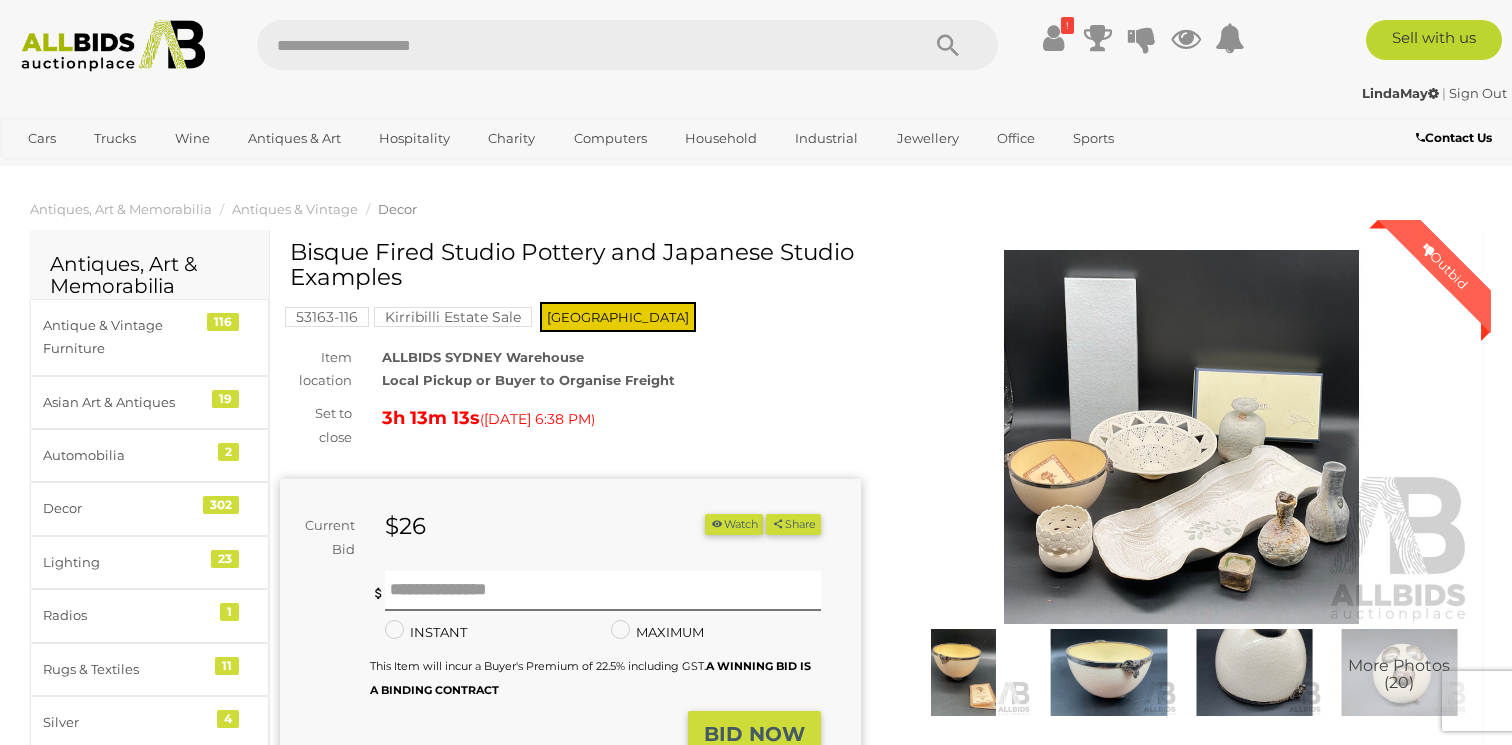 scroll, scrollTop: 0, scrollLeft: 0, axis: both 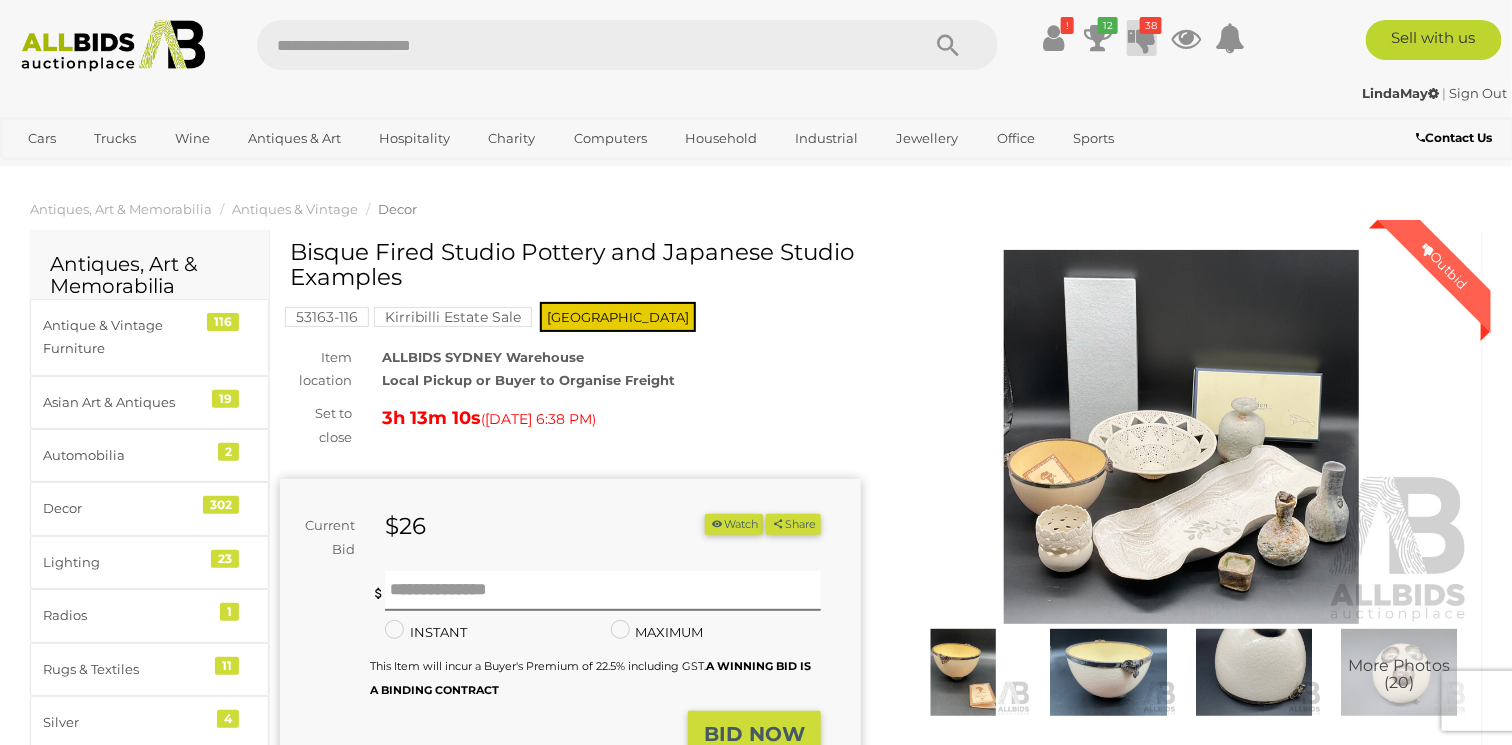 click on "38" at bounding box center [1151, 25] 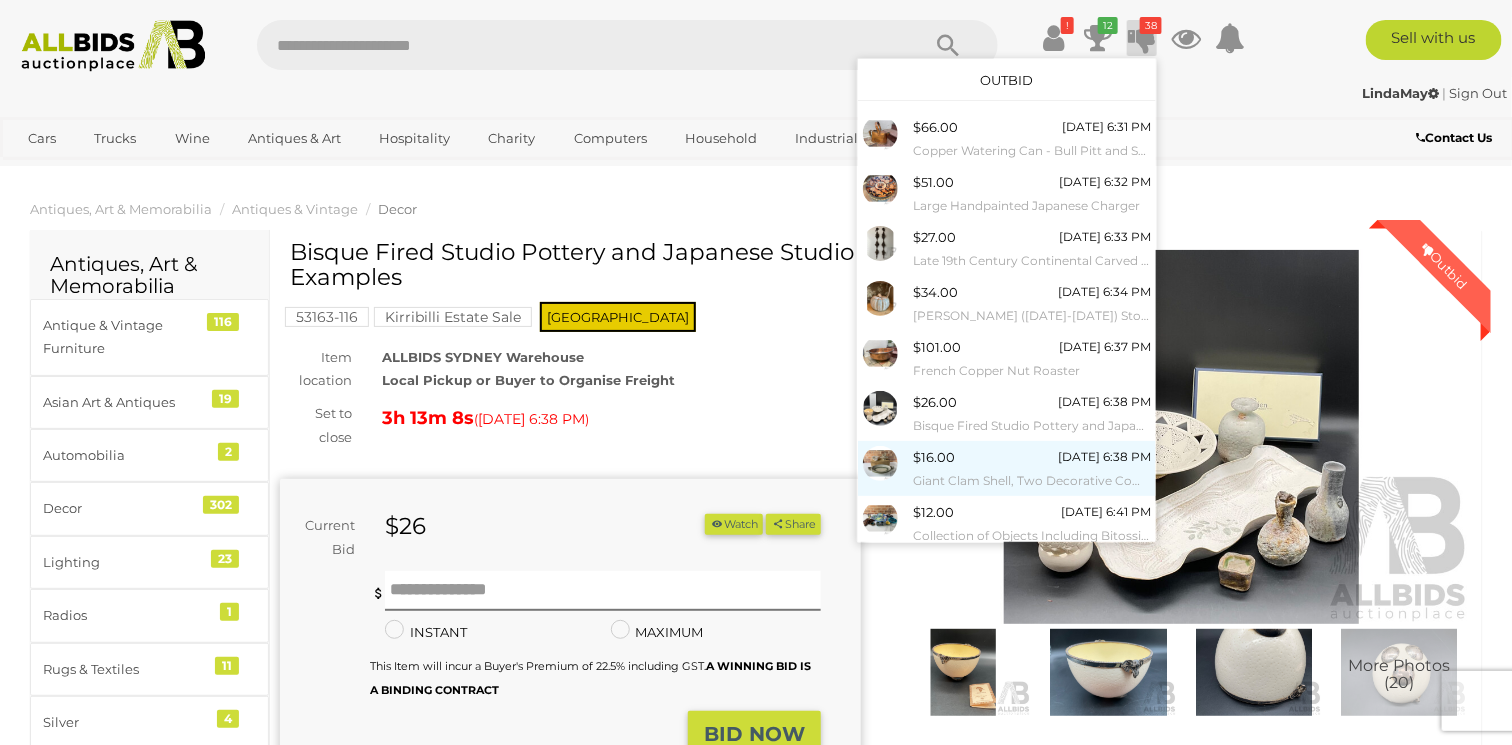 click on "Giant Clam Shell, Two Decorative Composite Centrepiece Bowls" at bounding box center (1032, 481) 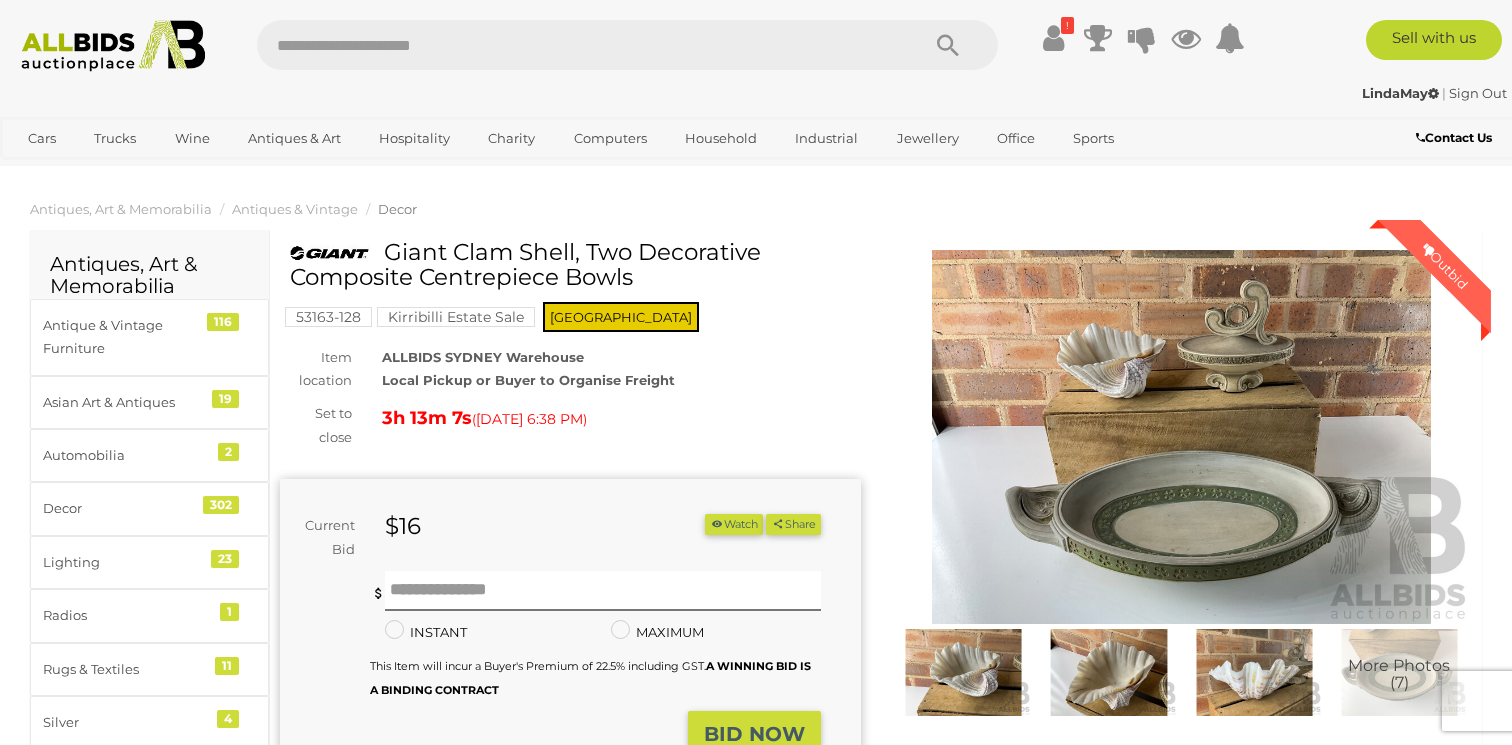 scroll, scrollTop: 0, scrollLeft: 0, axis: both 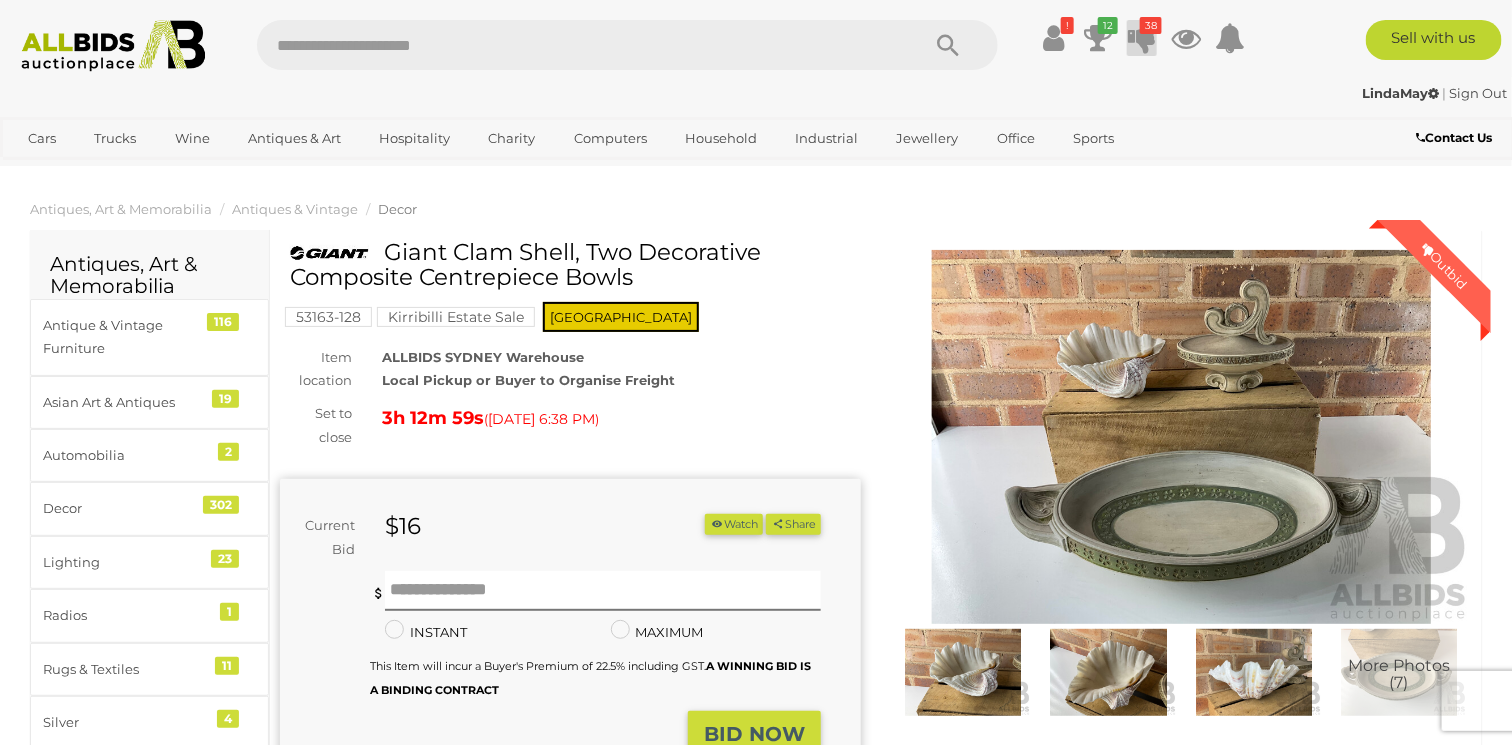 click at bounding box center [1142, 38] 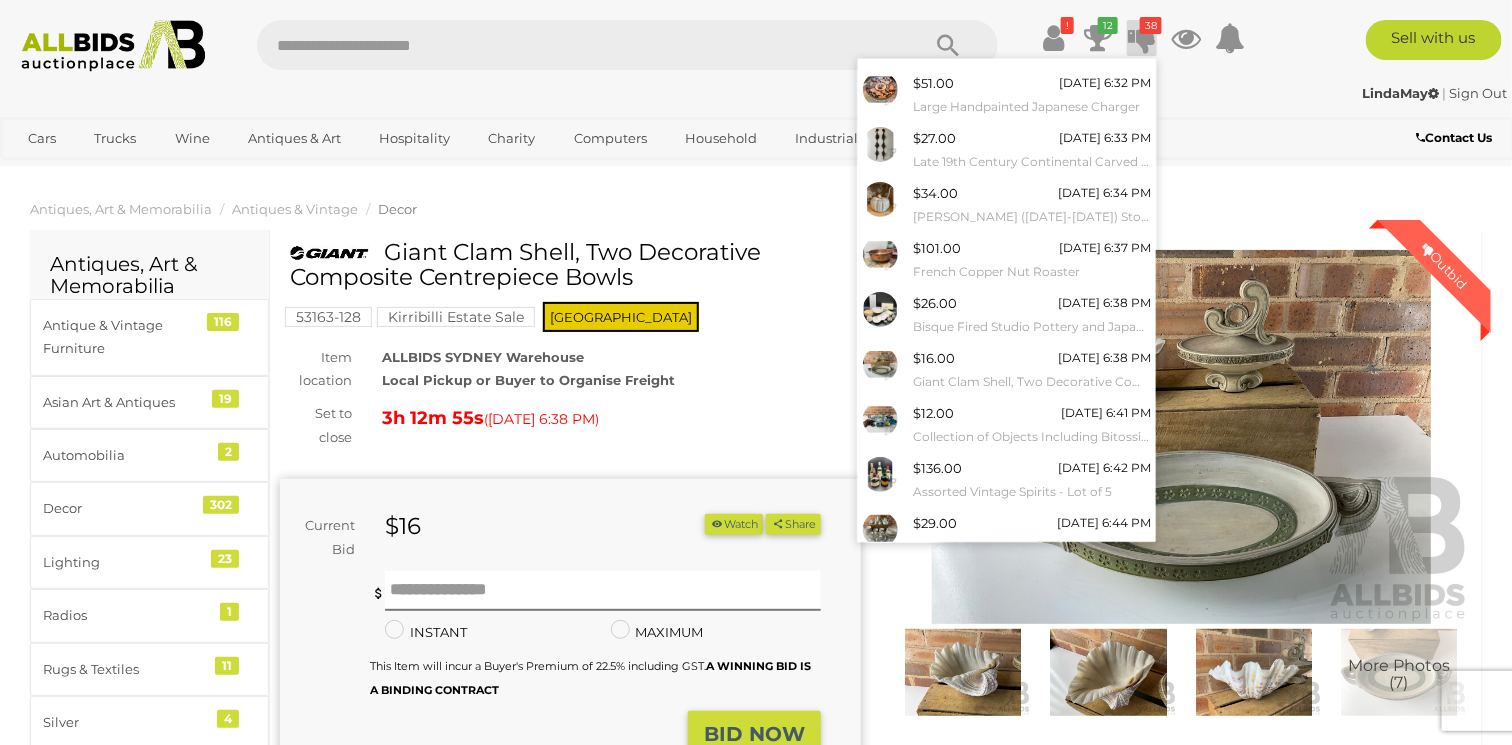 scroll, scrollTop: 153, scrollLeft: 0, axis: vertical 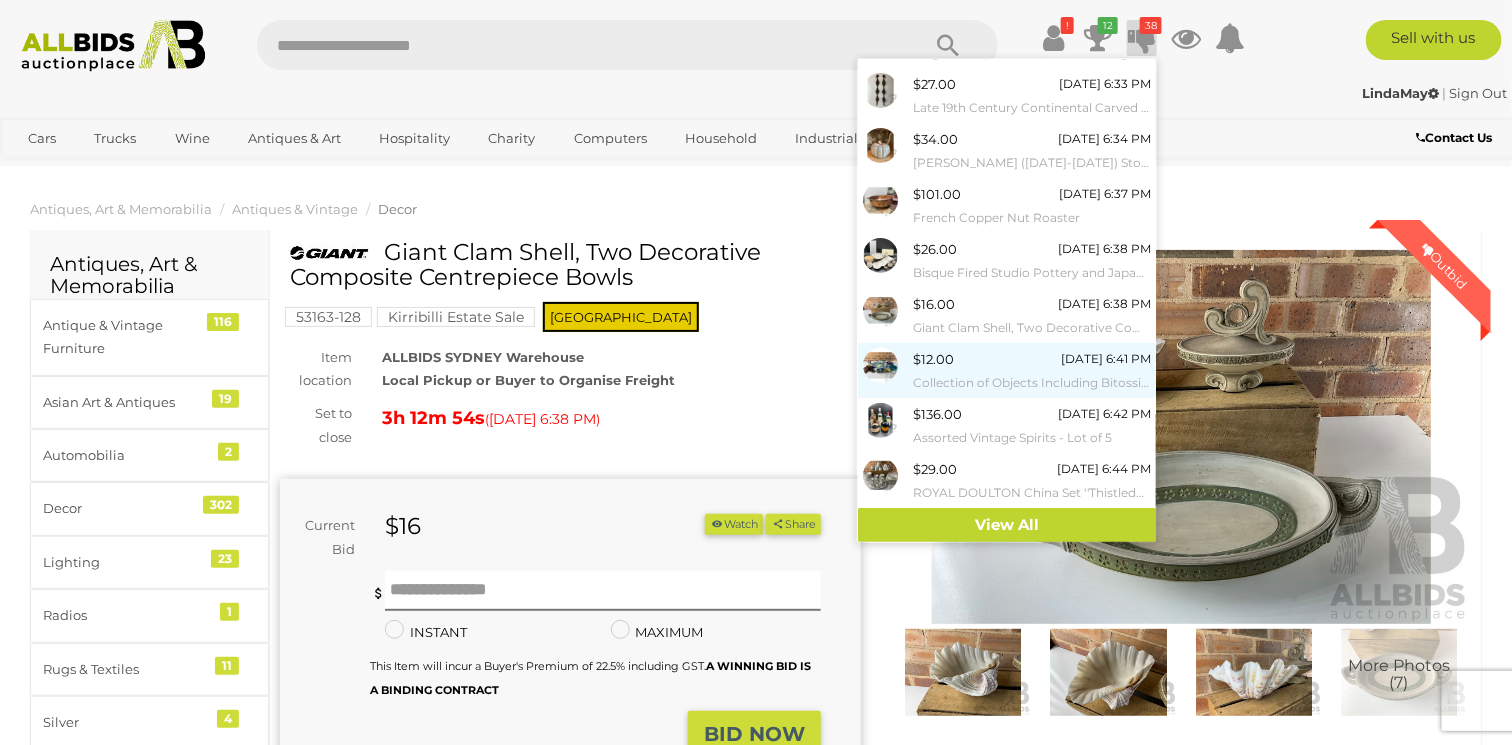 click on "Collection of Objects Including Bitossi Ashtray, Handpainted Studio Charger" at bounding box center (1032, 383) 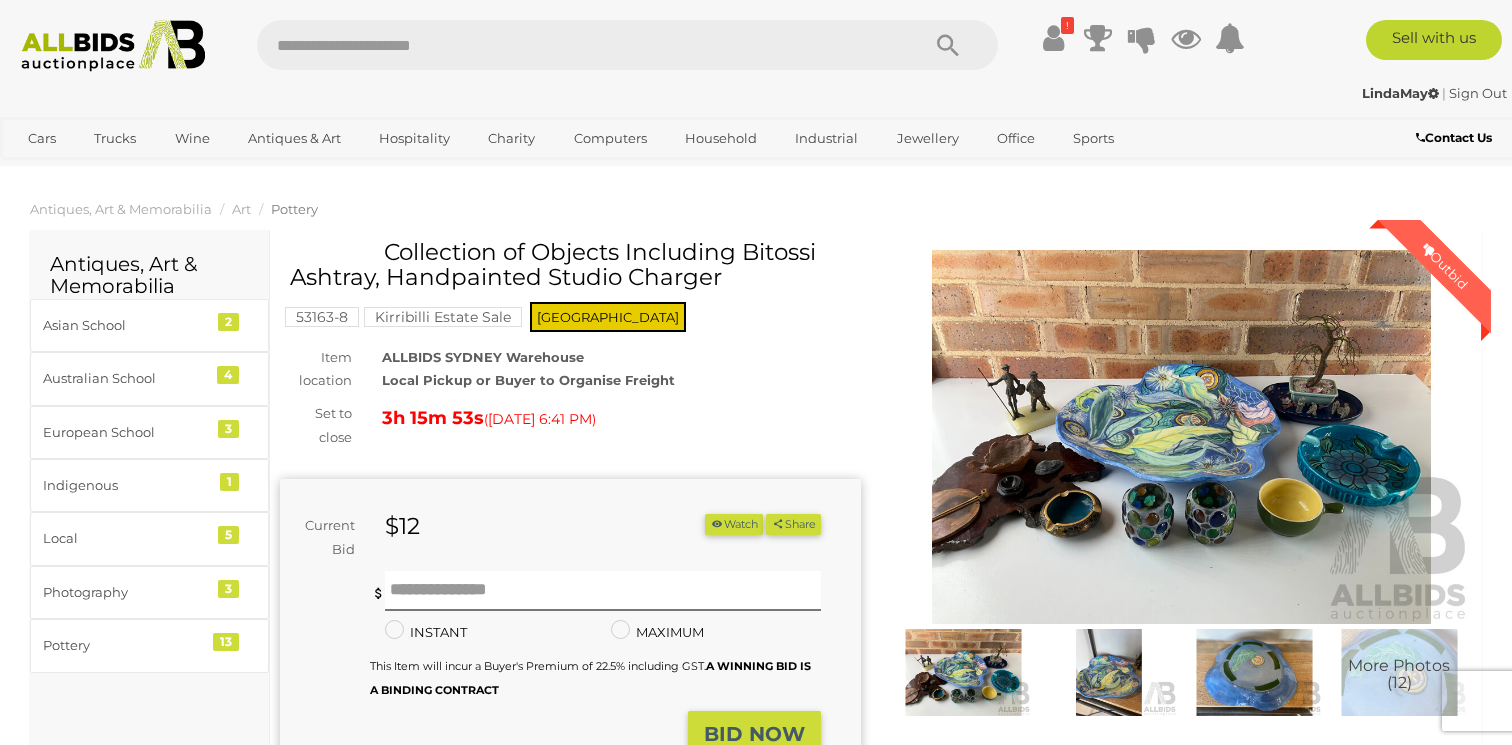 scroll, scrollTop: 0, scrollLeft: 0, axis: both 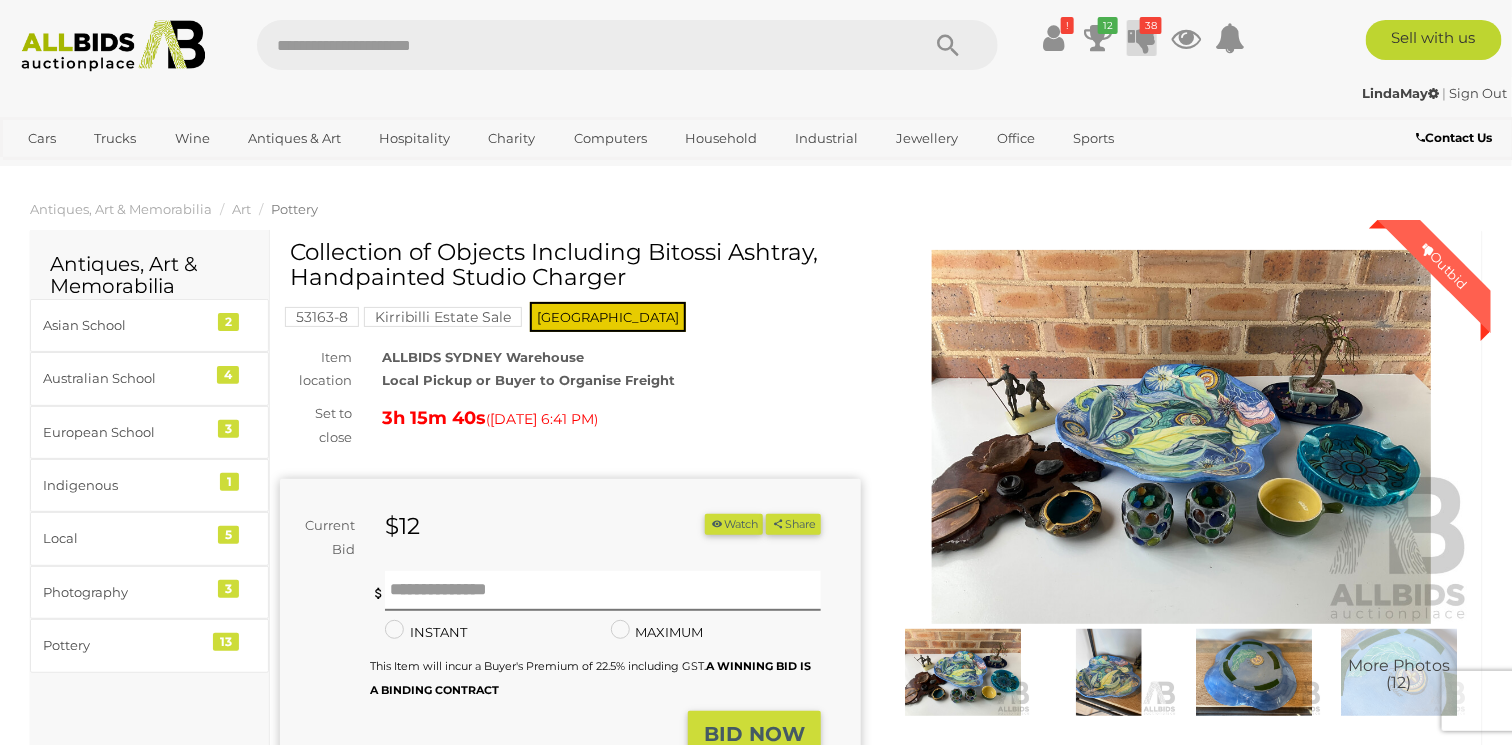 click on "38" at bounding box center (1151, 25) 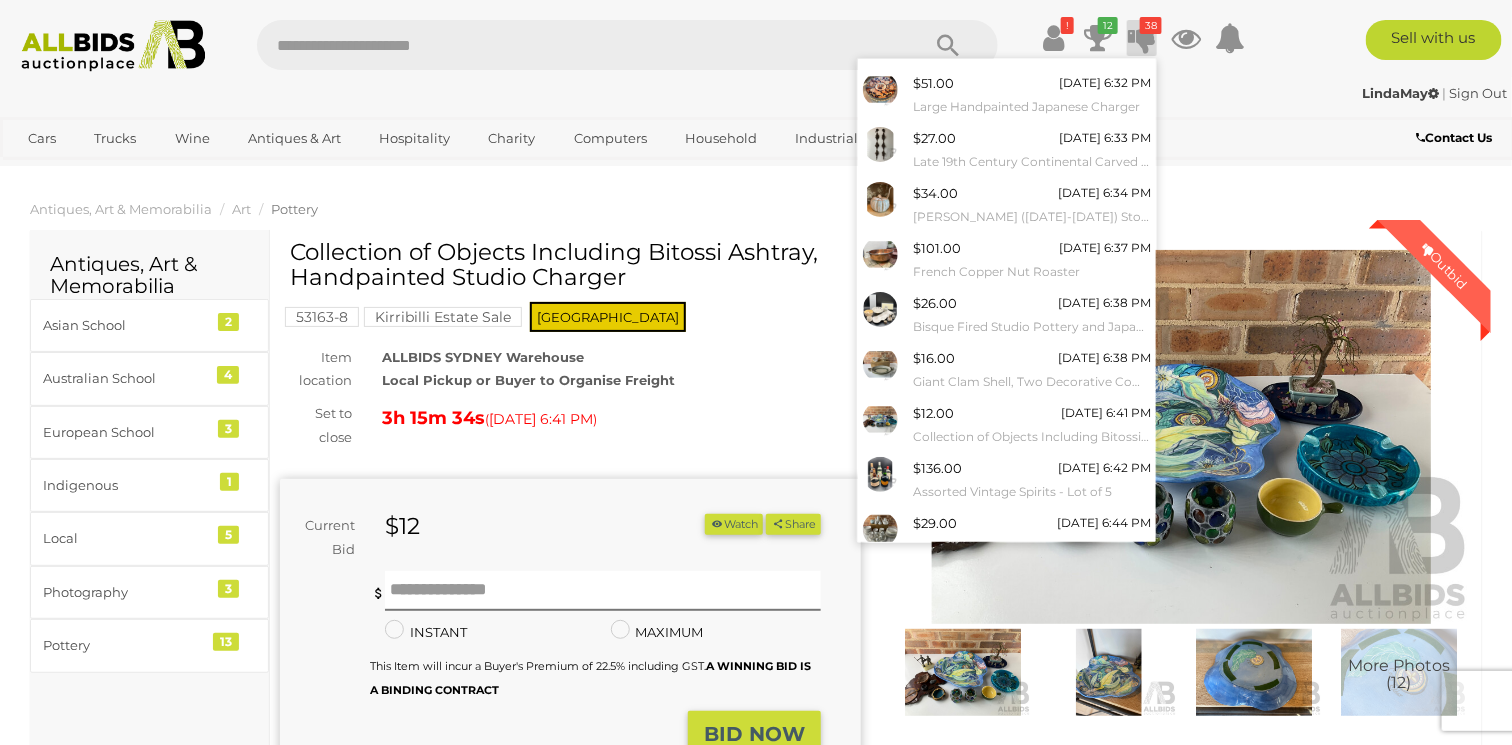 scroll, scrollTop: 150, scrollLeft: 0, axis: vertical 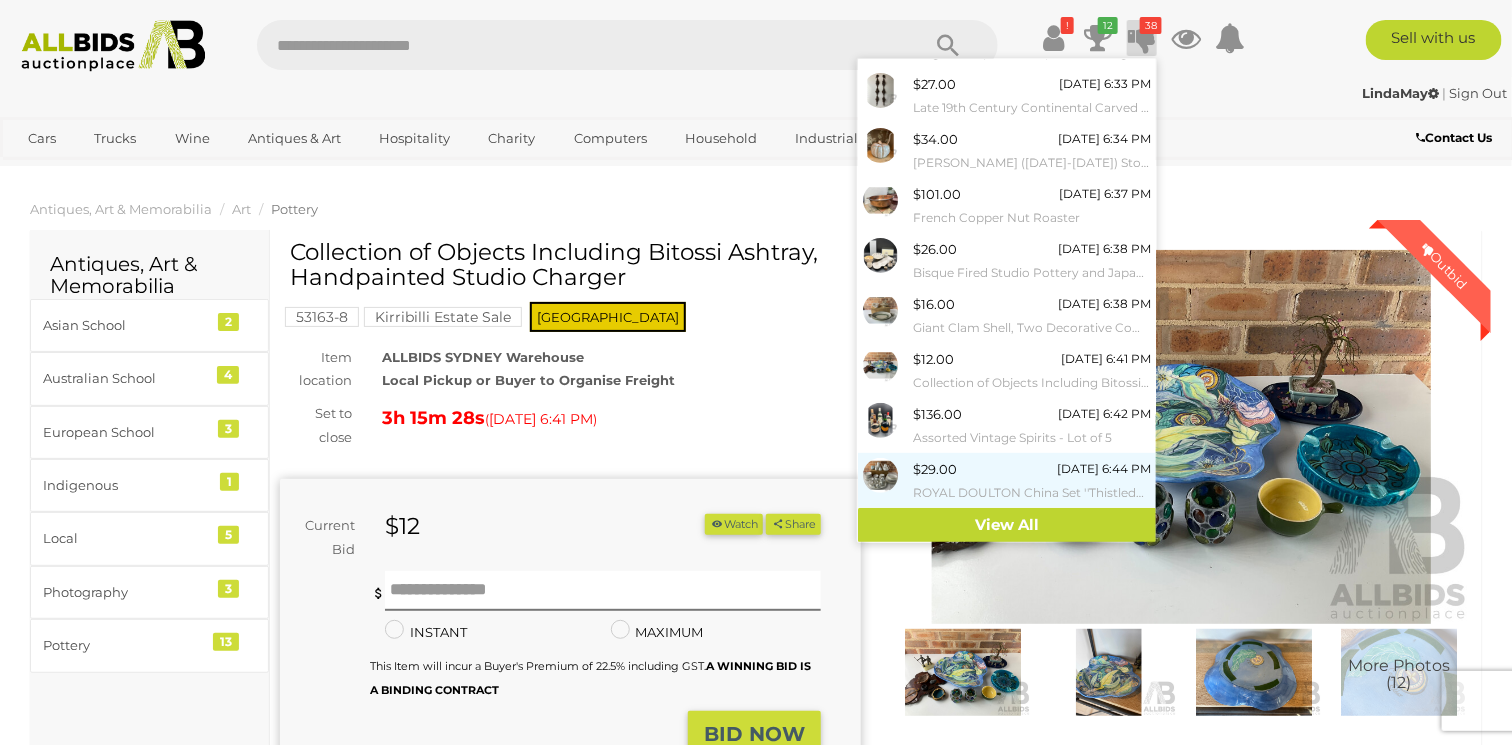 click on "ROYAL DOULTON China Set ''Thistledown H.4943'' - 82 Piece Set" at bounding box center [1032, 493] 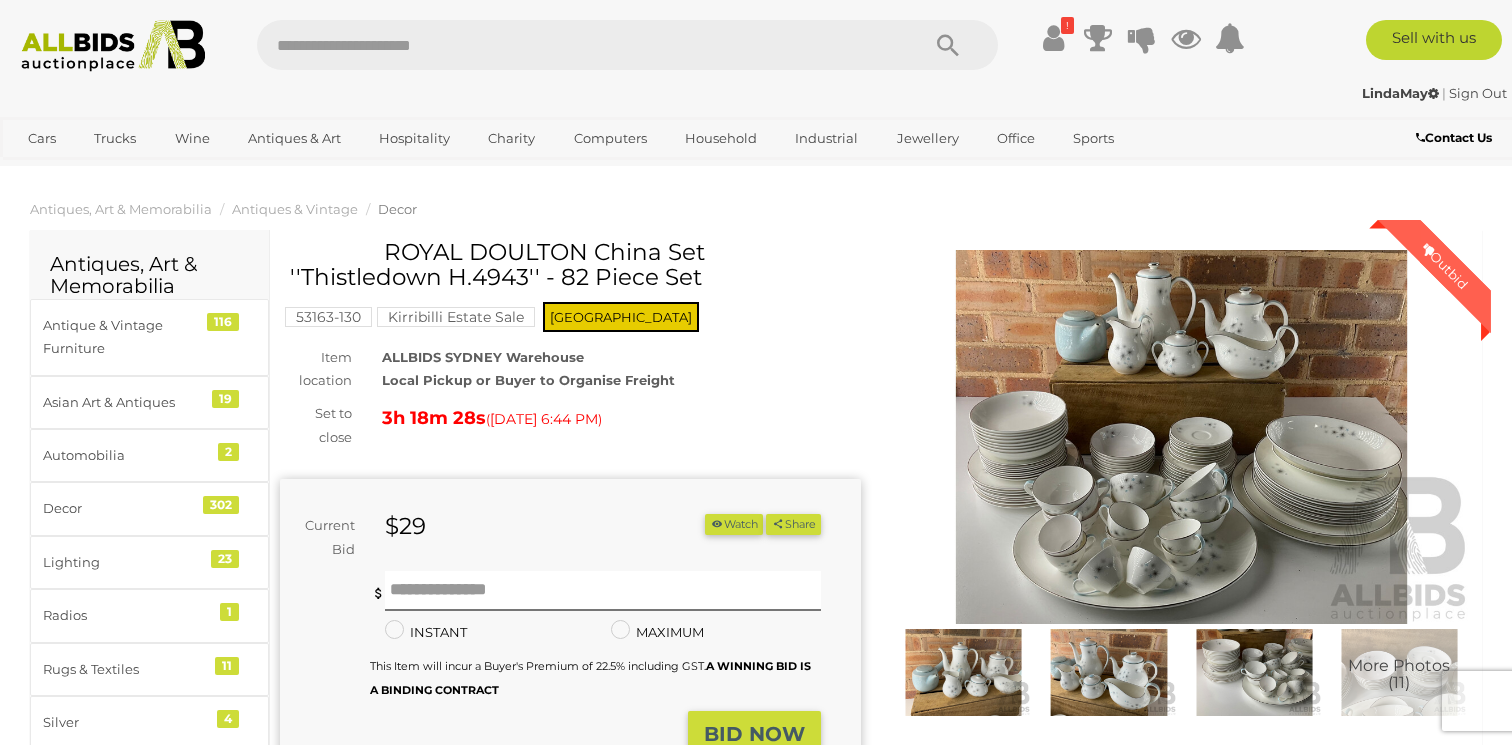 scroll, scrollTop: 0, scrollLeft: 0, axis: both 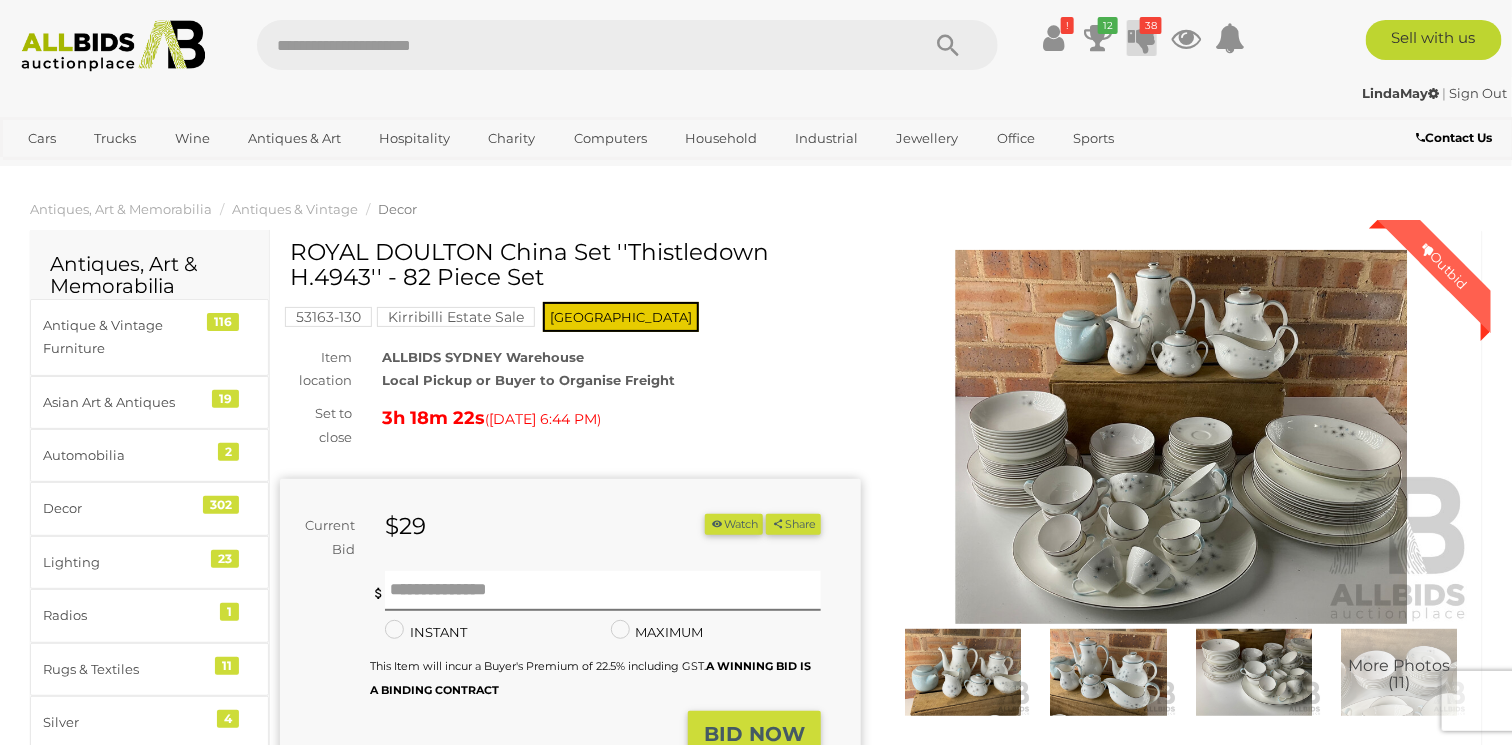 click at bounding box center [1142, 38] 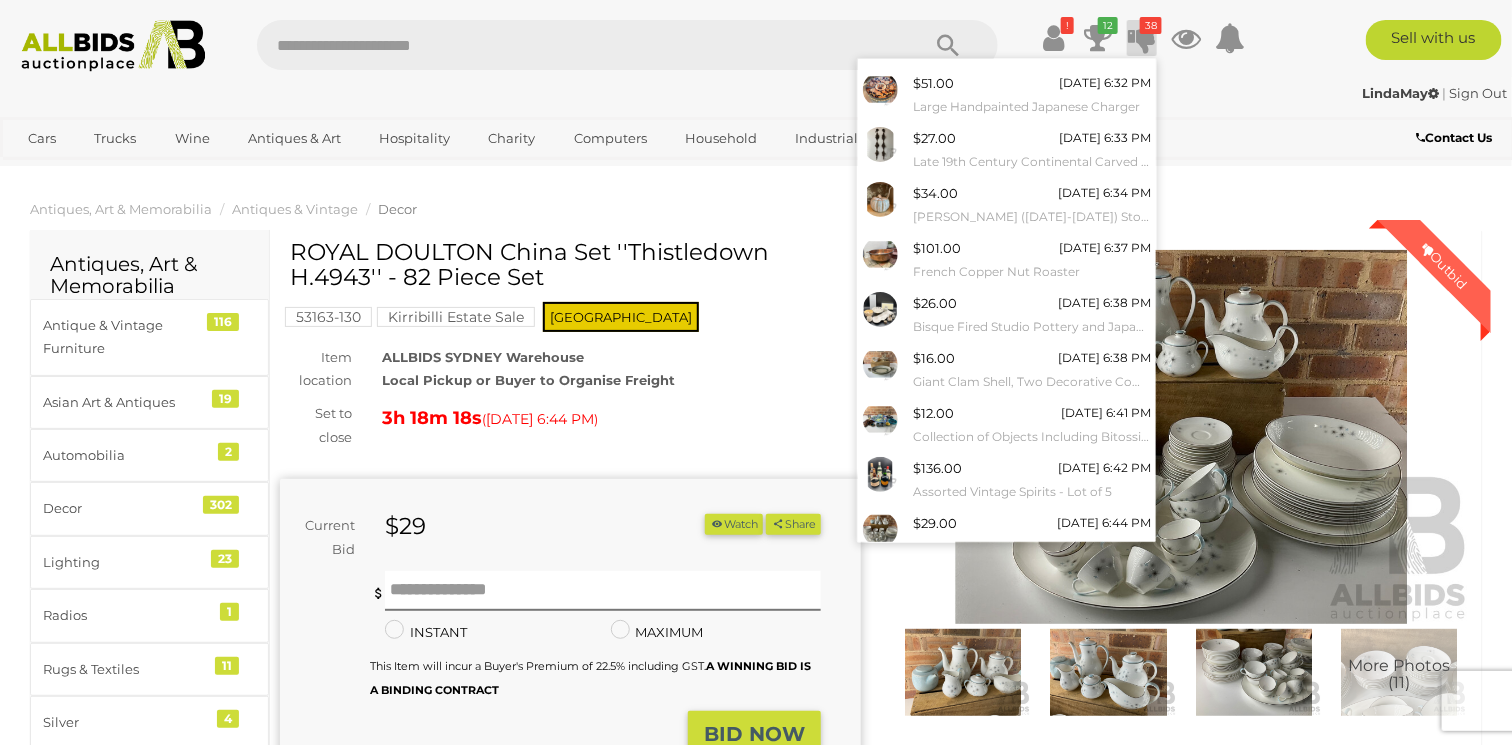 scroll, scrollTop: 153, scrollLeft: 0, axis: vertical 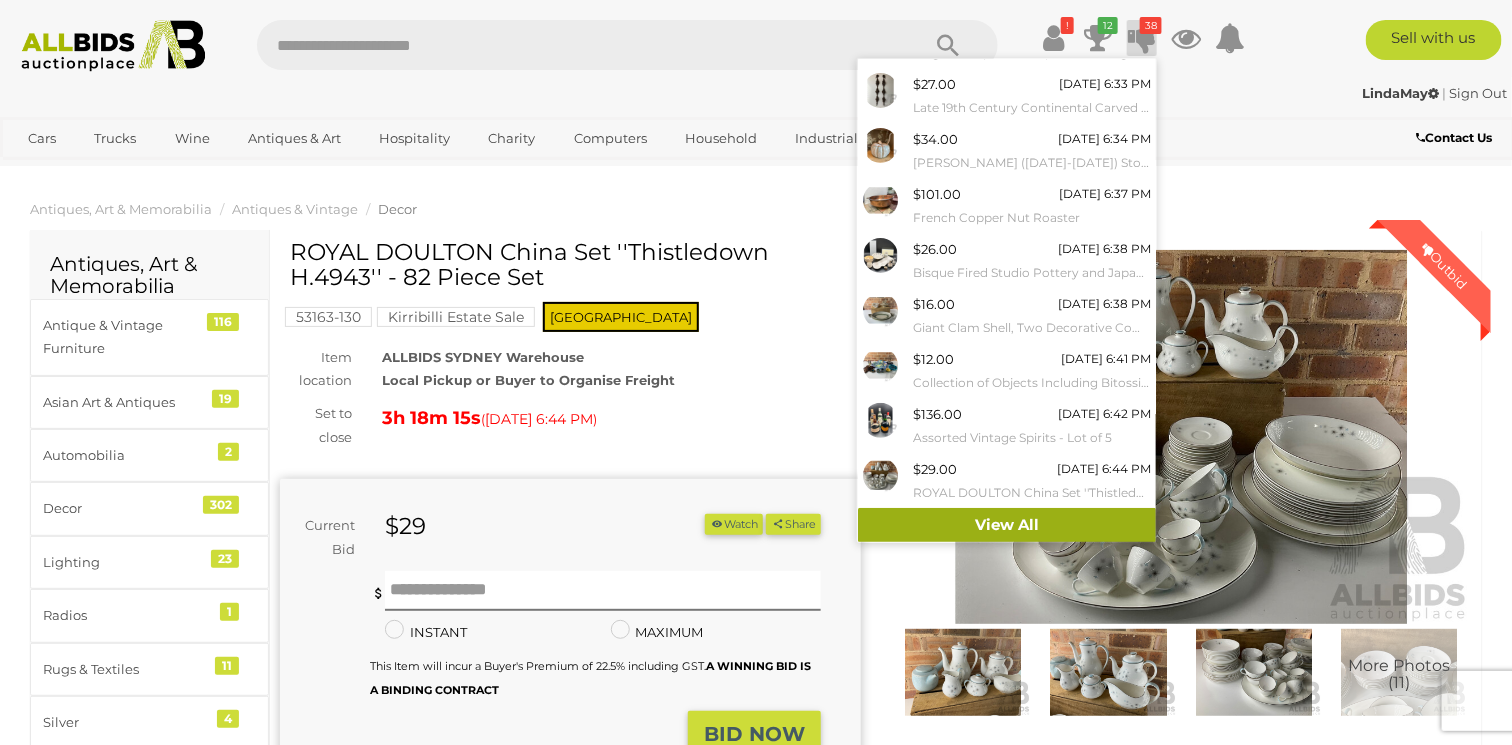 click on "View All" at bounding box center (1007, 525) 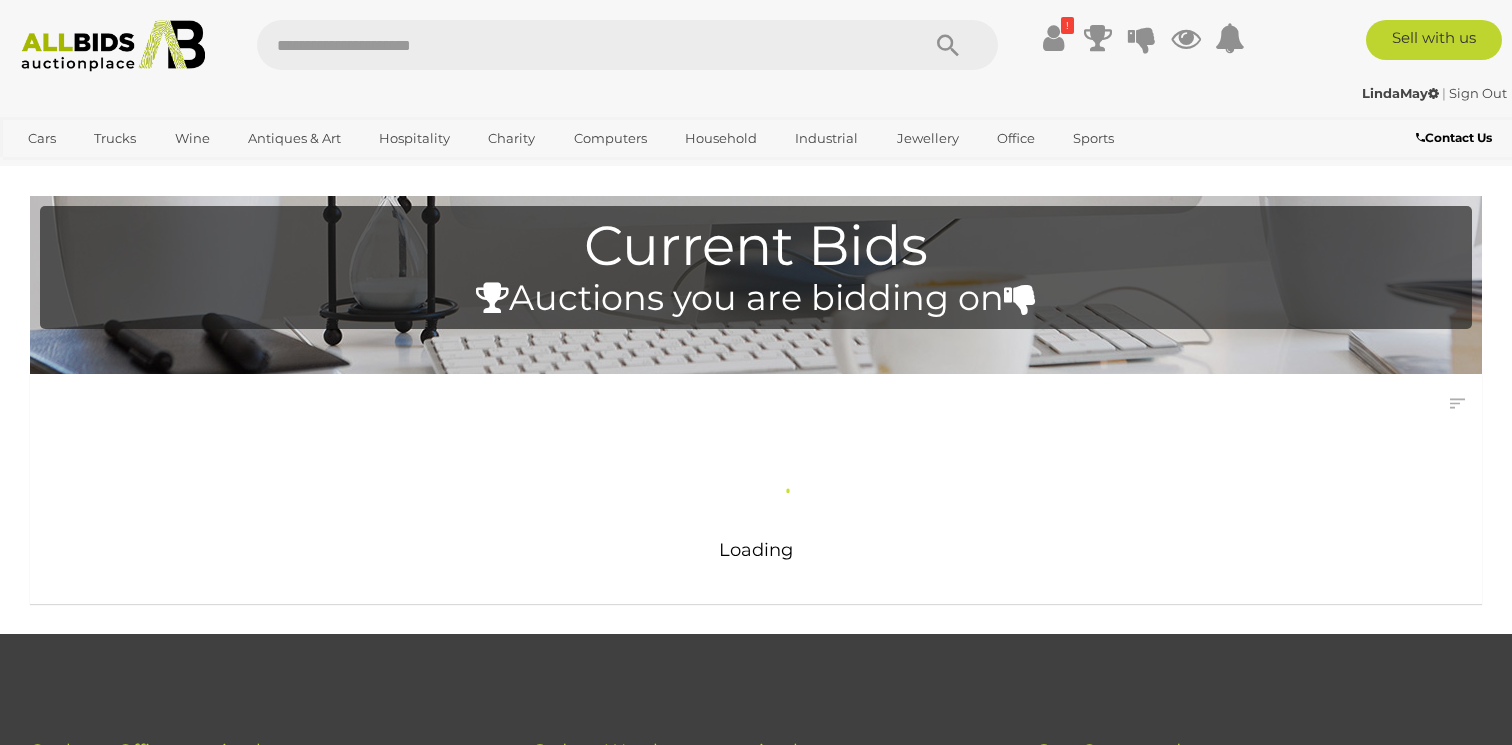 scroll, scrollTop: 0, scrollLeft: 0, axis: both 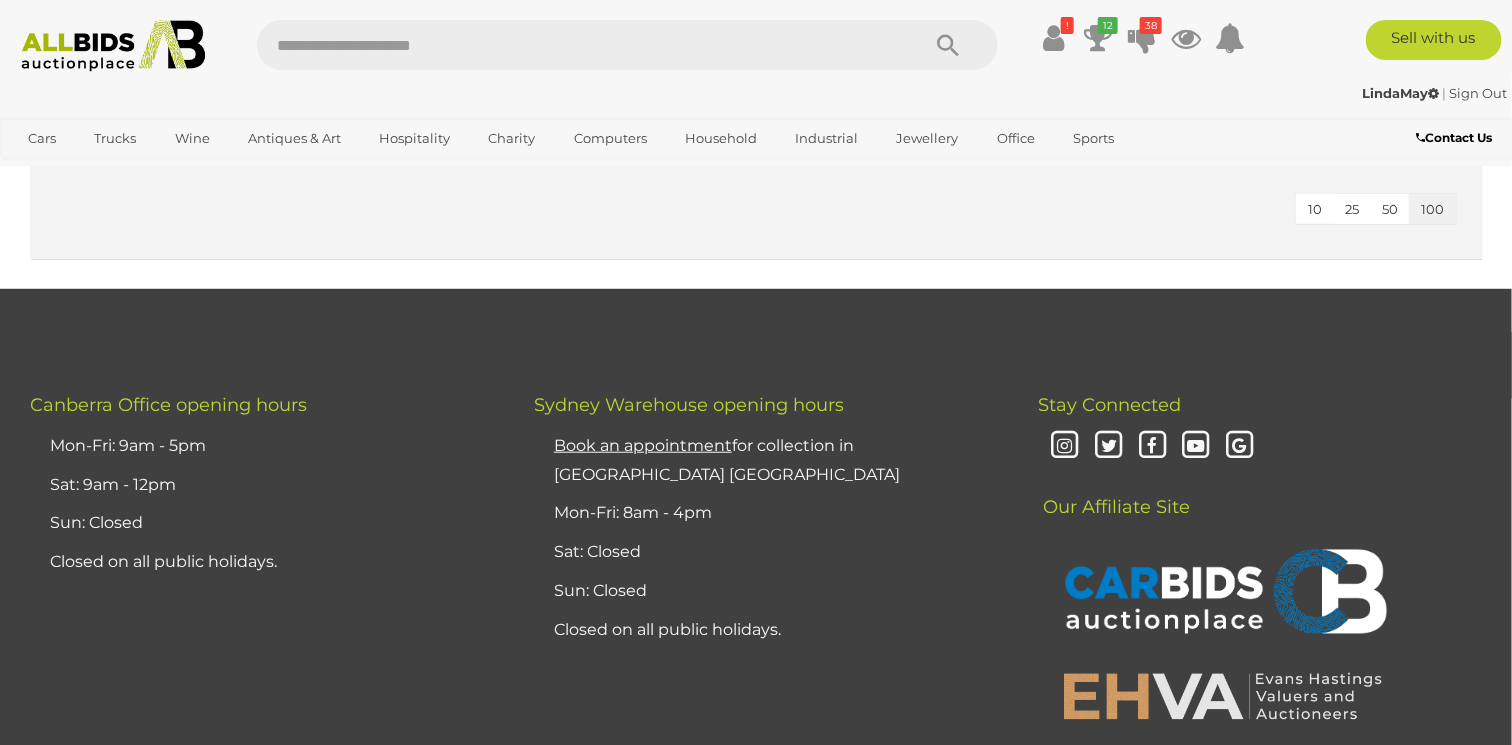 click on "25" at bounding box center (1352, 209) 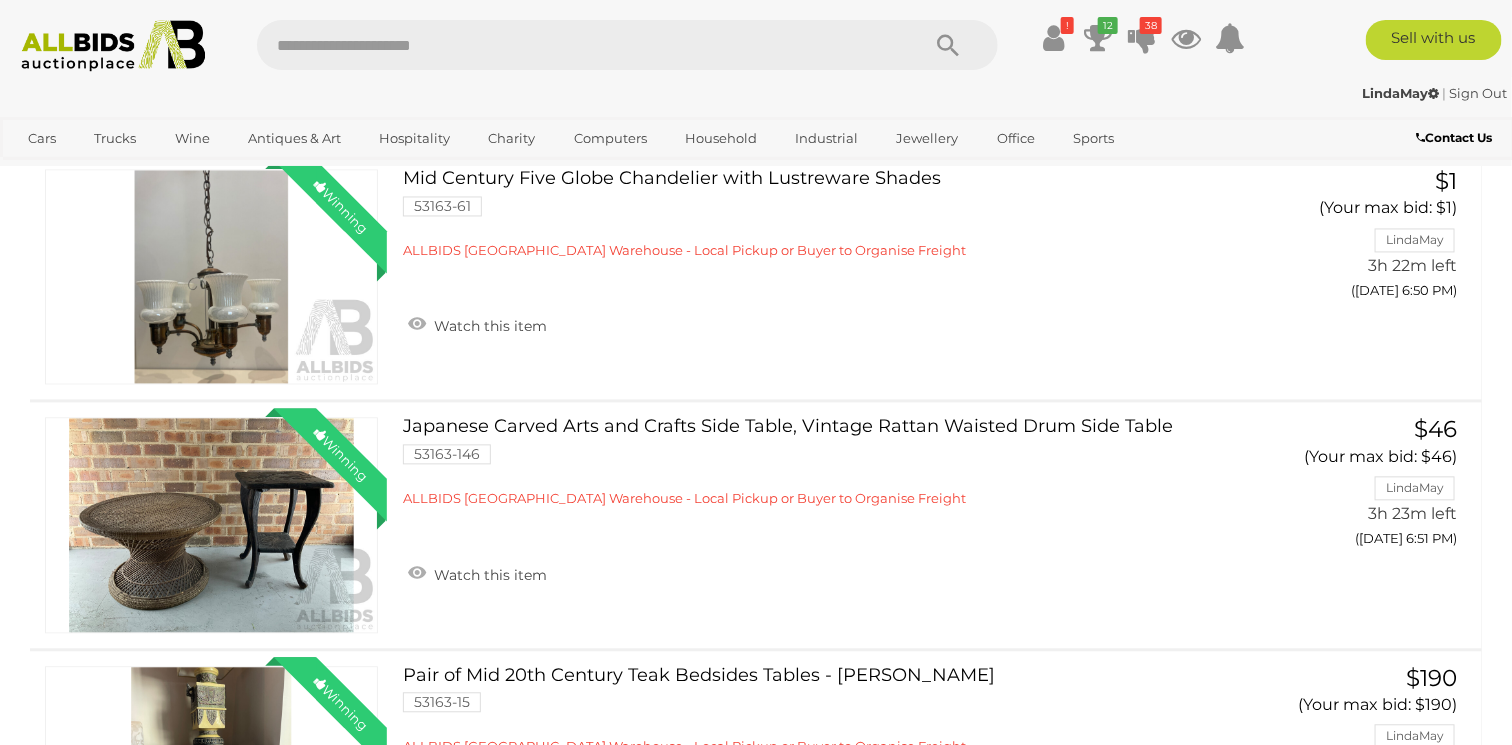 scroll, scrollTop: 4473, scrollLeft: 0, axis: vertical 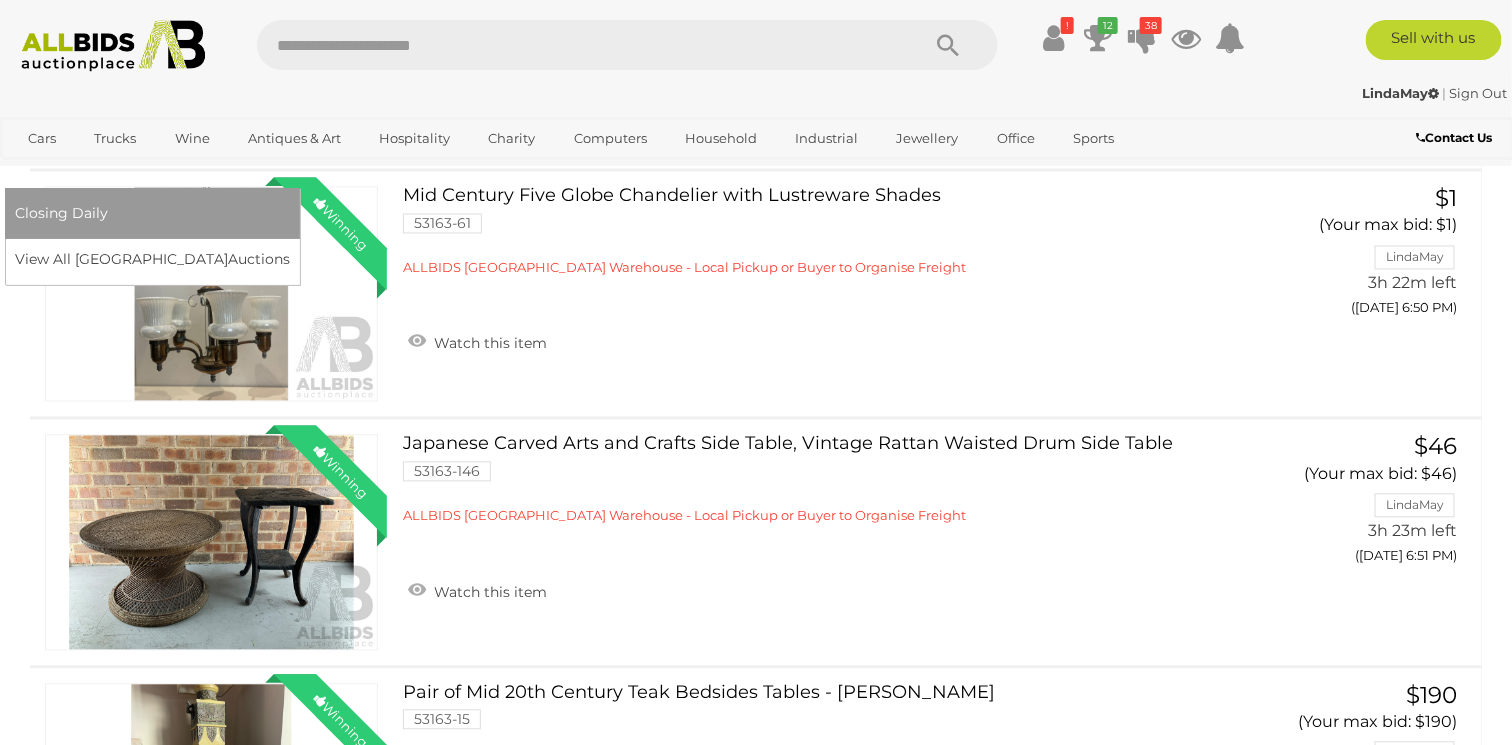 click on "[GEOGRAPHIC_DATA]" at bounding box center [99, 171] 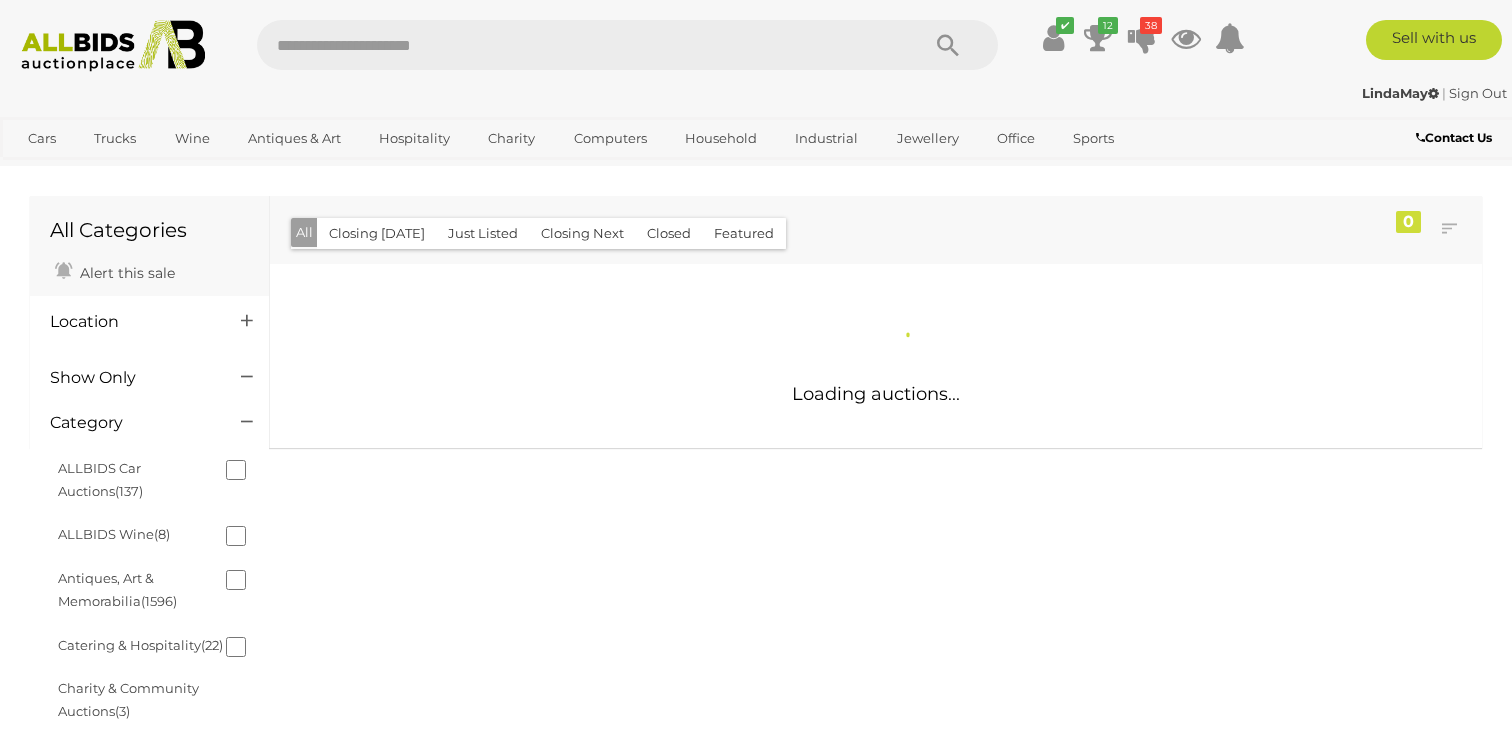 scroll, scrollTop: 0, scrollLeft: 0, axis: both 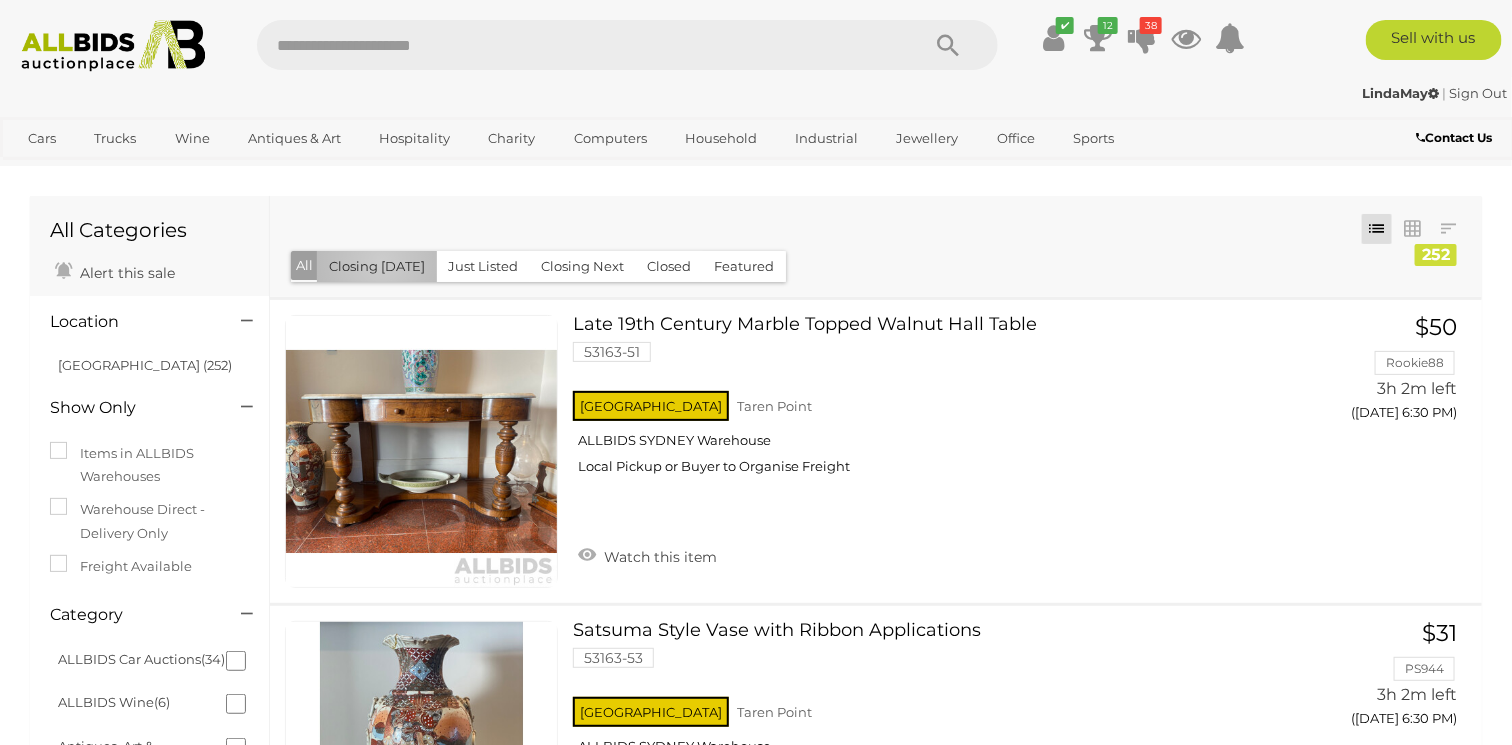 click on "Closing Today" at bounding box center (377, 266) 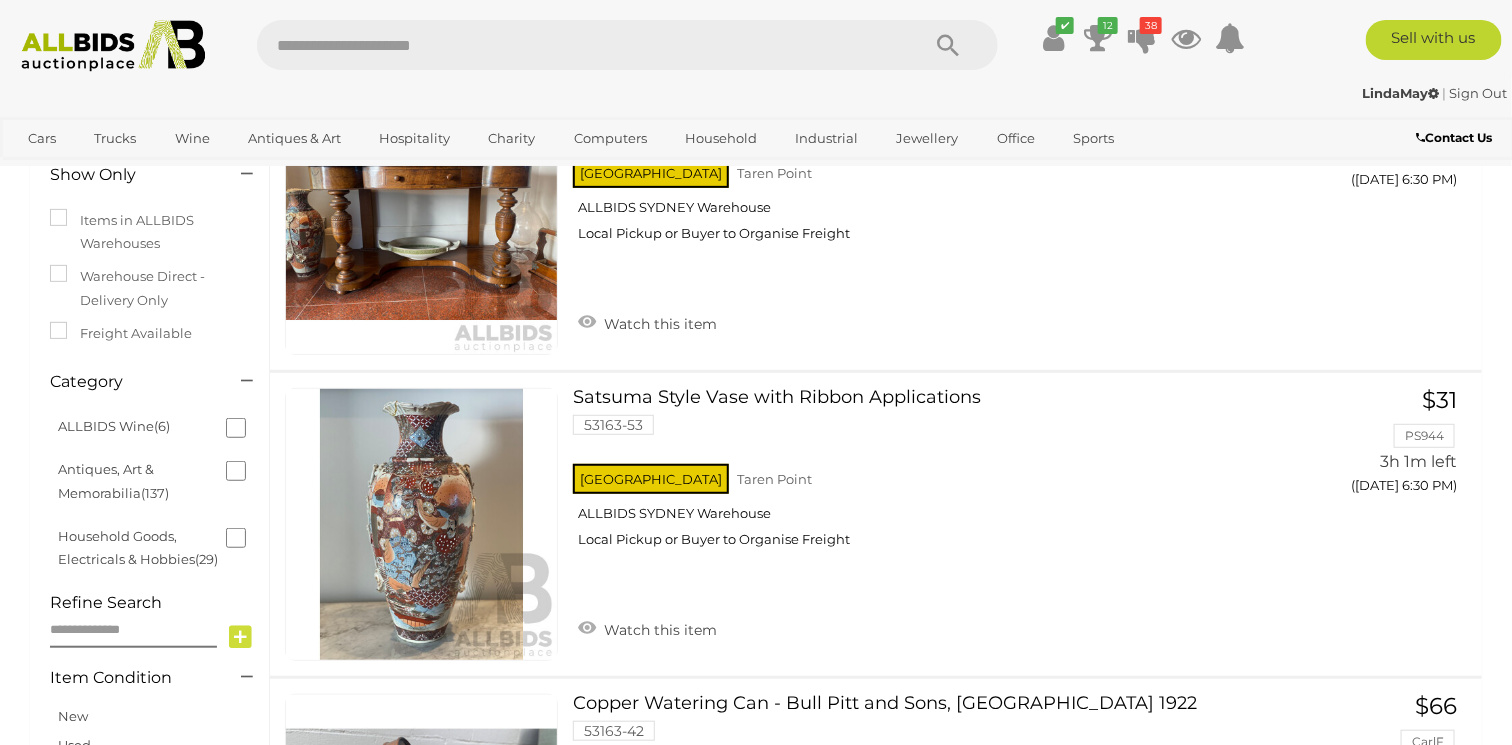 scroll, scrollTop: 399, scrollLeft: 0, axis: vertical 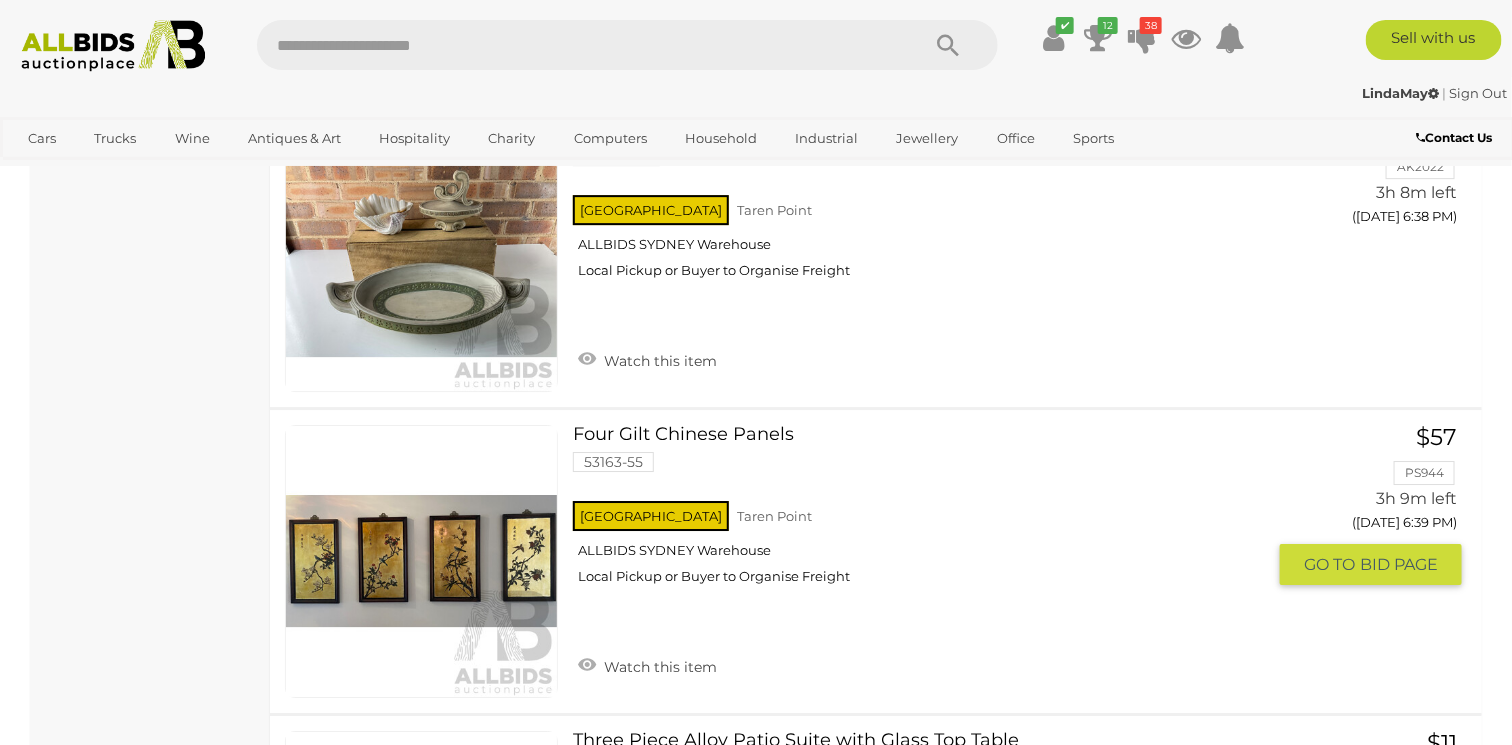 click on "Four Gilt Chinese Panels
53163-55
NSW
Taren Point ALLBIDS SYDNEY Warehouse" at bounding box center [926, 512] 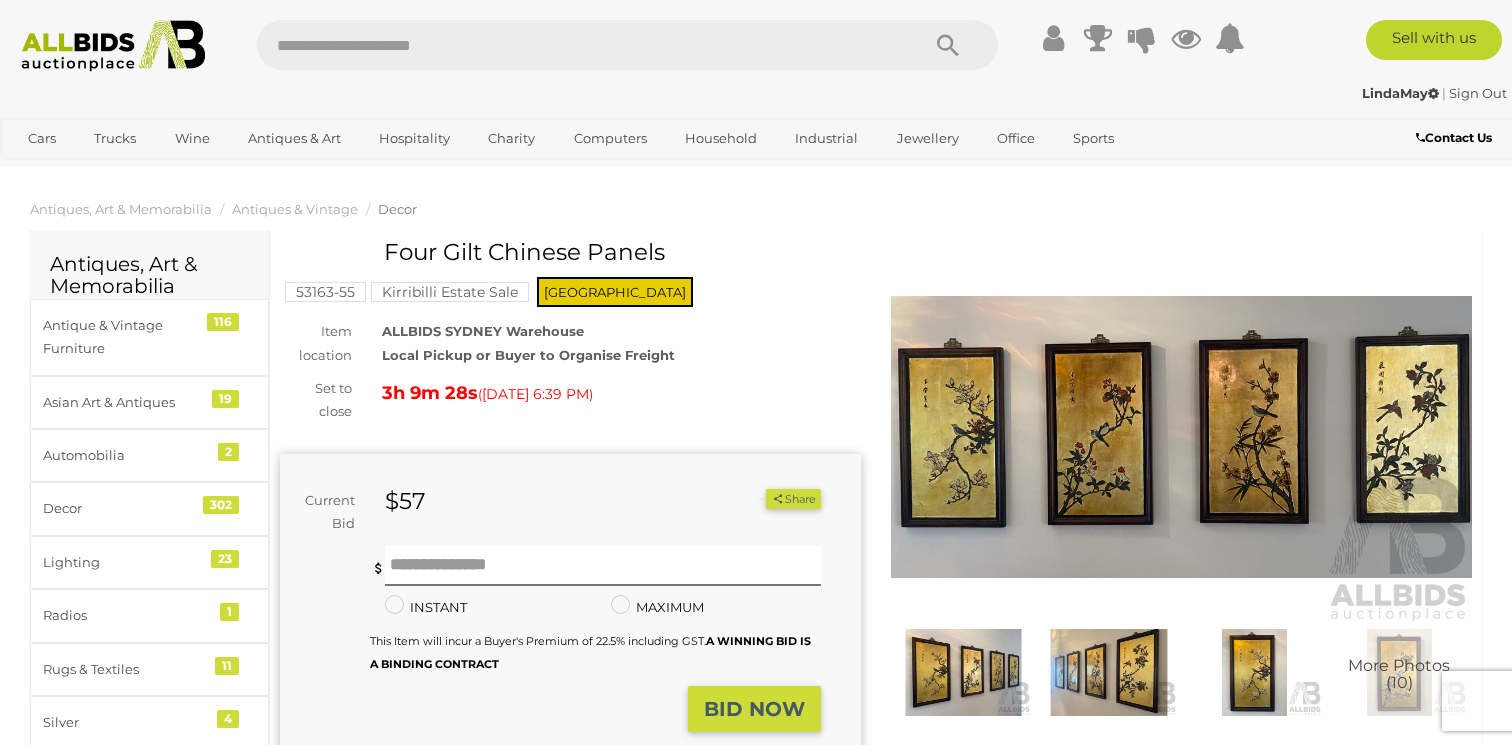 scroll, scrollTop: 0, scrollLeft: 0, axis: both 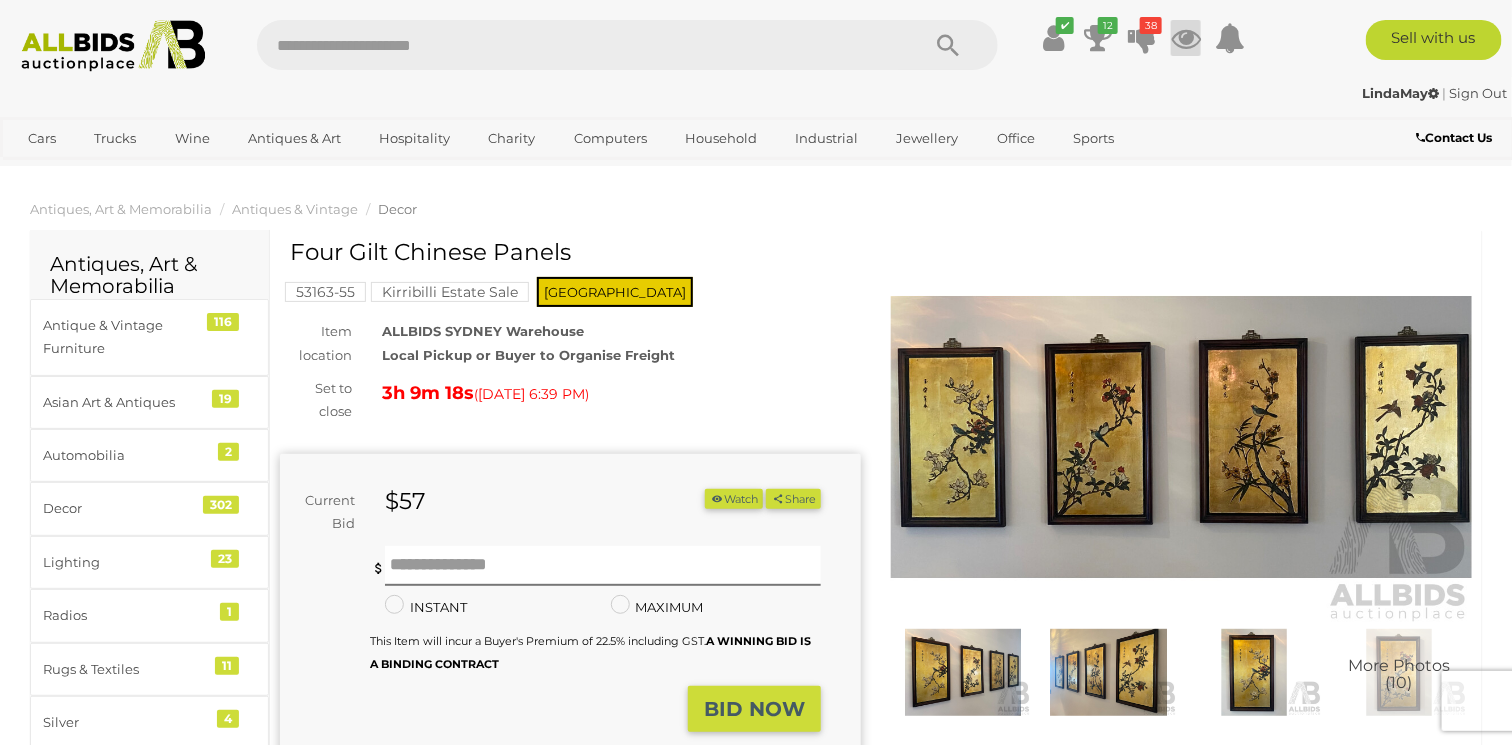 click at bounding box center [1186, 38] 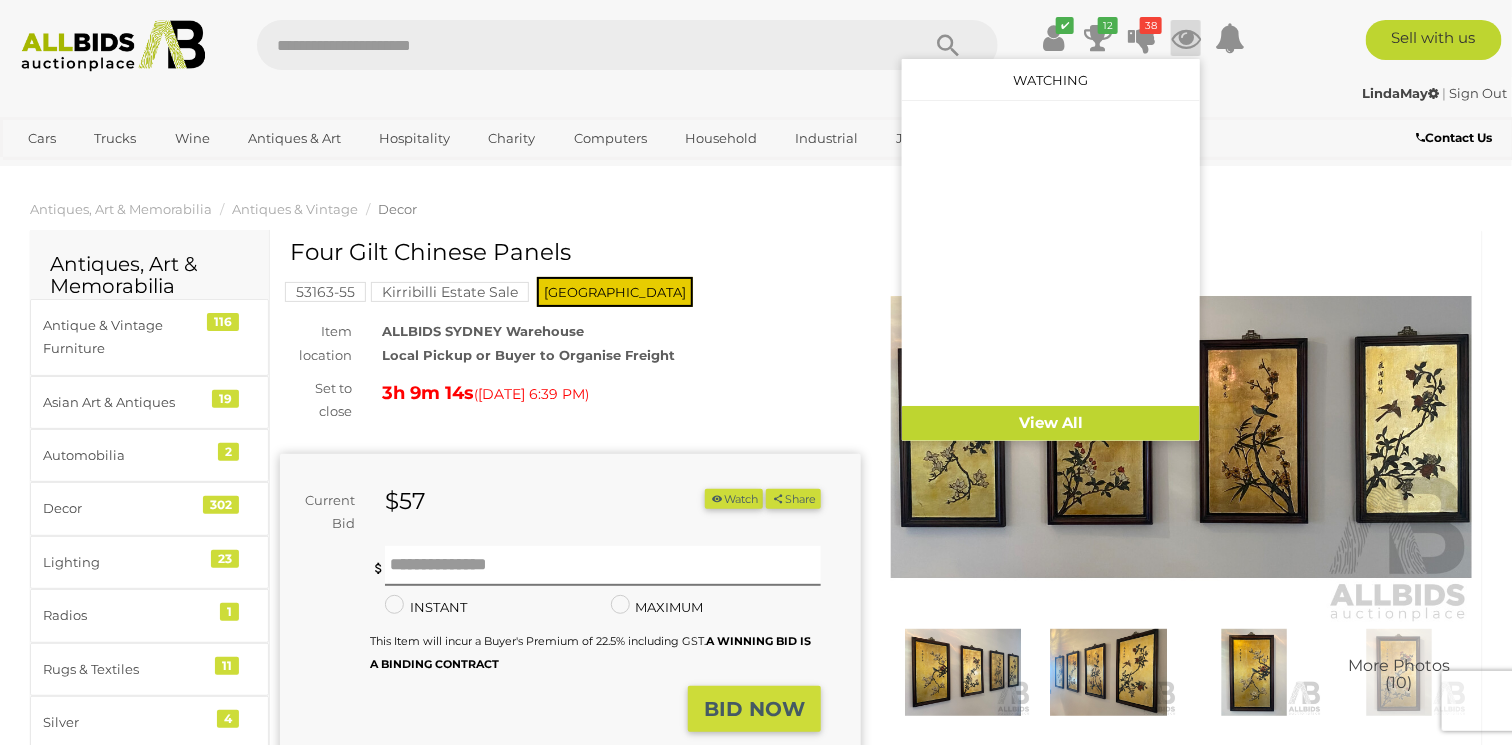 click at bounding box center (1186, 38) 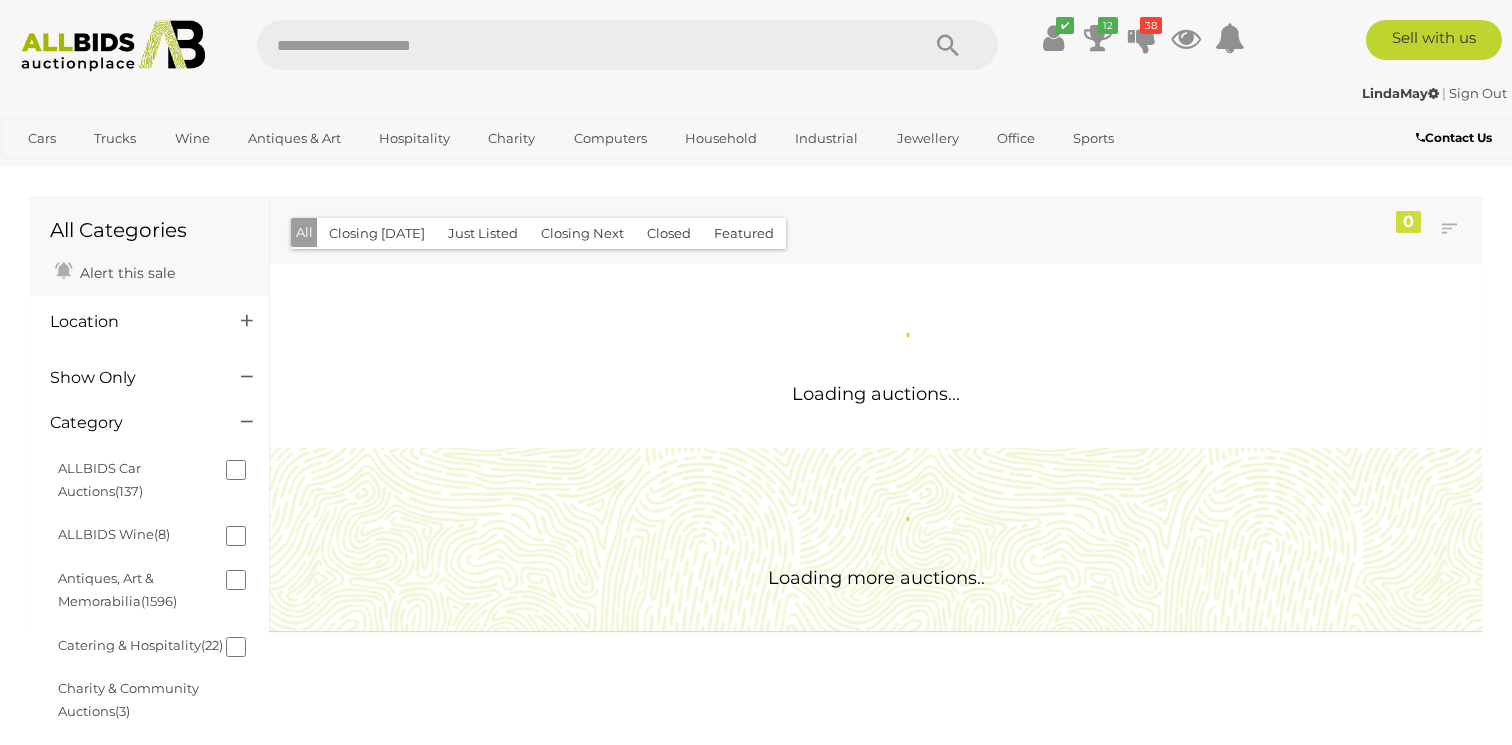 scroll, scrollTop: 1646, scrollLeft: 0, axis: vertical 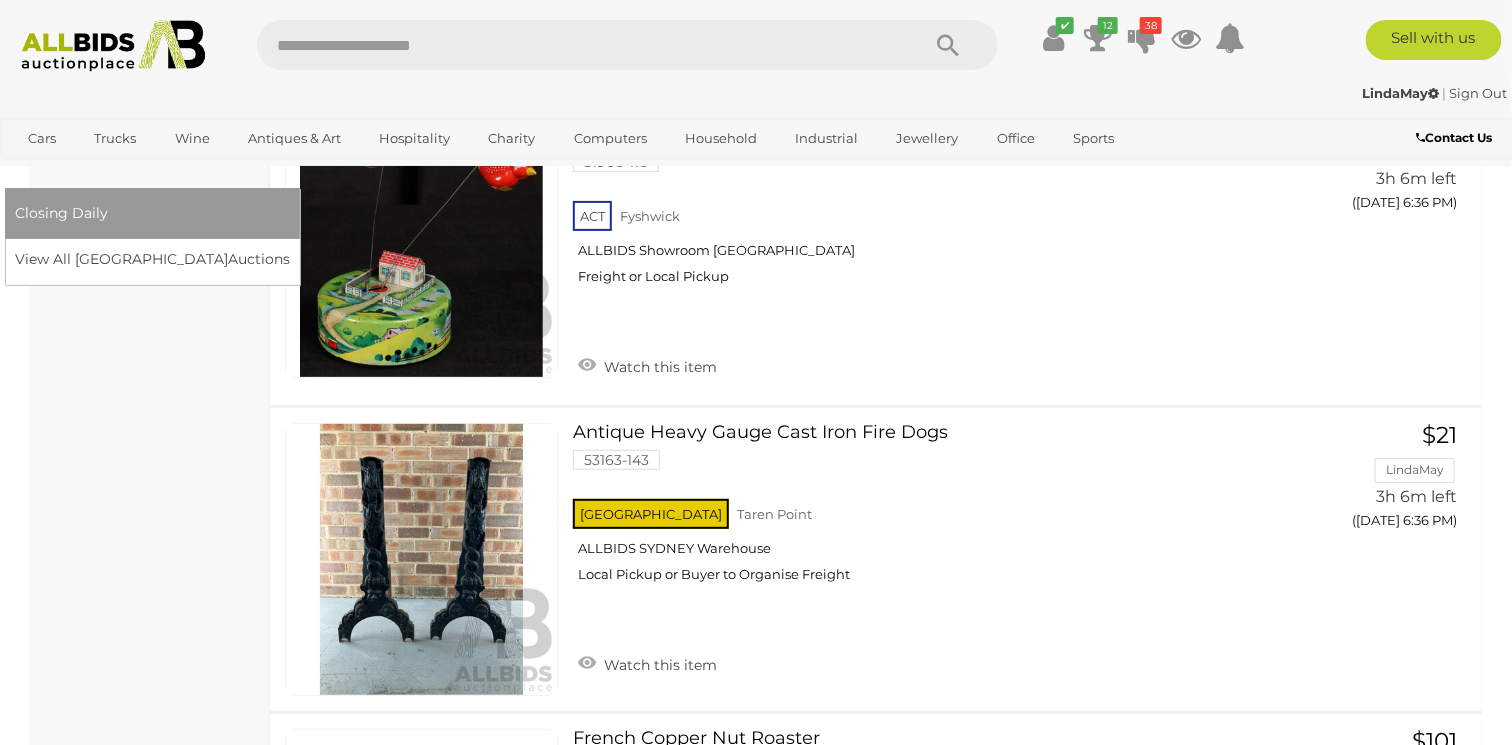 click on "[GEOGRAPHIC_DATA]" at bounding box center [99, 171] 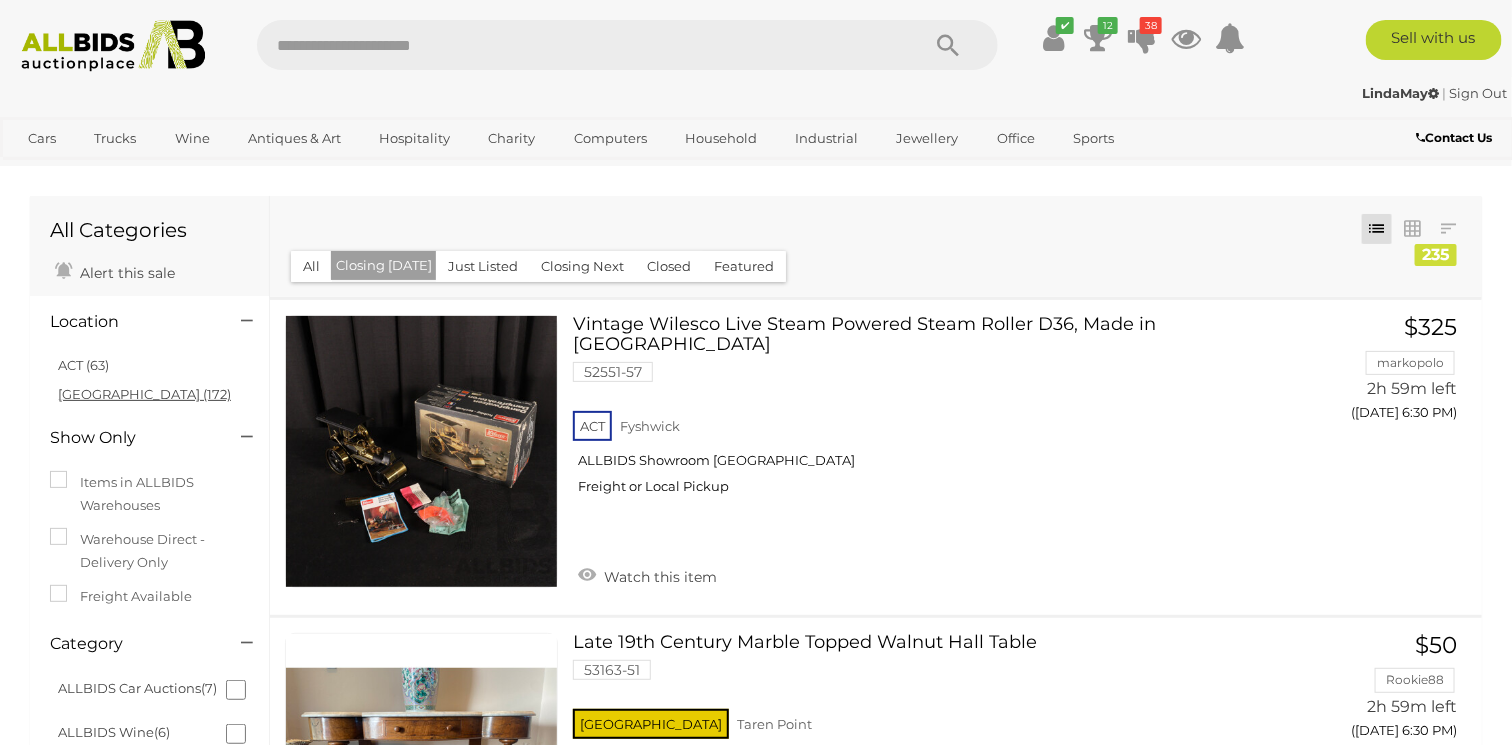 click on "NSW (172)" at bounding box center [144, 394] 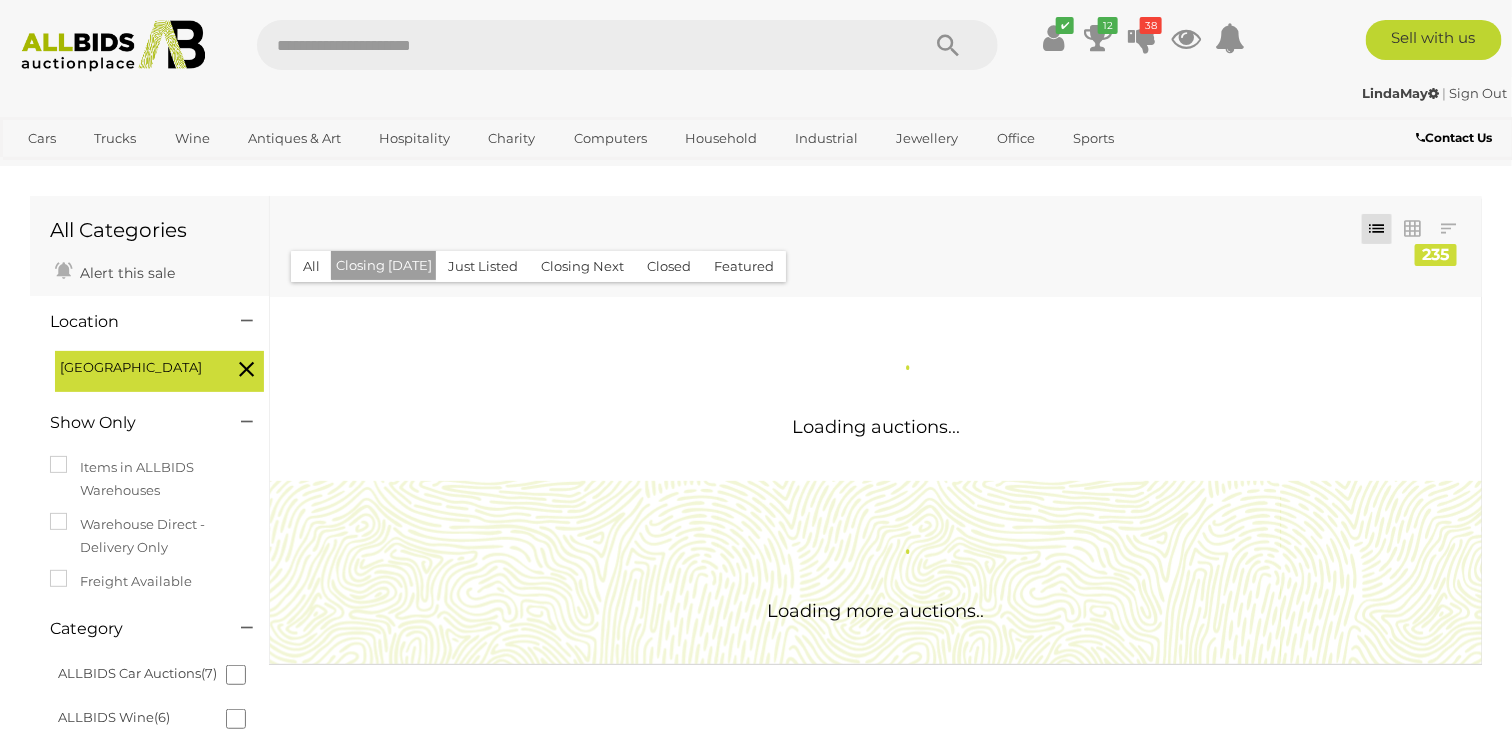 scroll, scrollTop: 5742, scrollLeft: 0, axis: vertical 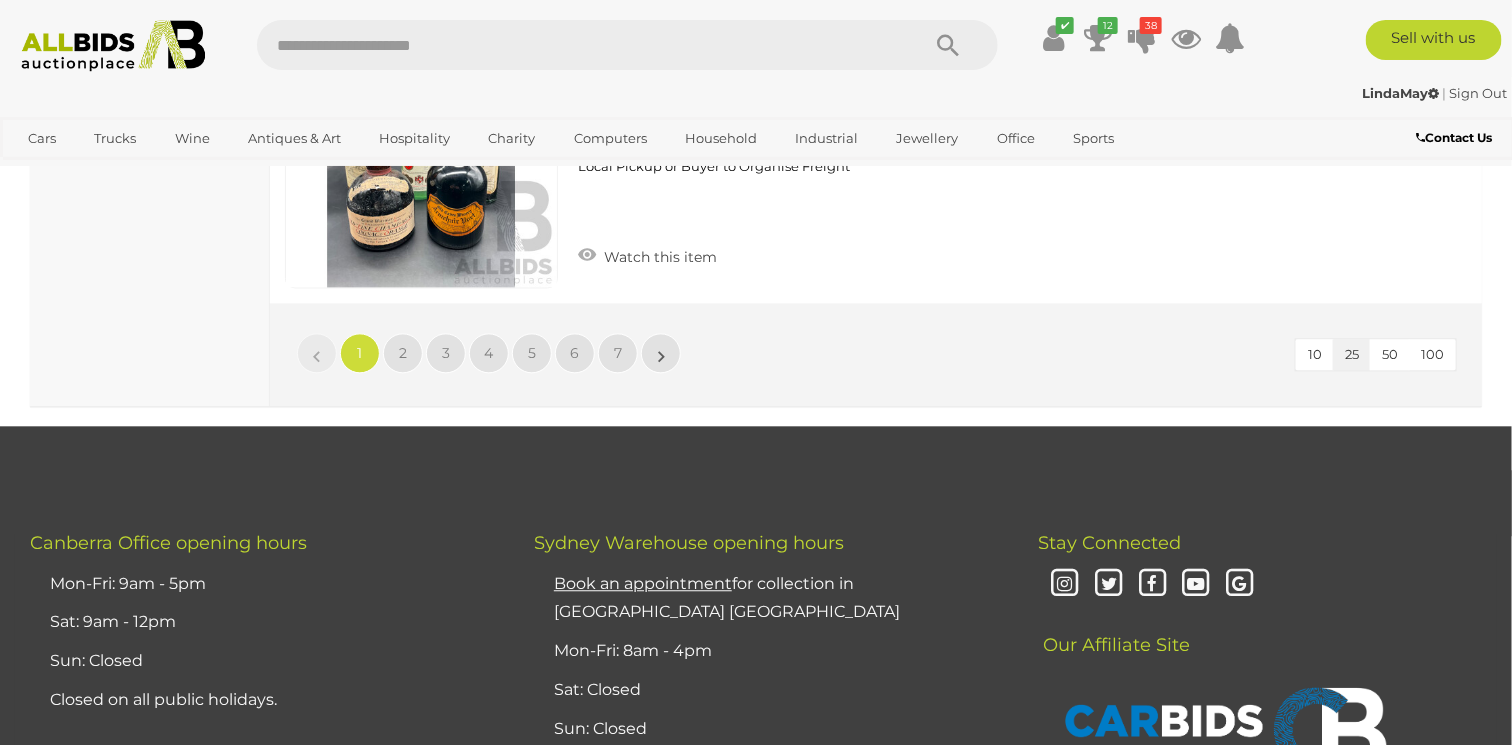 click on "50" at bounding box center (1390, 354) 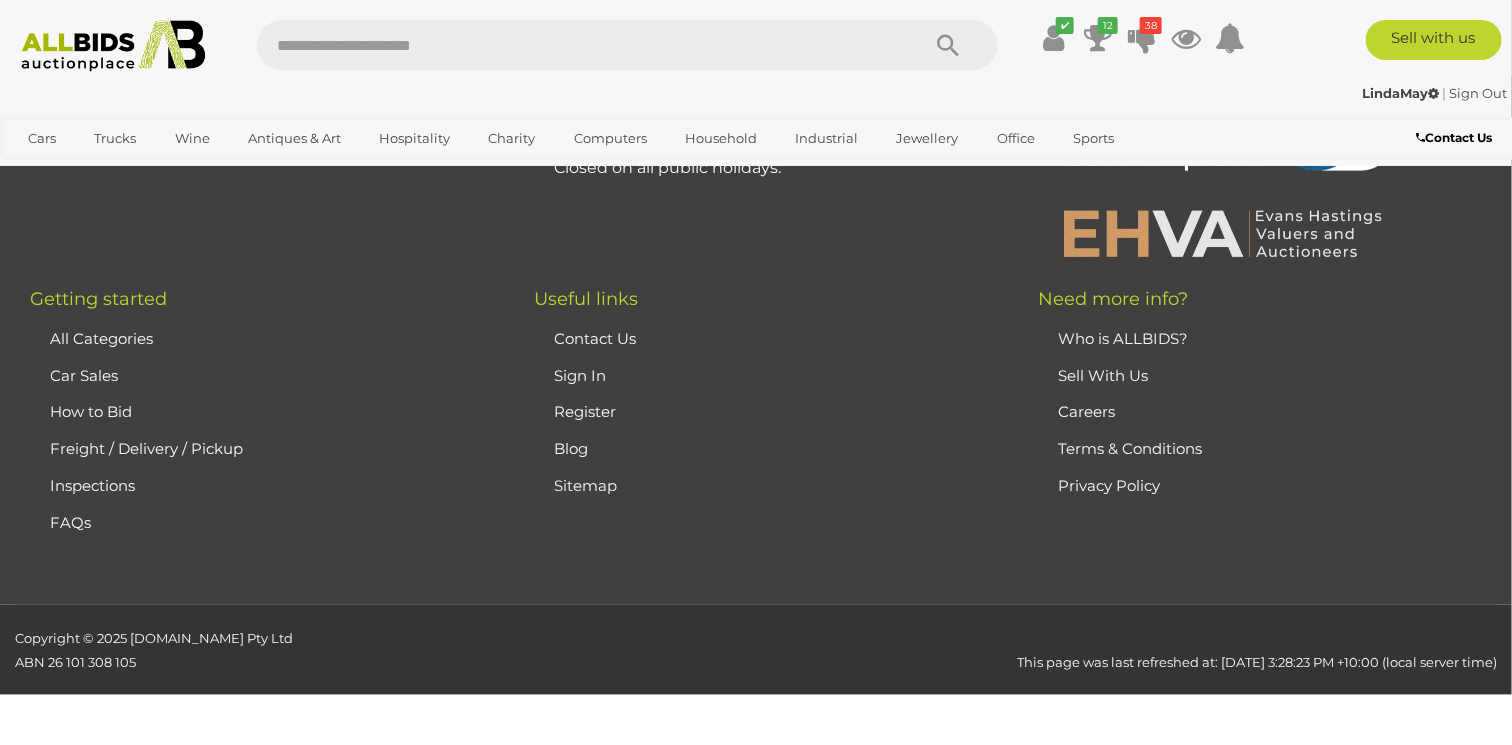 scroll, scrollTop: 97, scrollLeft: 0, axis: vertical 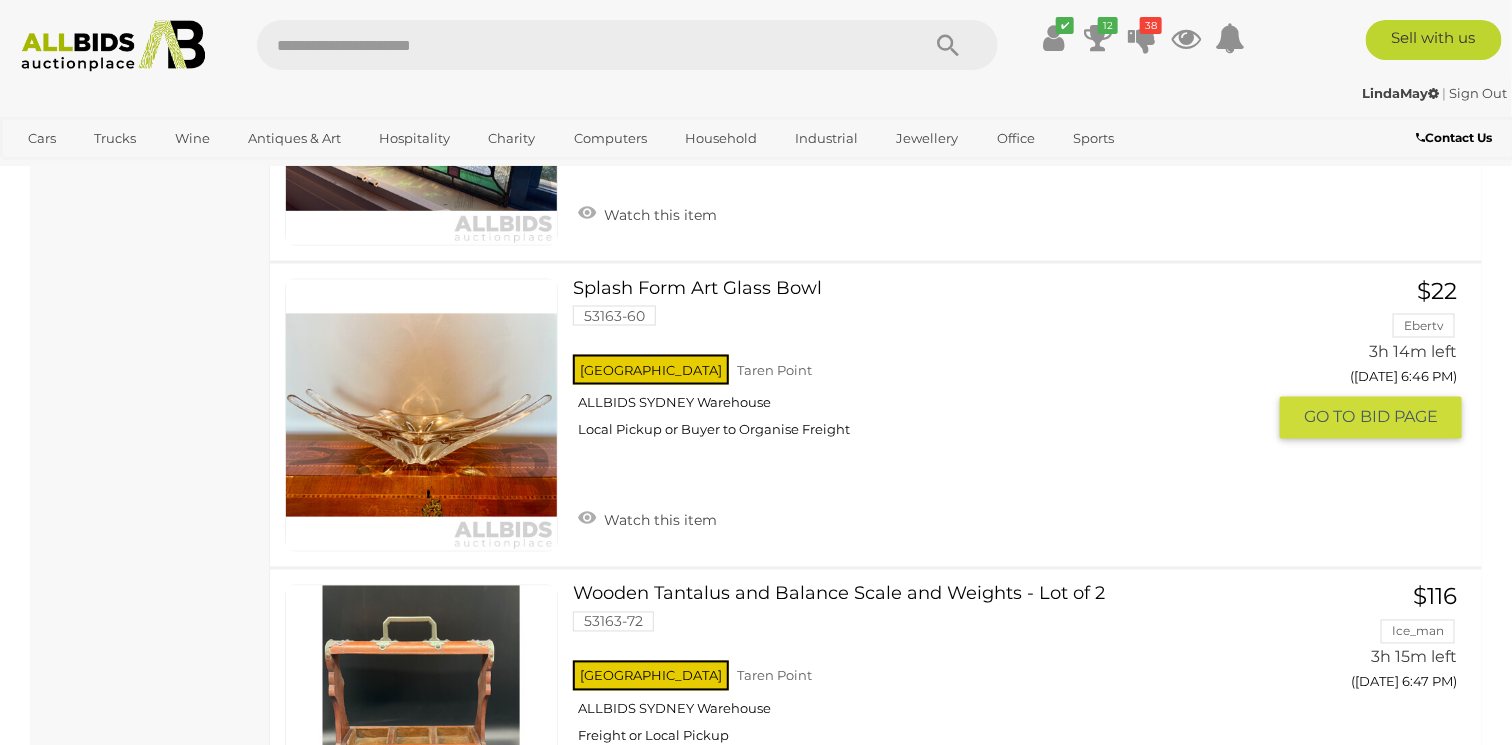 click at bounding box center [421, 415] 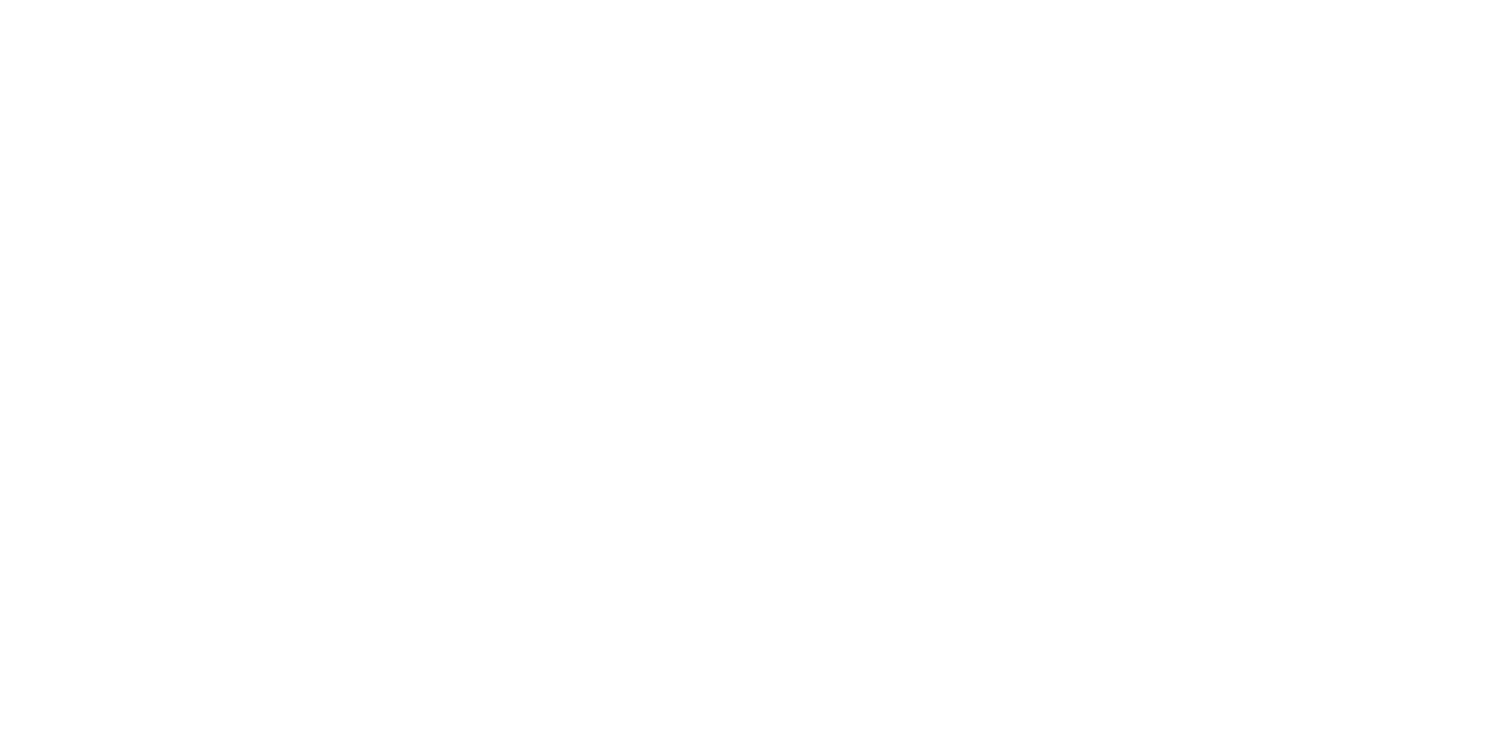 scroll, scrollTop: 0, scrollLeft: 0, axis: both 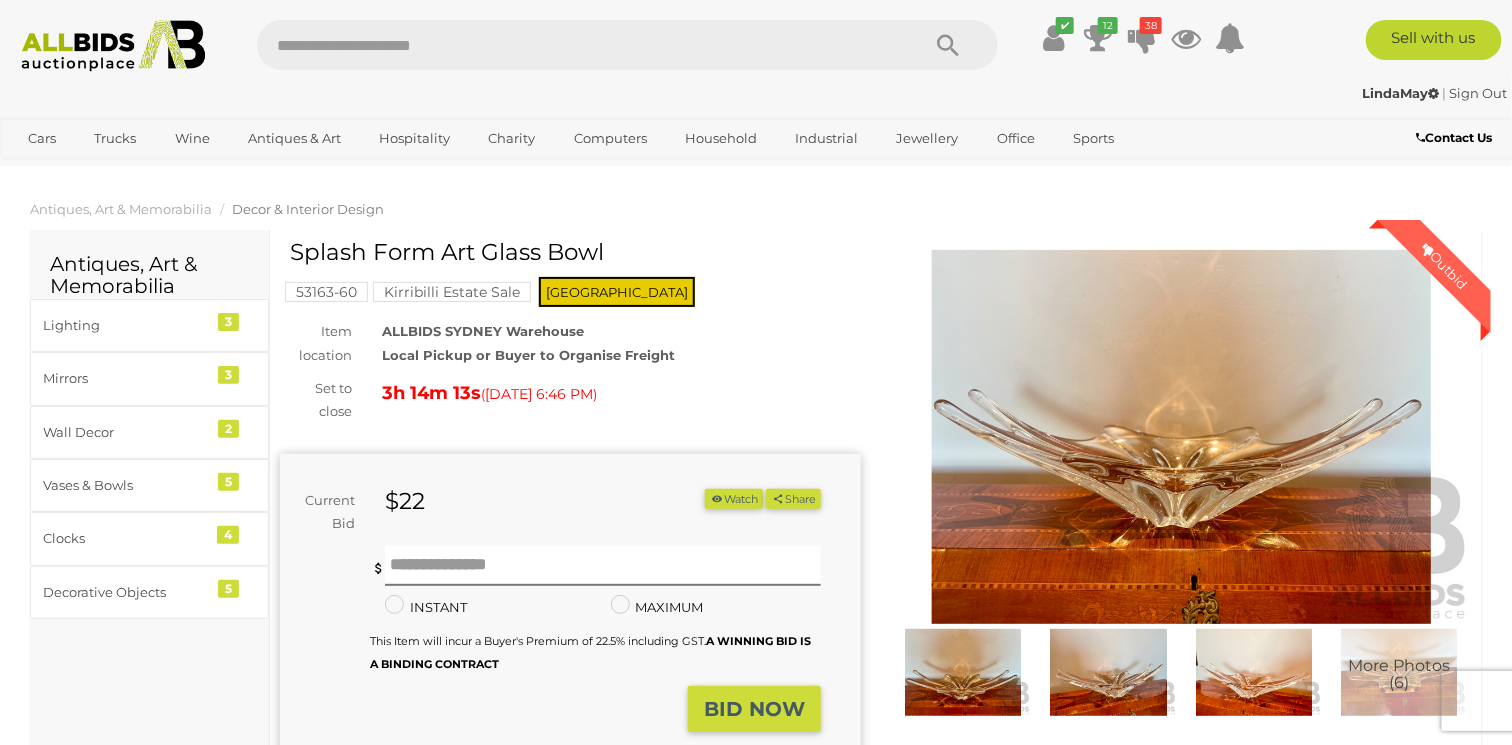 click at bounding box center (1181, 437) 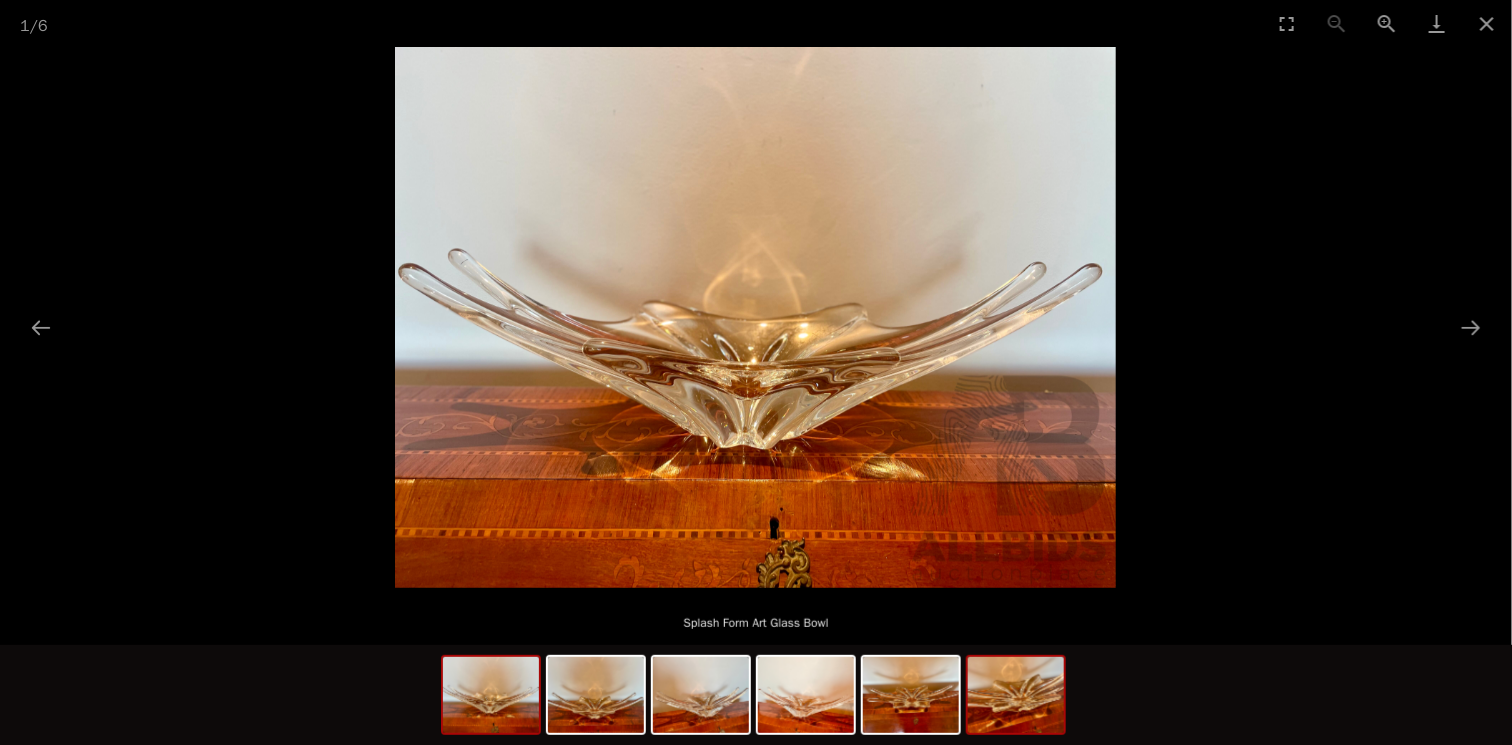 click at bounding box center [1016, 695] 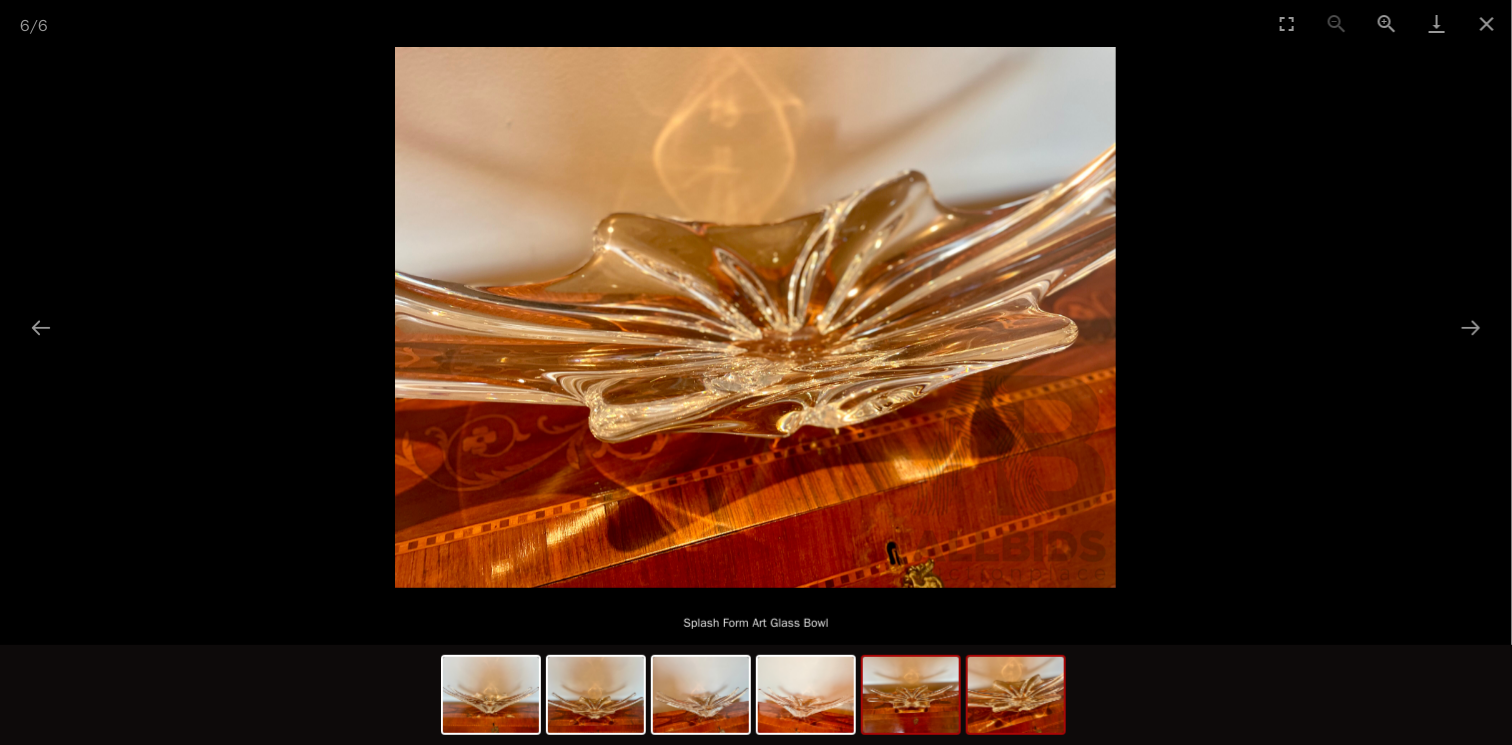 click at bounding box center (911, 695) 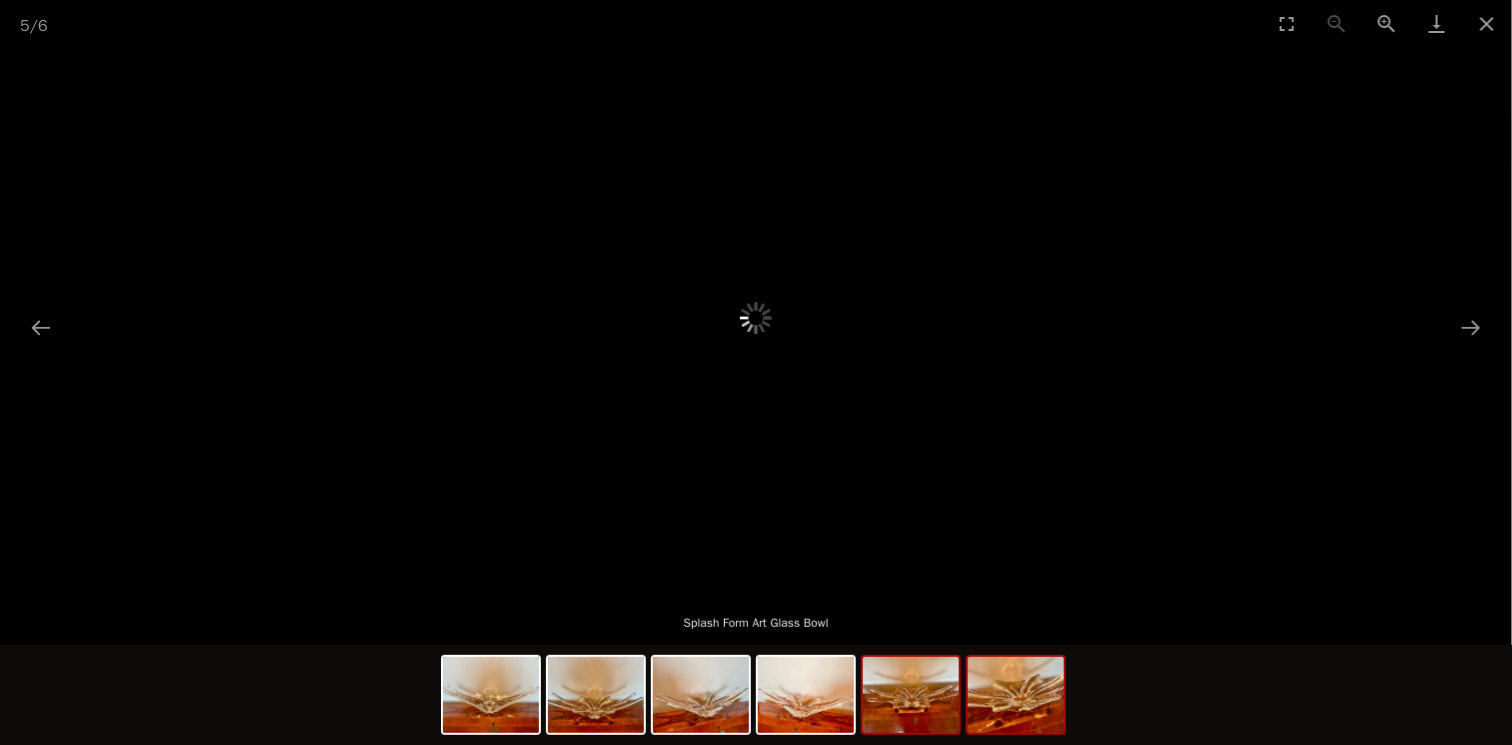 click at bounding box center [1016, 695] 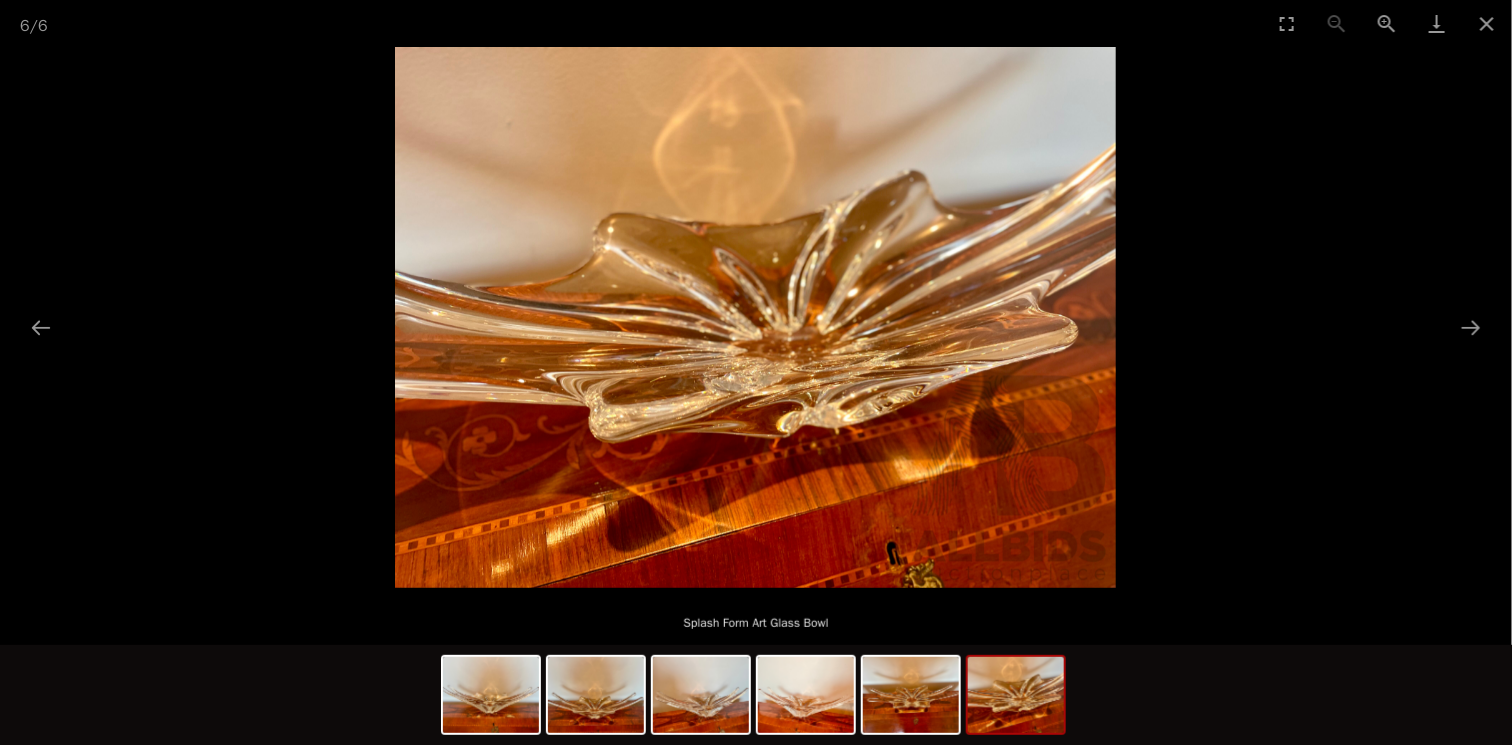 click 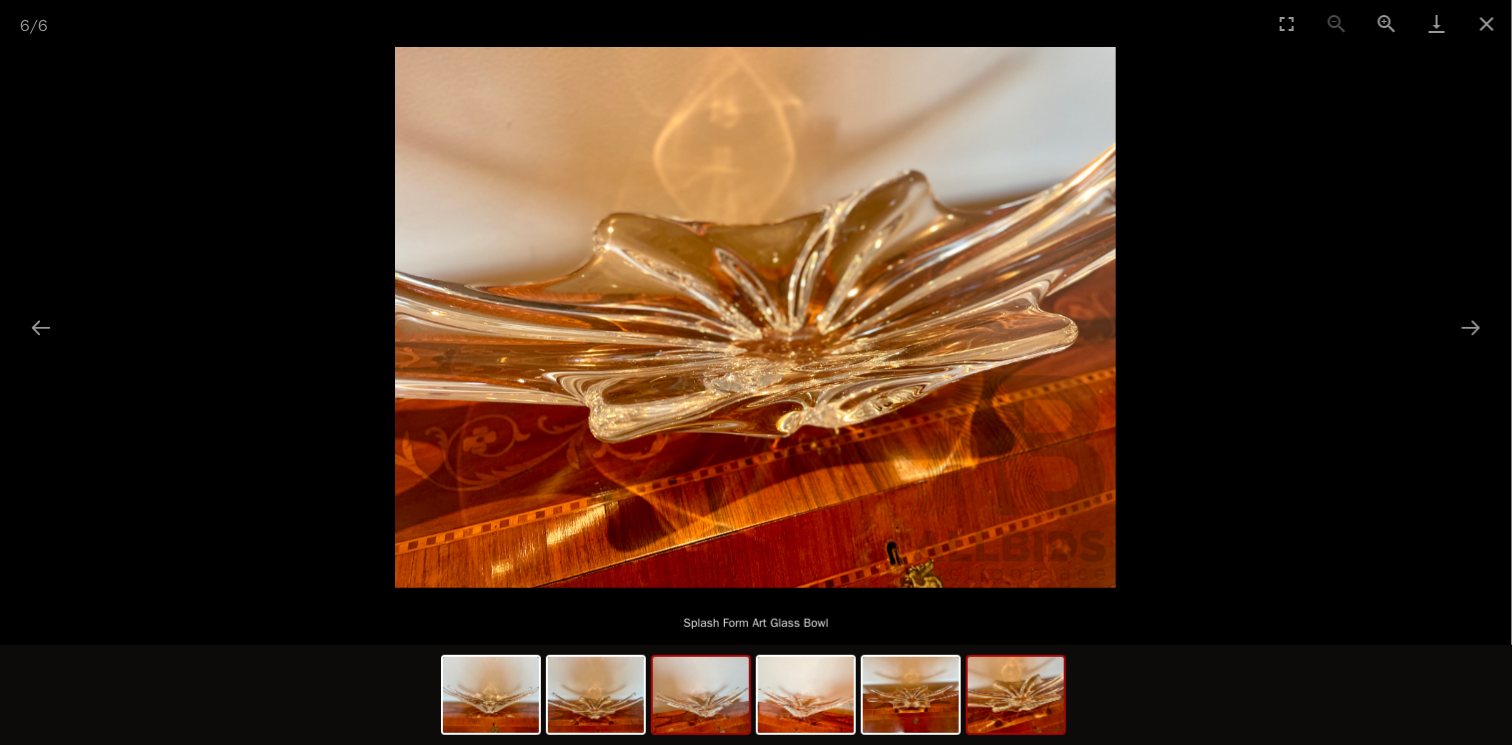 click 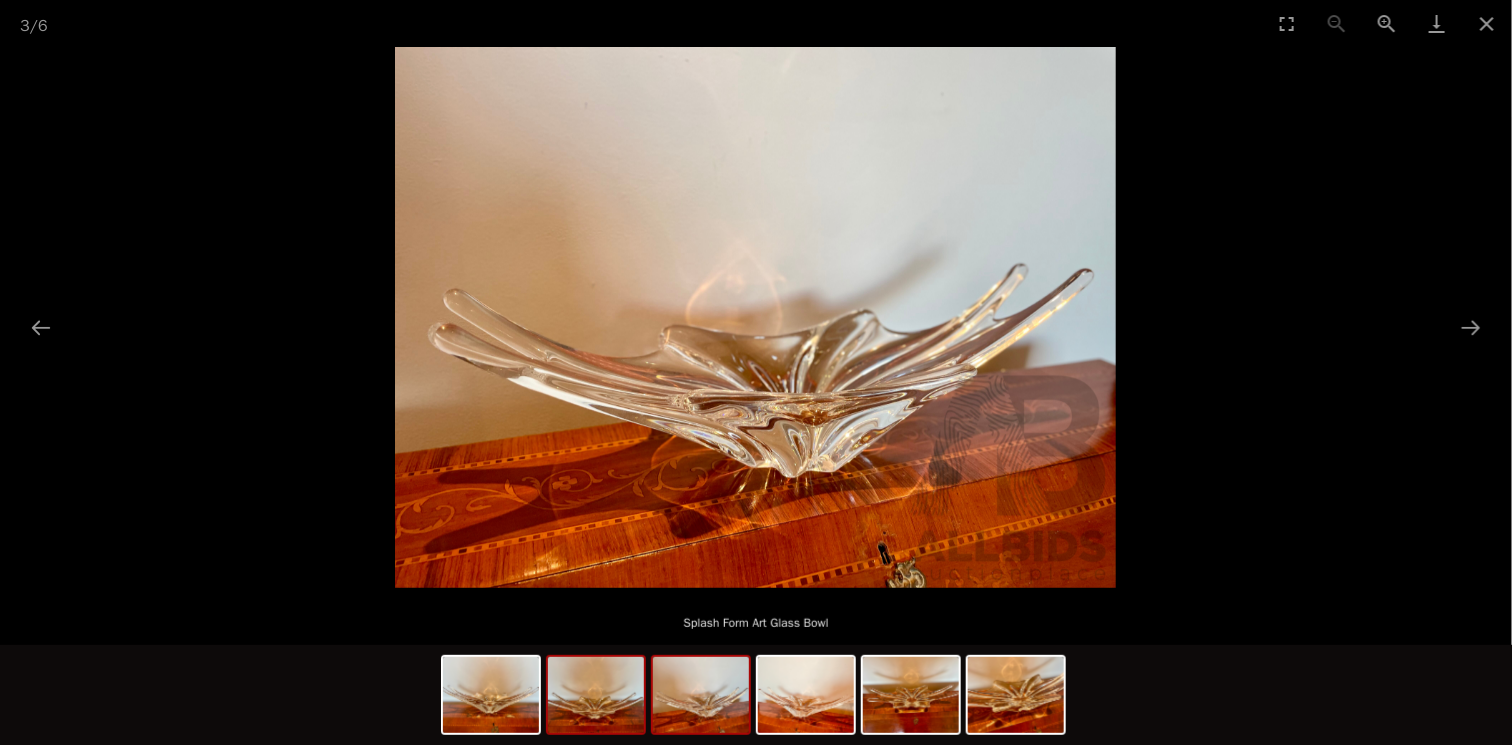 click 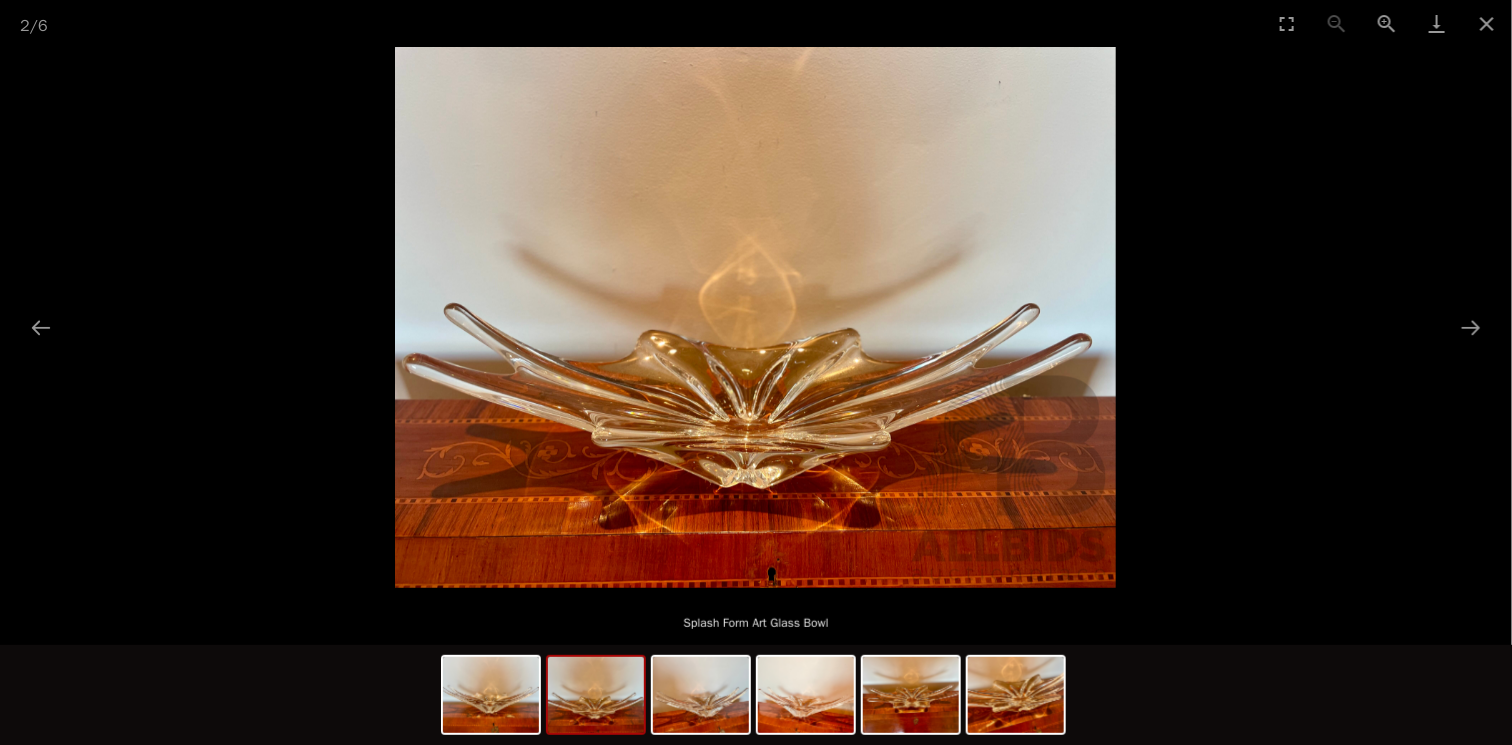 click 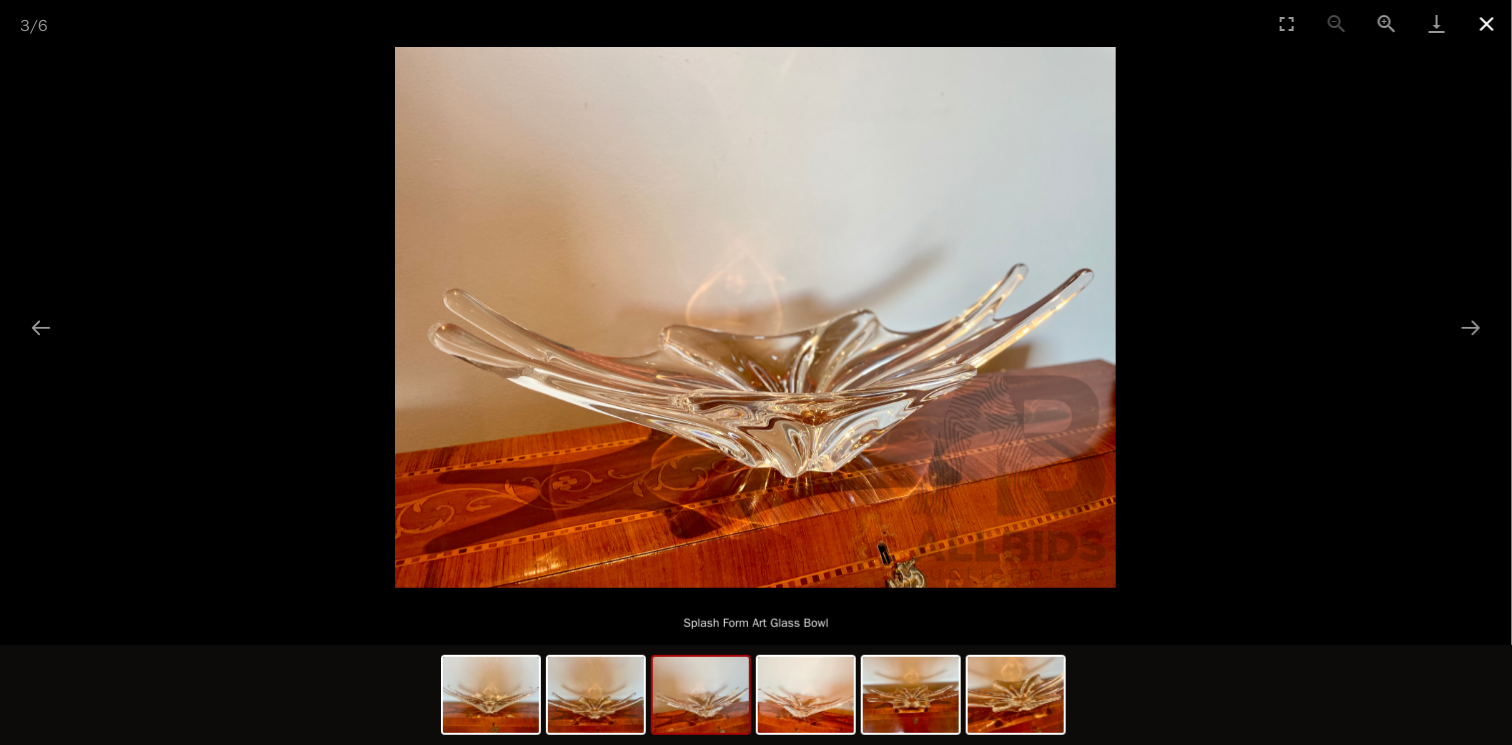click 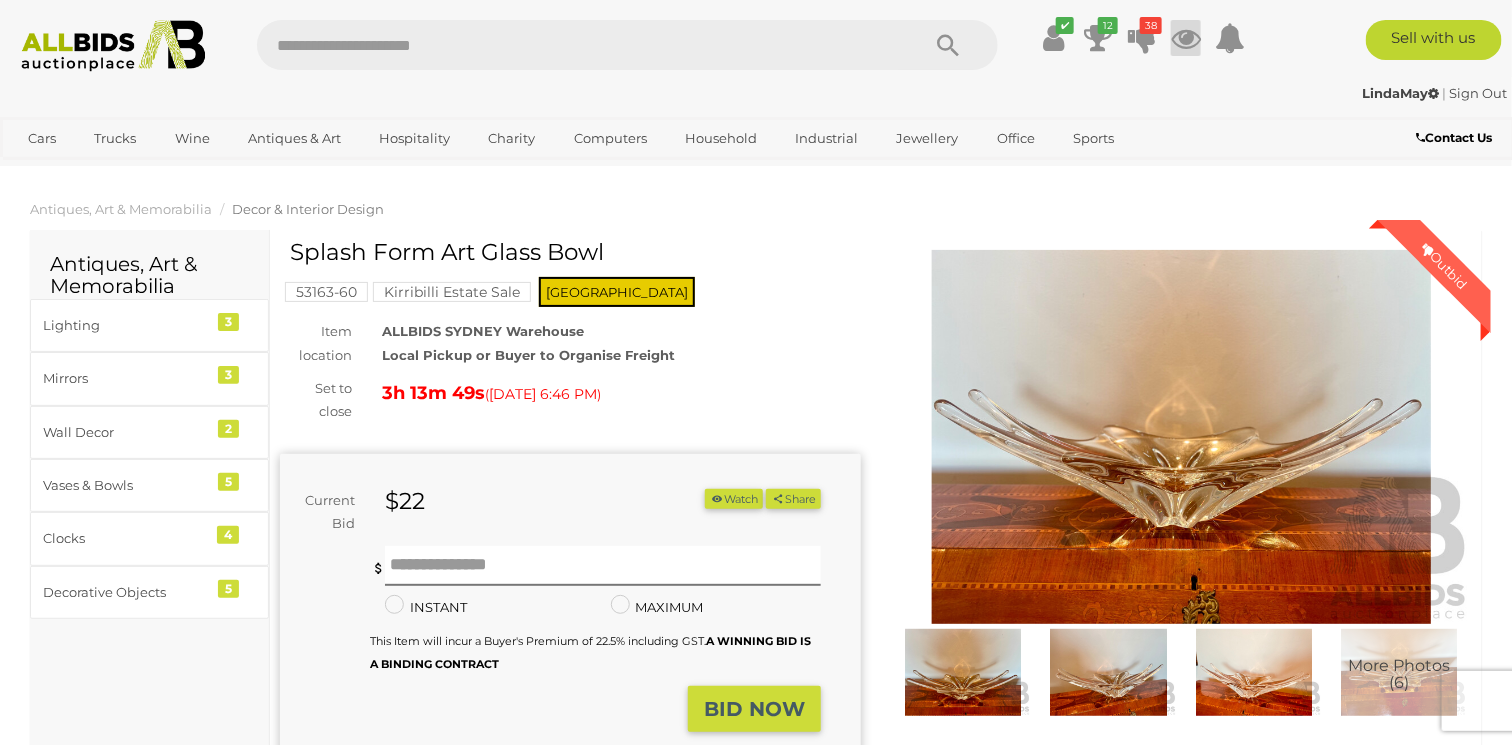 click 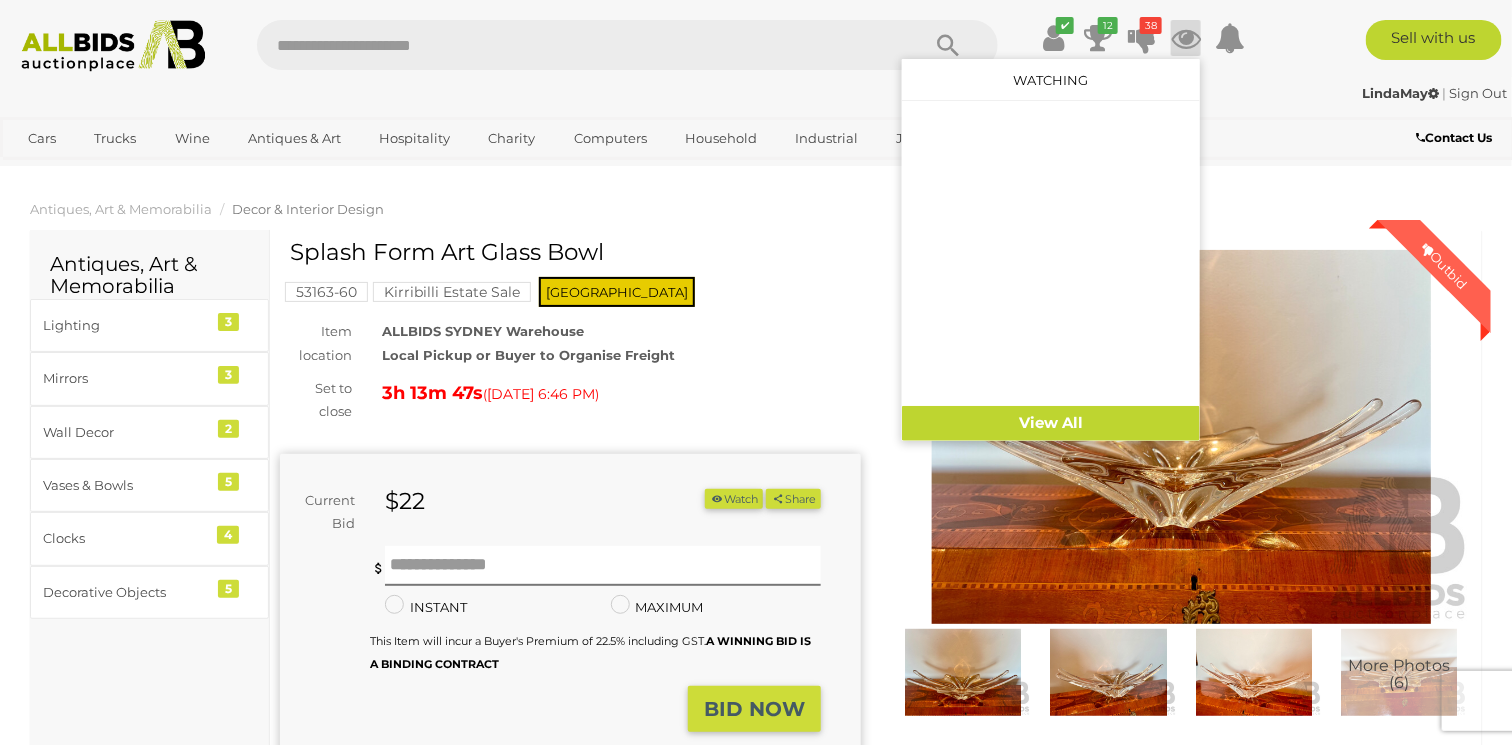 click on "Current Bid
$22
(Min $23)
$22
Share Facebook Twitter" 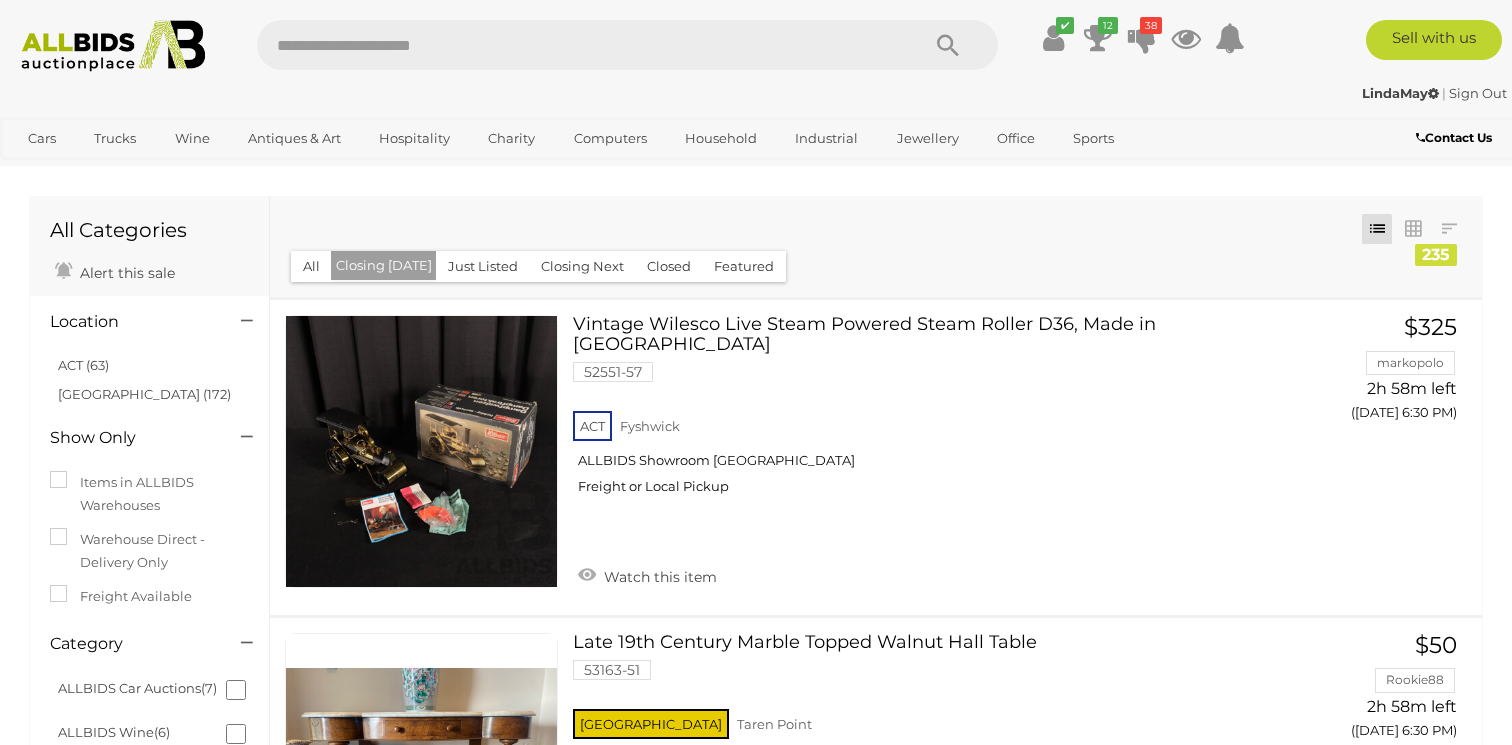 scroll, scrollTop: 15038, scrollLeft: 0, axis: vertical 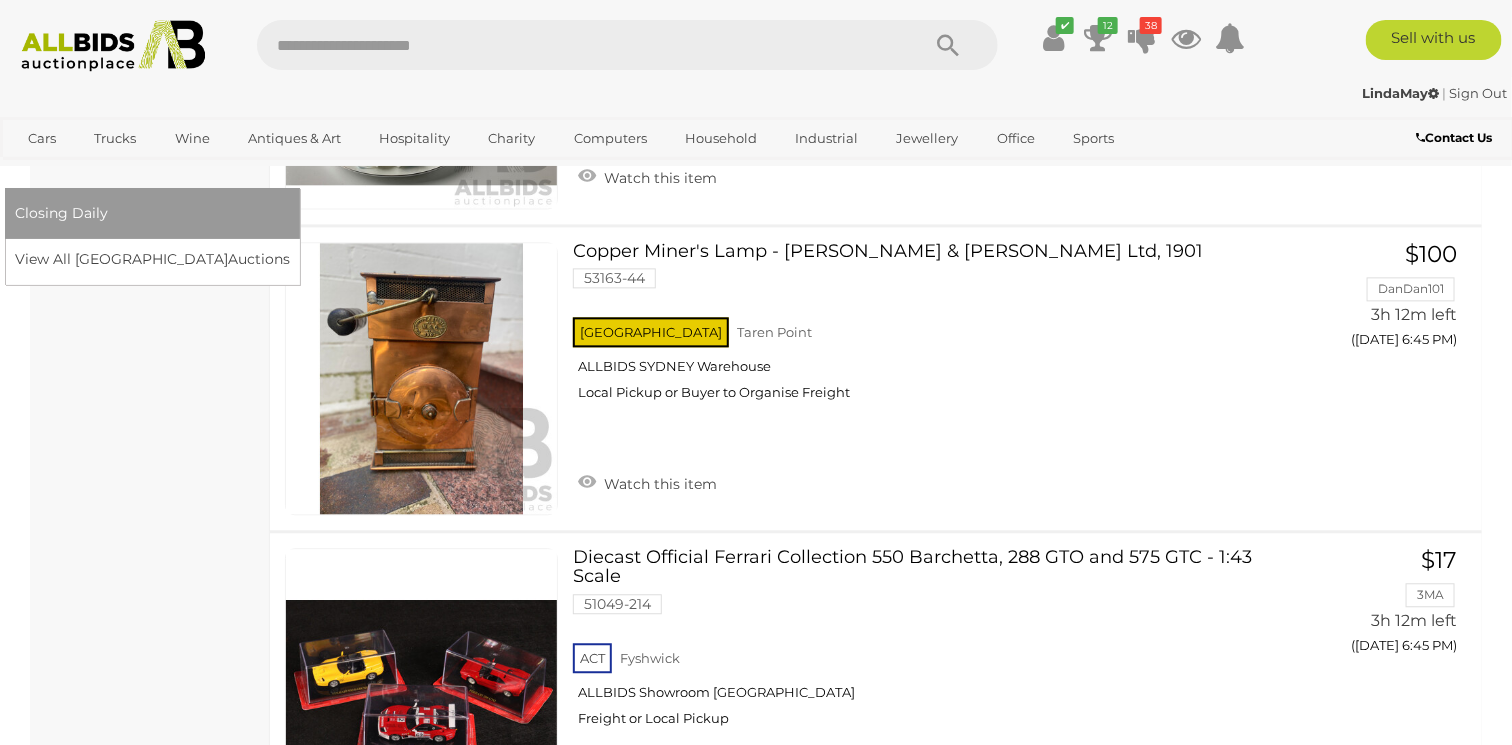 click on "[GEOGRAPHIC_DATA]" at bounding box center [99, 171] 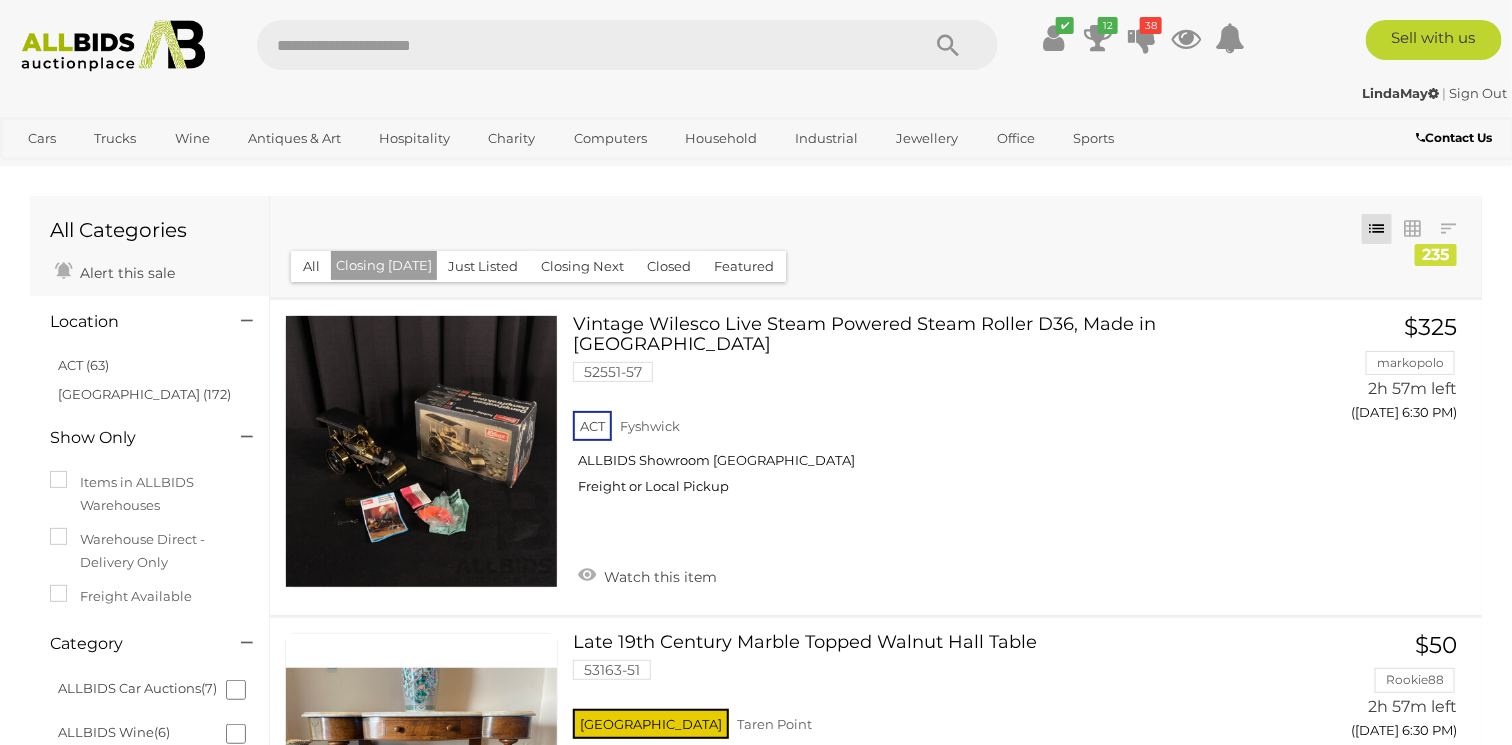 click on "Closing [DATE]" at bounding box center [384, 265] 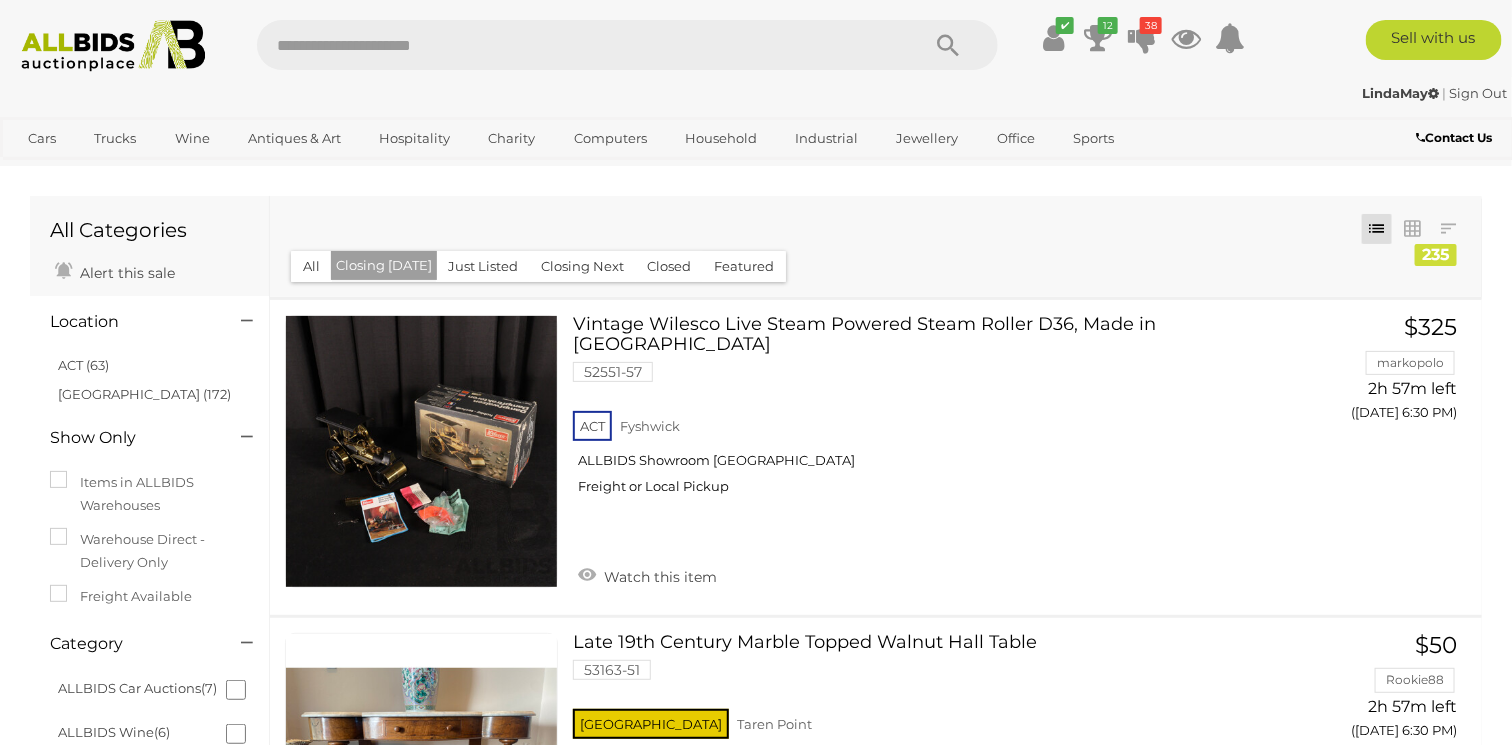 scroll, scrollTop: 15038, scrollLeft: 0, axis: vertical 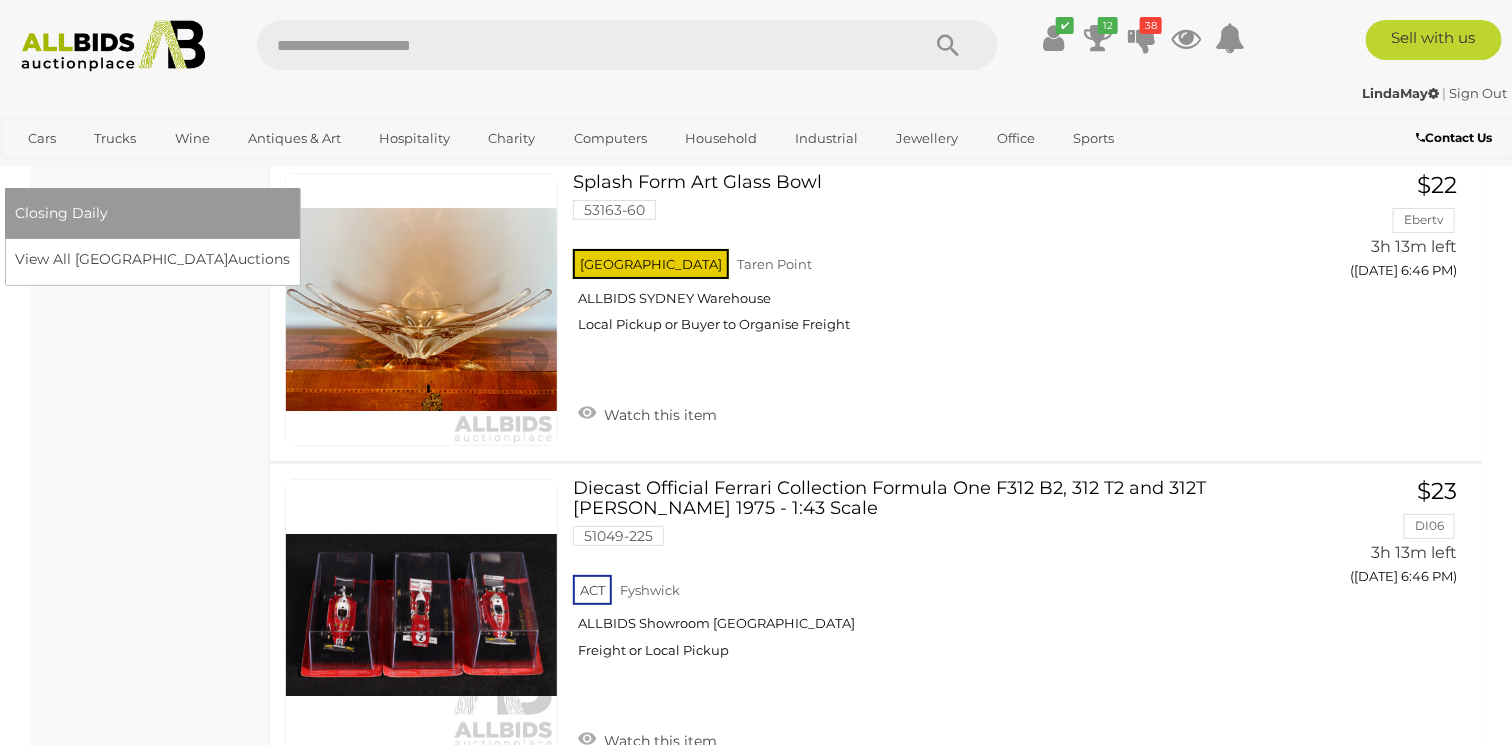 click on "[GEOGRAPHIC_DATA]" at bounding box center (99, 171) 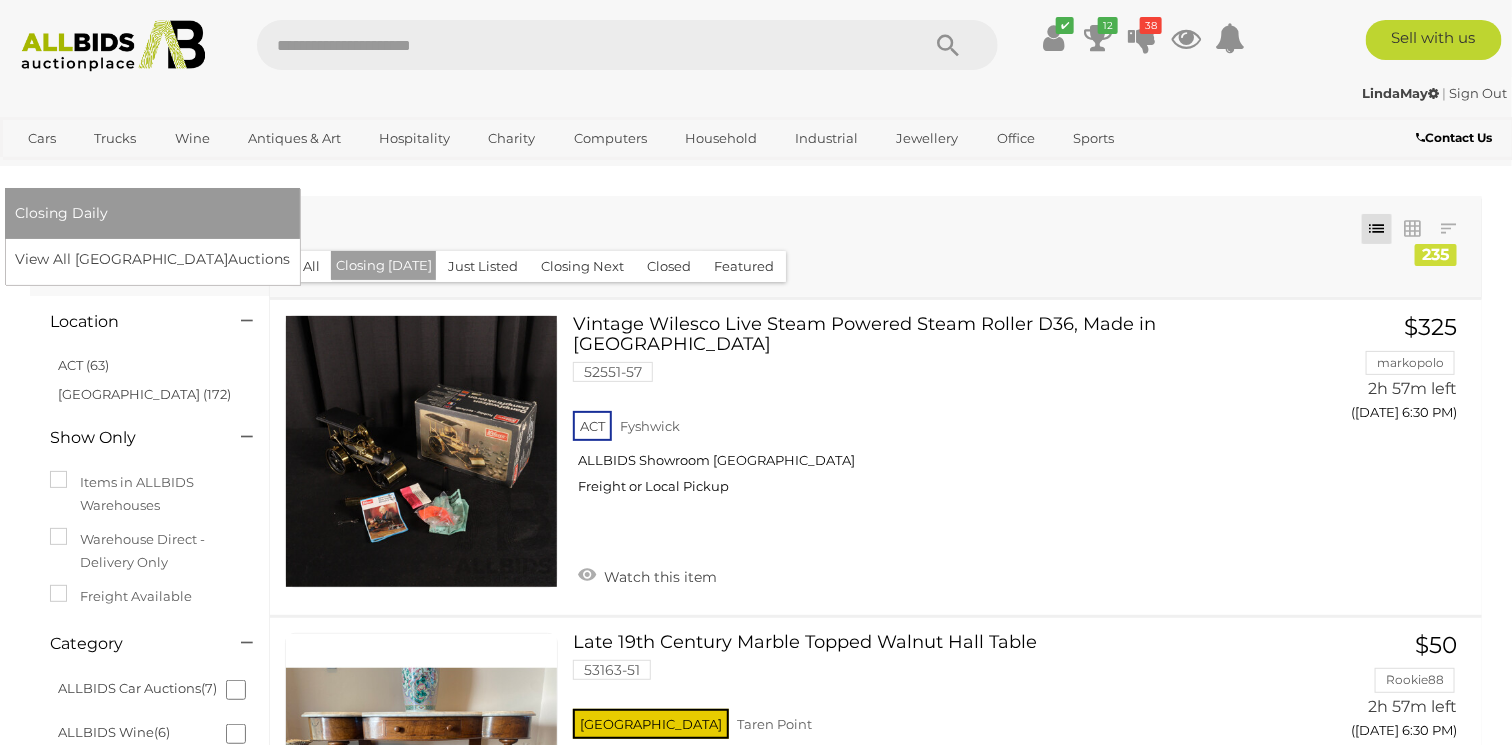 click on "[GEOGRAPHIC_DATA]" at bounding box center [99, 171] 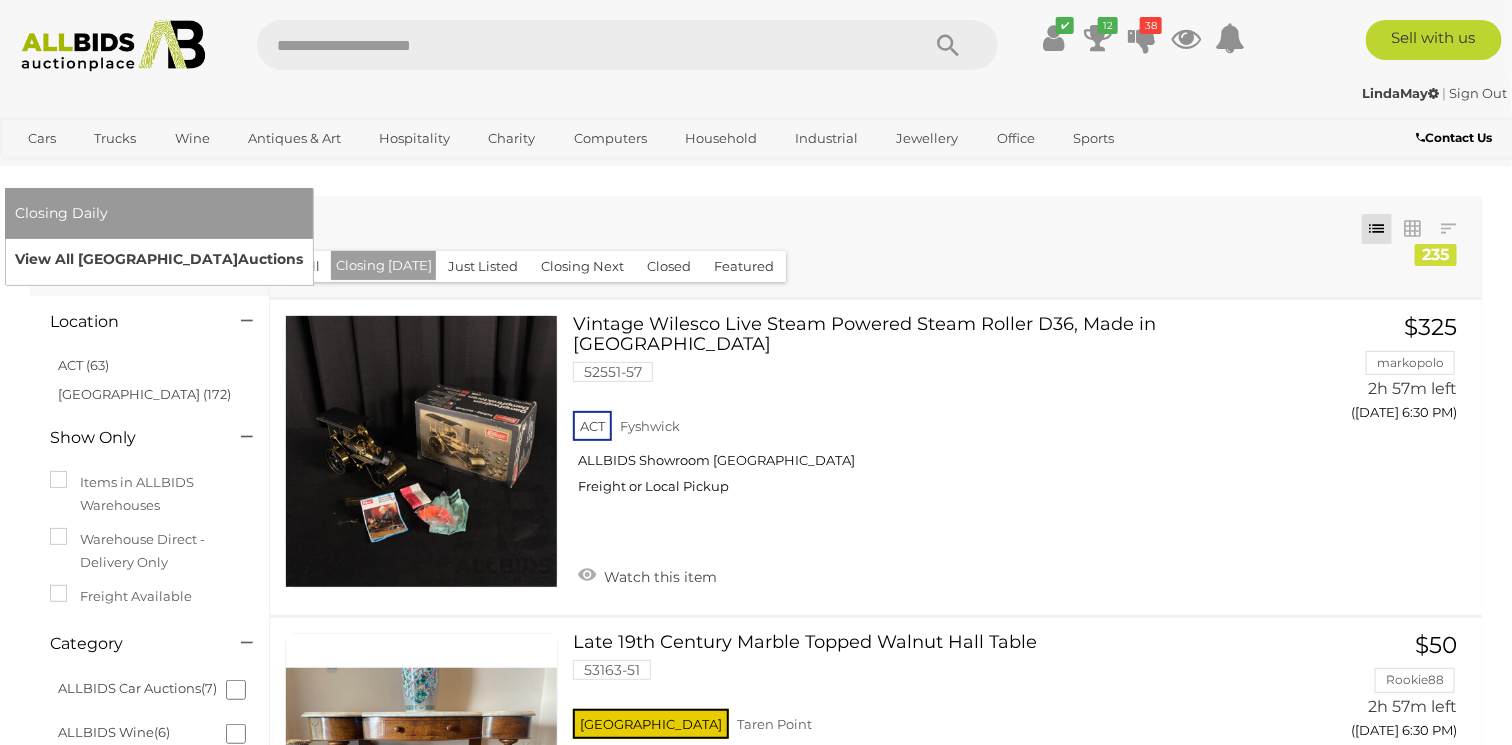click on "View All Sydney  Auctions" at bounding box center [159, 259] 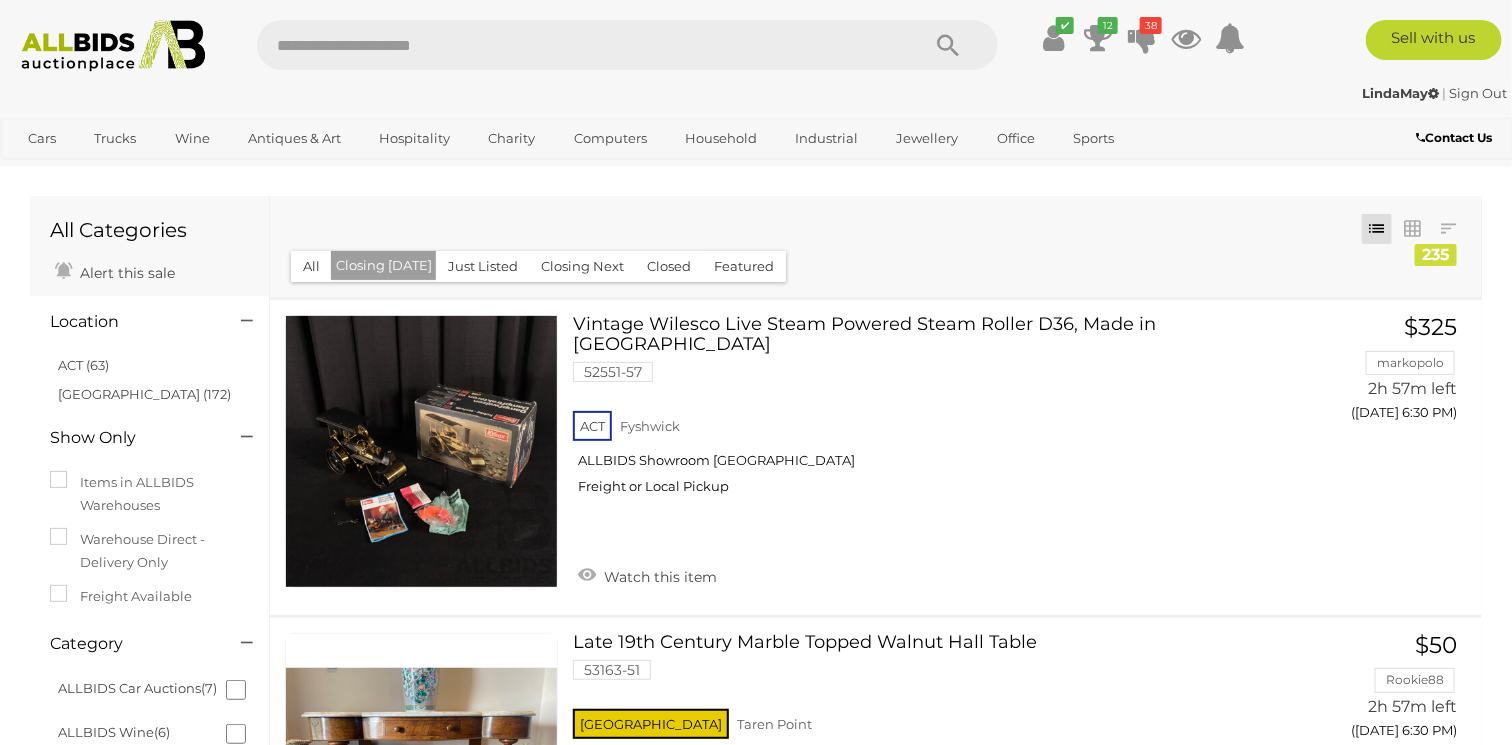 click on "LindaMay
|
Sign Out
[GEOGRAPHIC_DATA]
|
Sign Out" at bounding box center (756, 97) 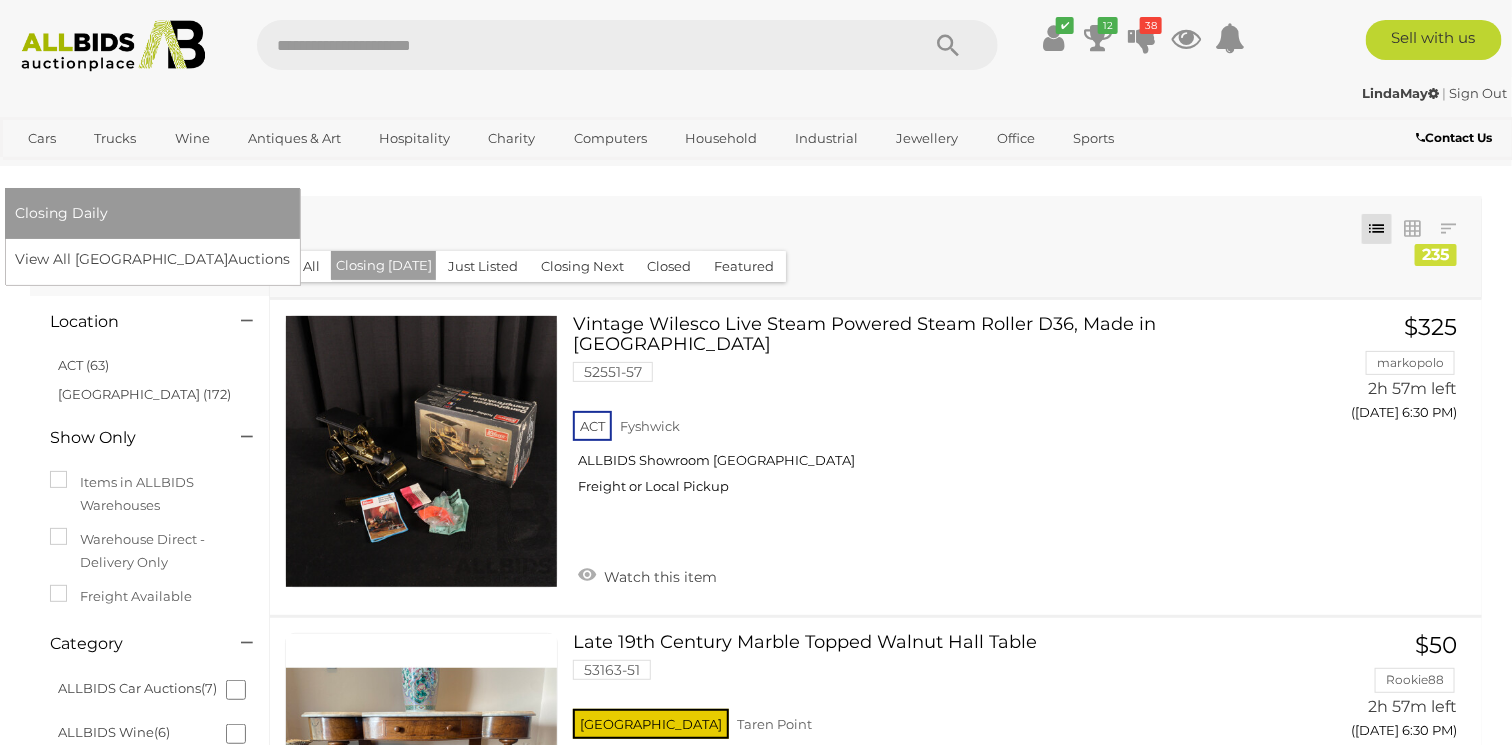 click on "[GEOGRAPHIC_DATA]" at bounding box center [99, 171] 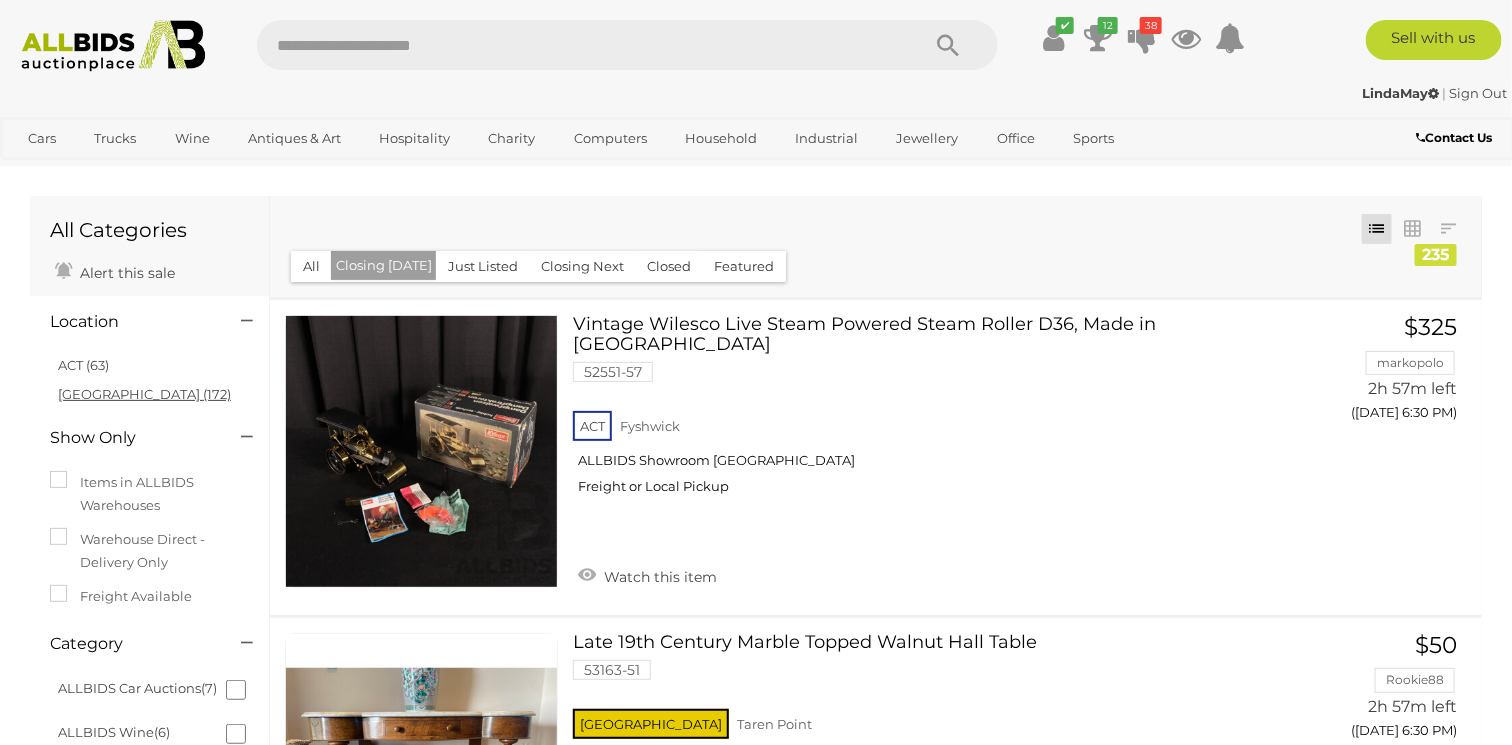click on "[GEOGRAPHIC_DATA] (172)" at bounding box center (144, 394) 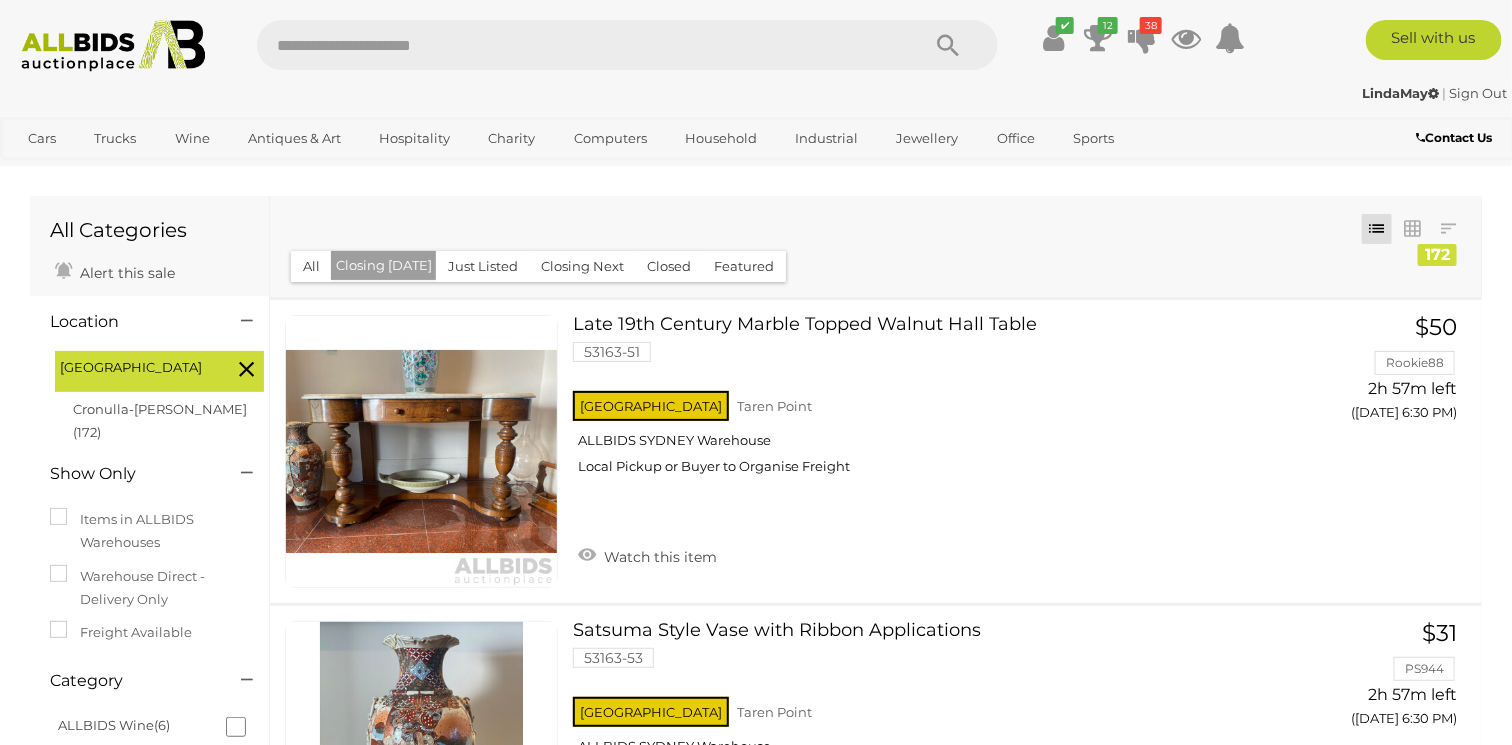 scroll, scrollTop: 10338, scrollLeft: 0, axis: vertical 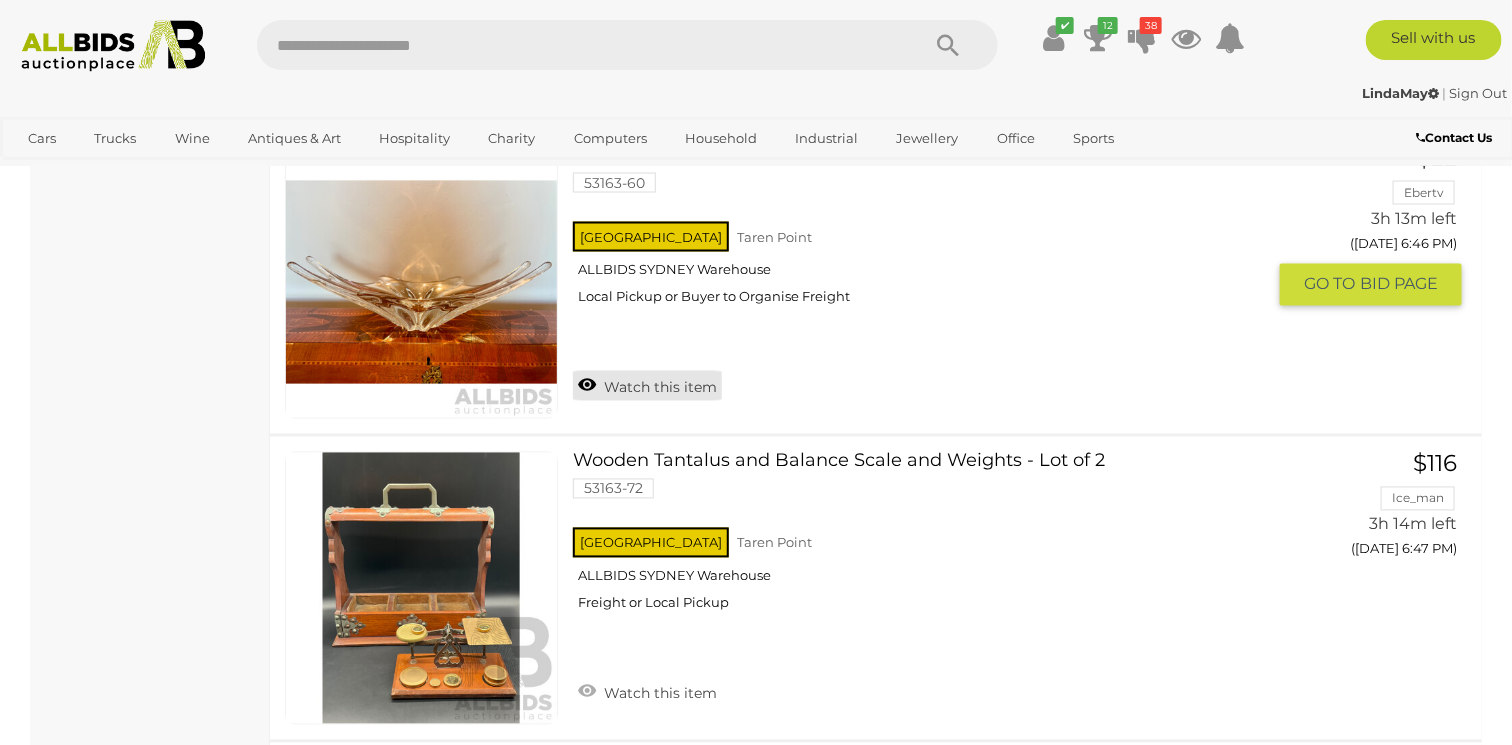 click on "Watch this item" at bounding box center [647, 386] 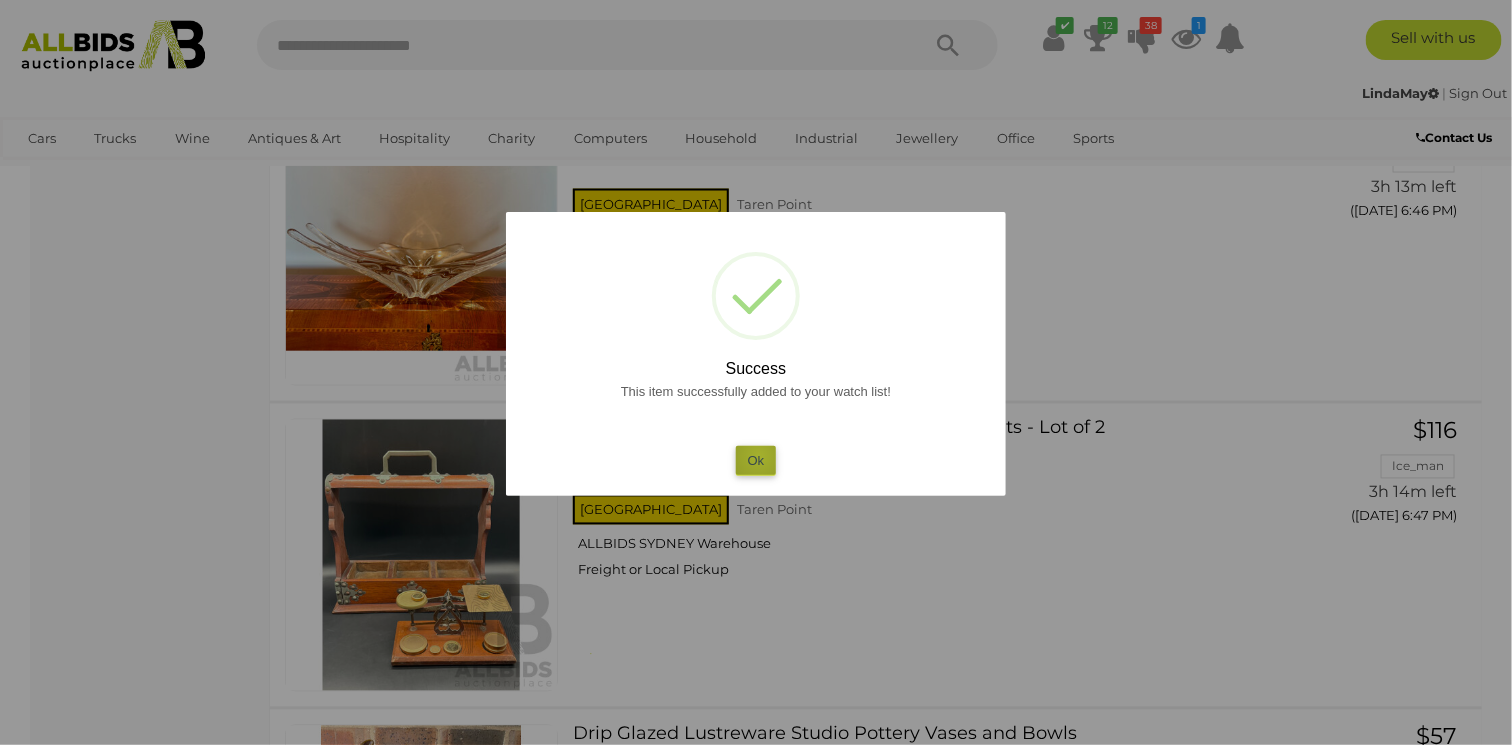 click on "Ok" at bounding box center [756, 460] 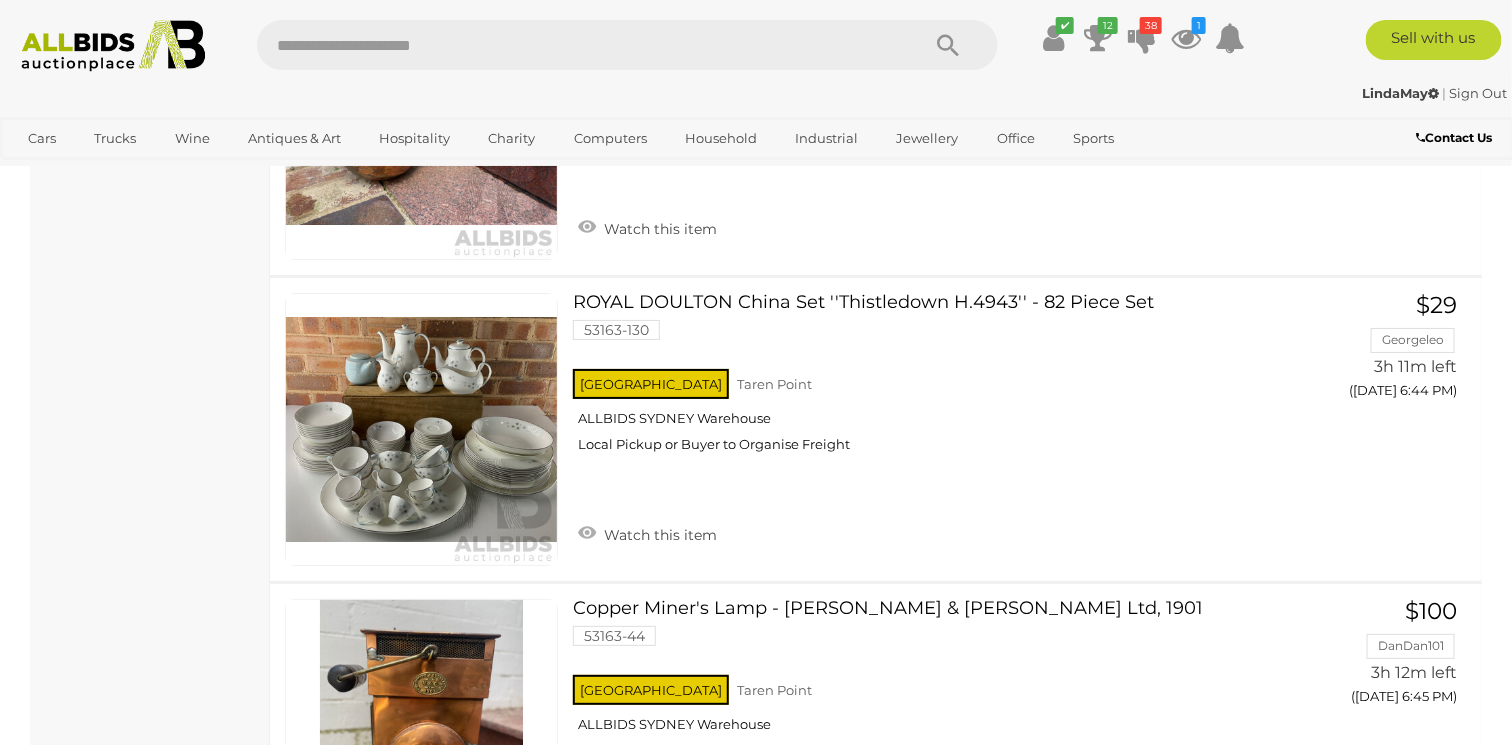 scroll, scrollTop: 8972, scrollLeft: 0, axis: vertical 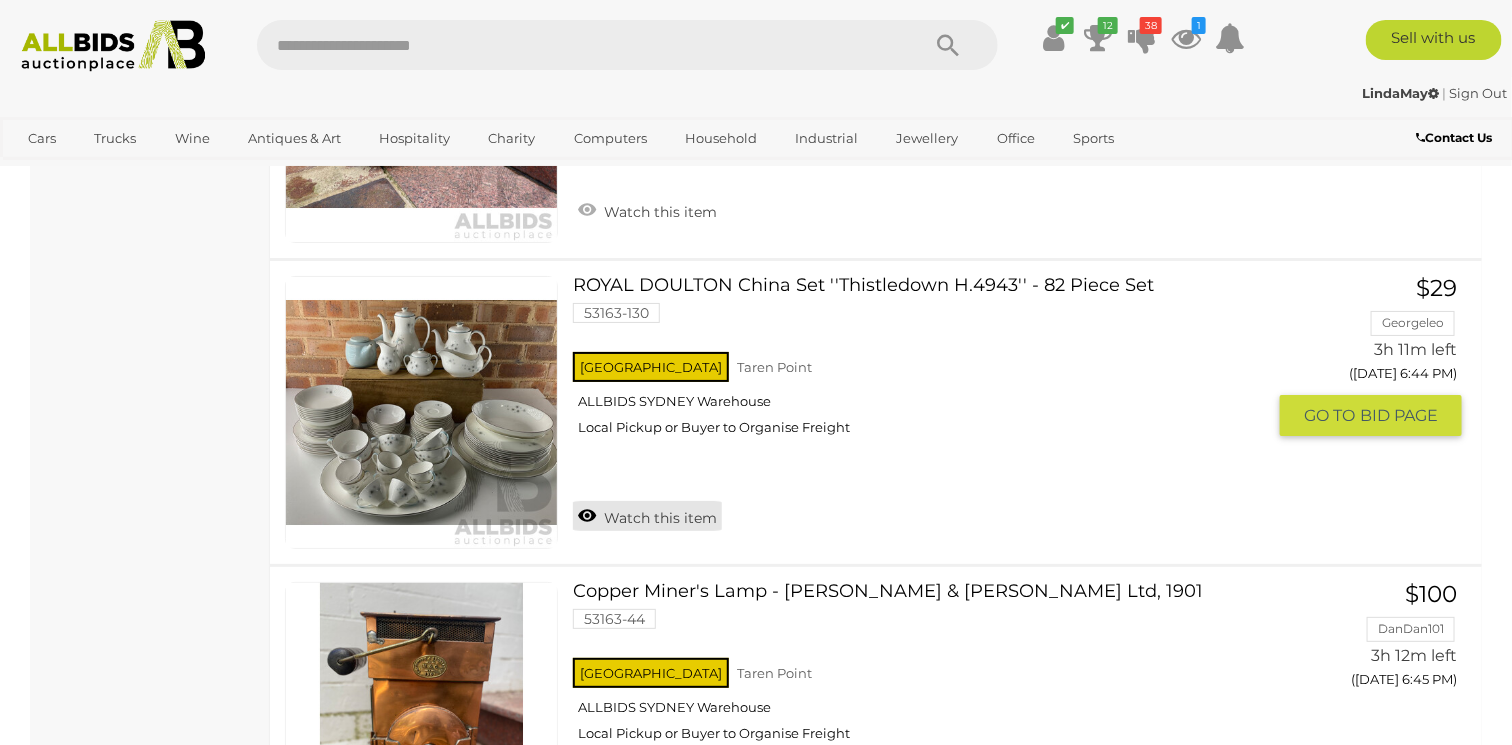 click on "Watch this item" at bounding box center (647, 516) 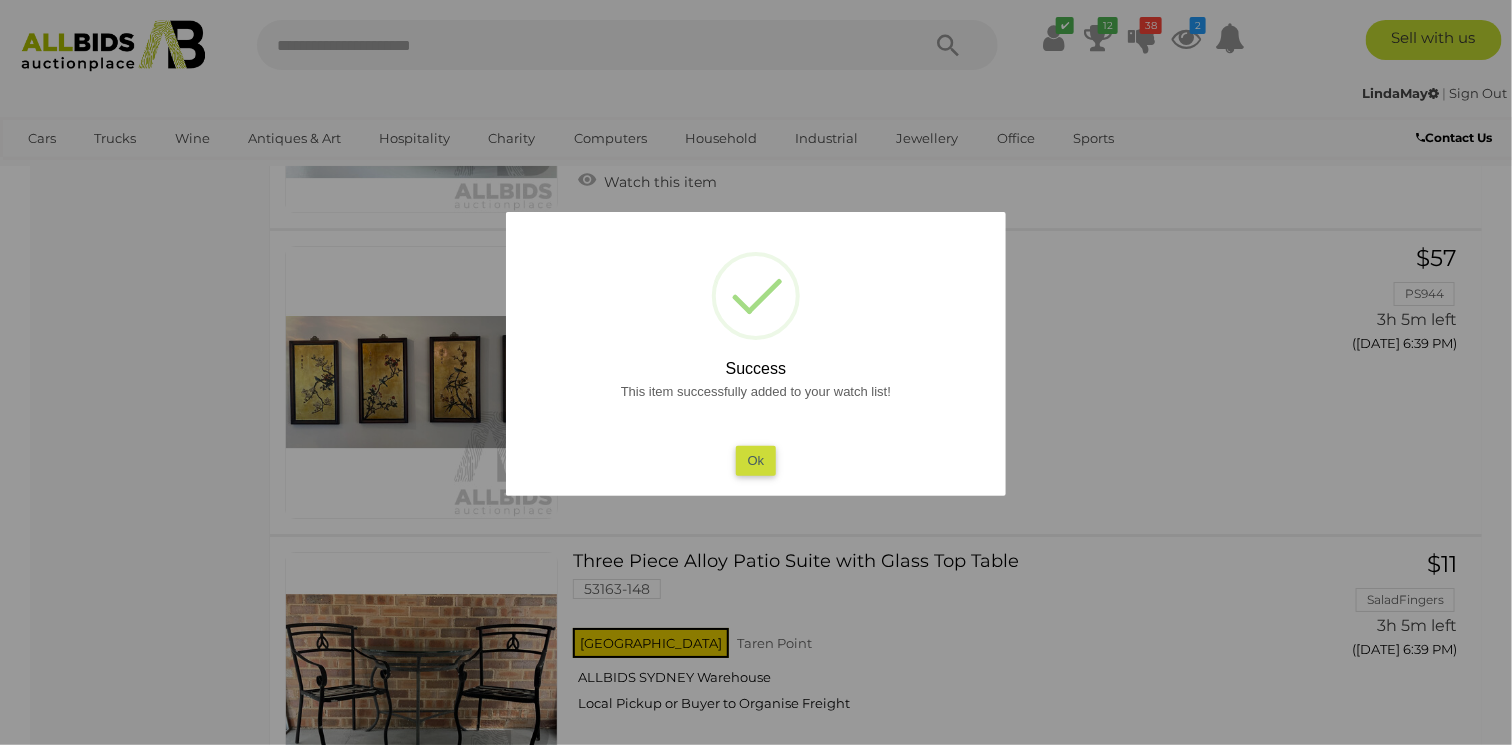 scroll, scrollTop: 5640, scrollLeft: 0, axis: vertical 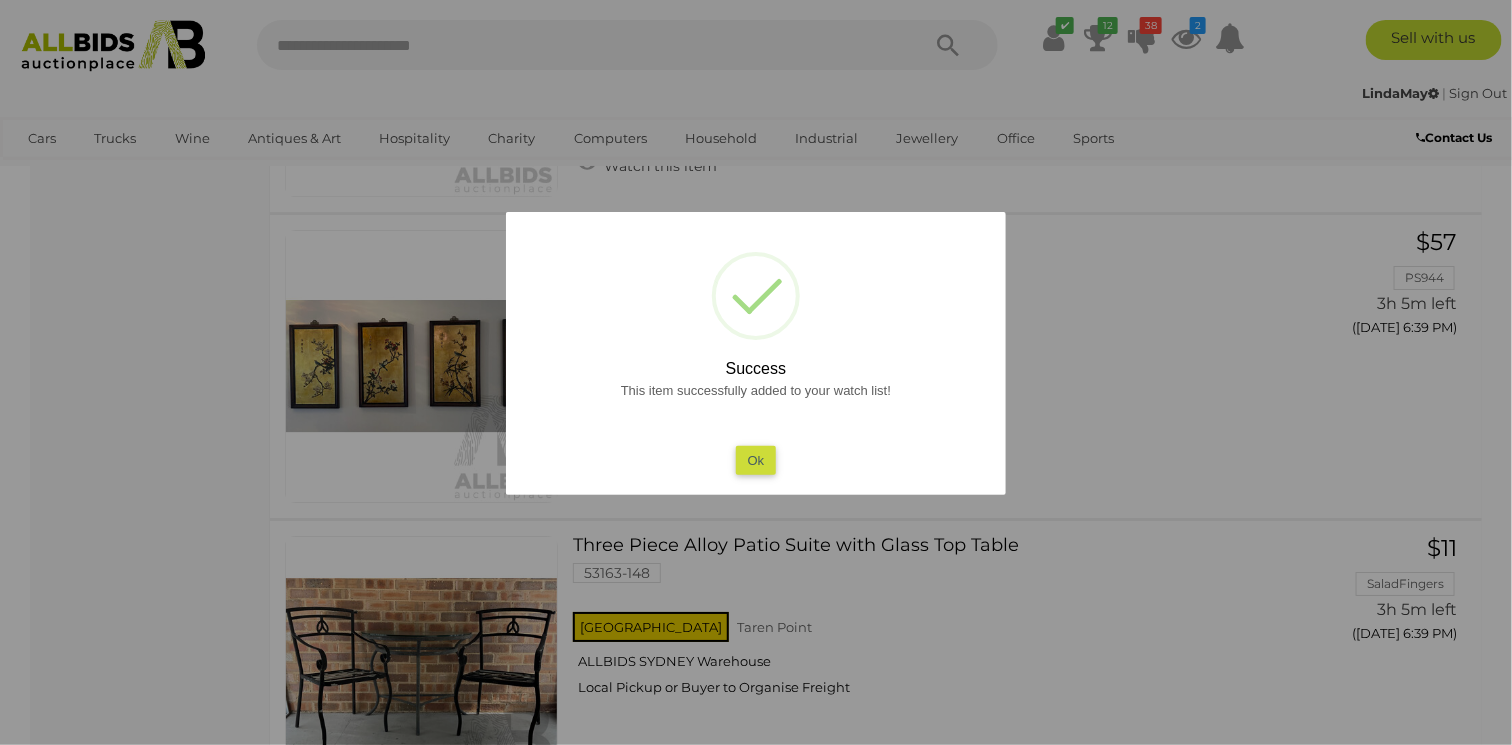 click on "? ! i     Success This item successfully added to your watch list!  Ok OK Cancel ×" at bounding box center [756, 354] 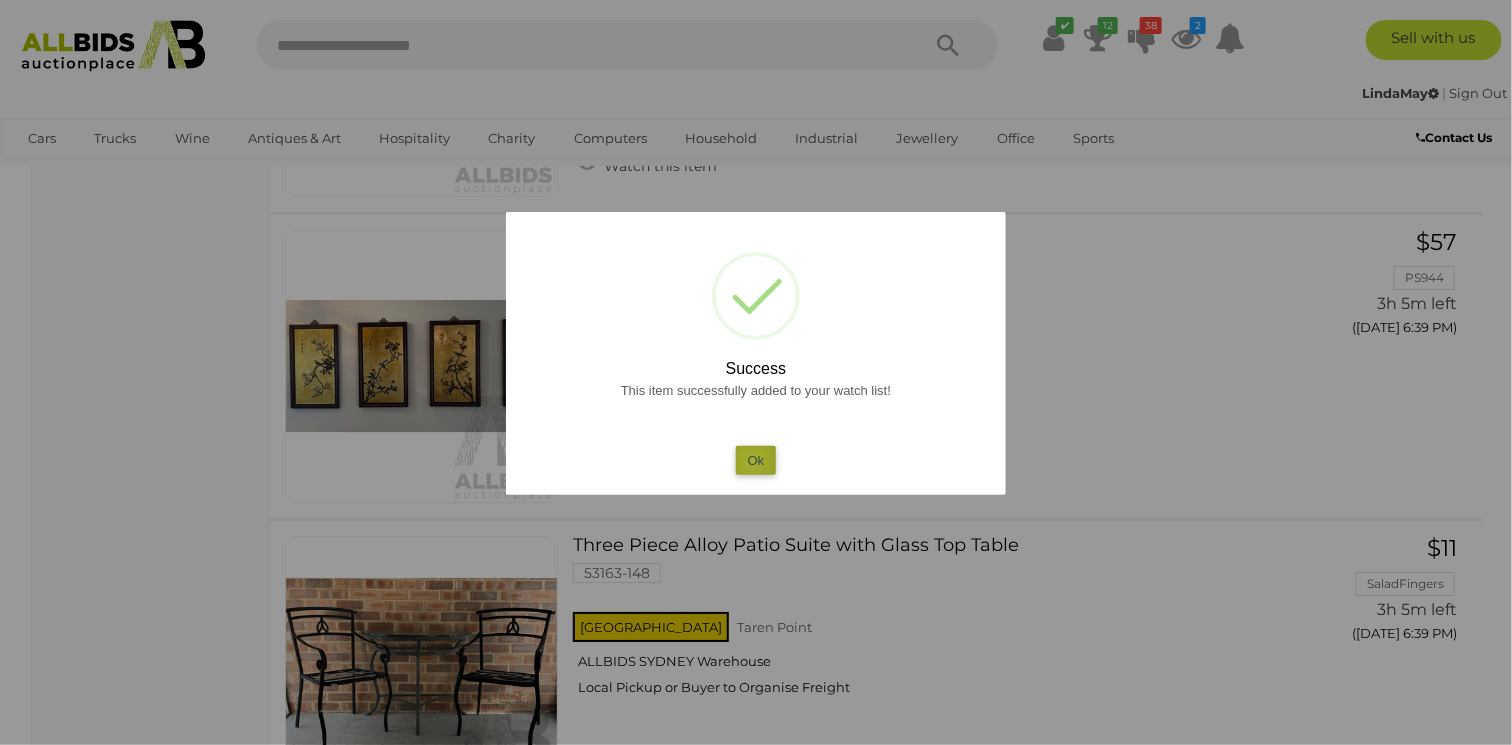 click on "Ok" at bounding box center [756, 460] 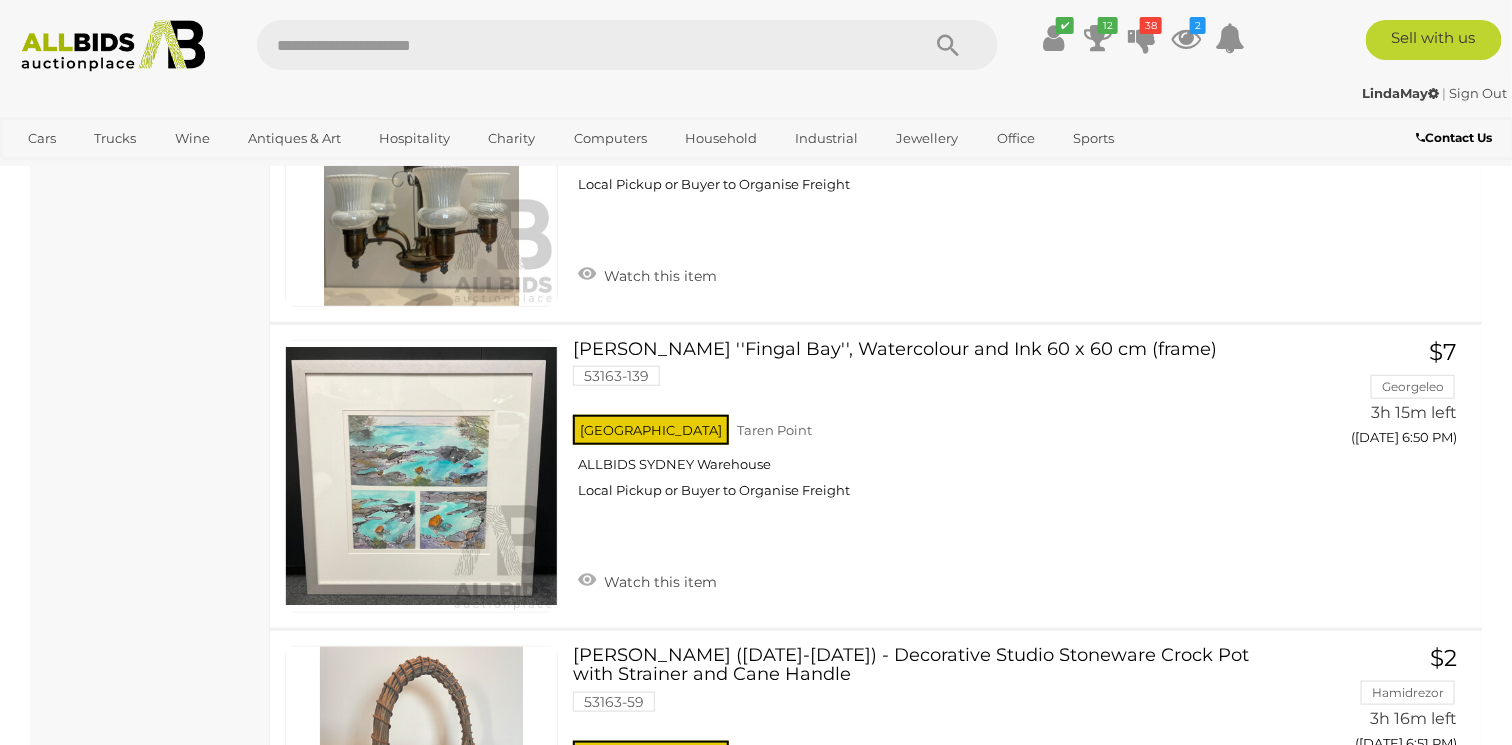 scroll, scrollTop: 12703, scrollLeft: 0, axis: vertical 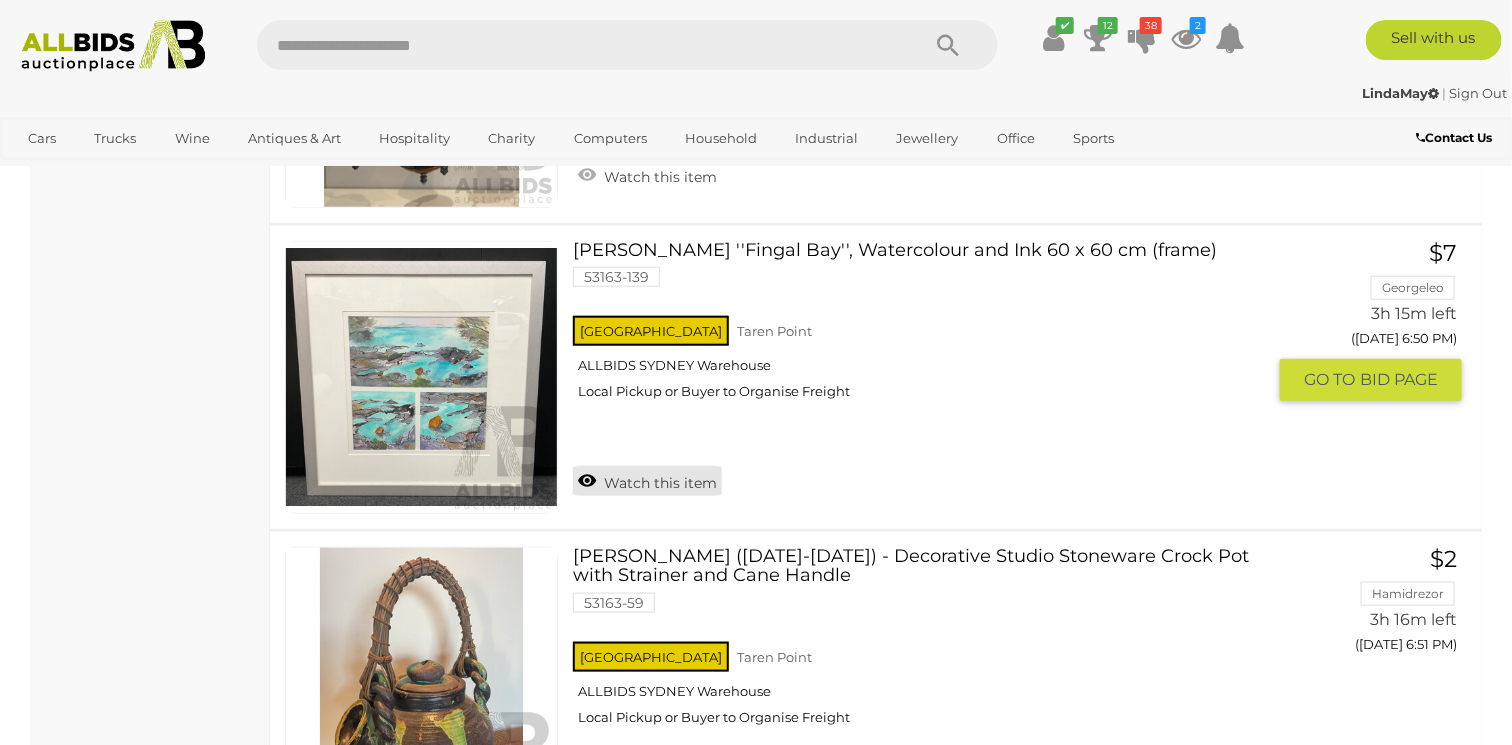 click on "Watch this item" at bounding box center [647, 481] 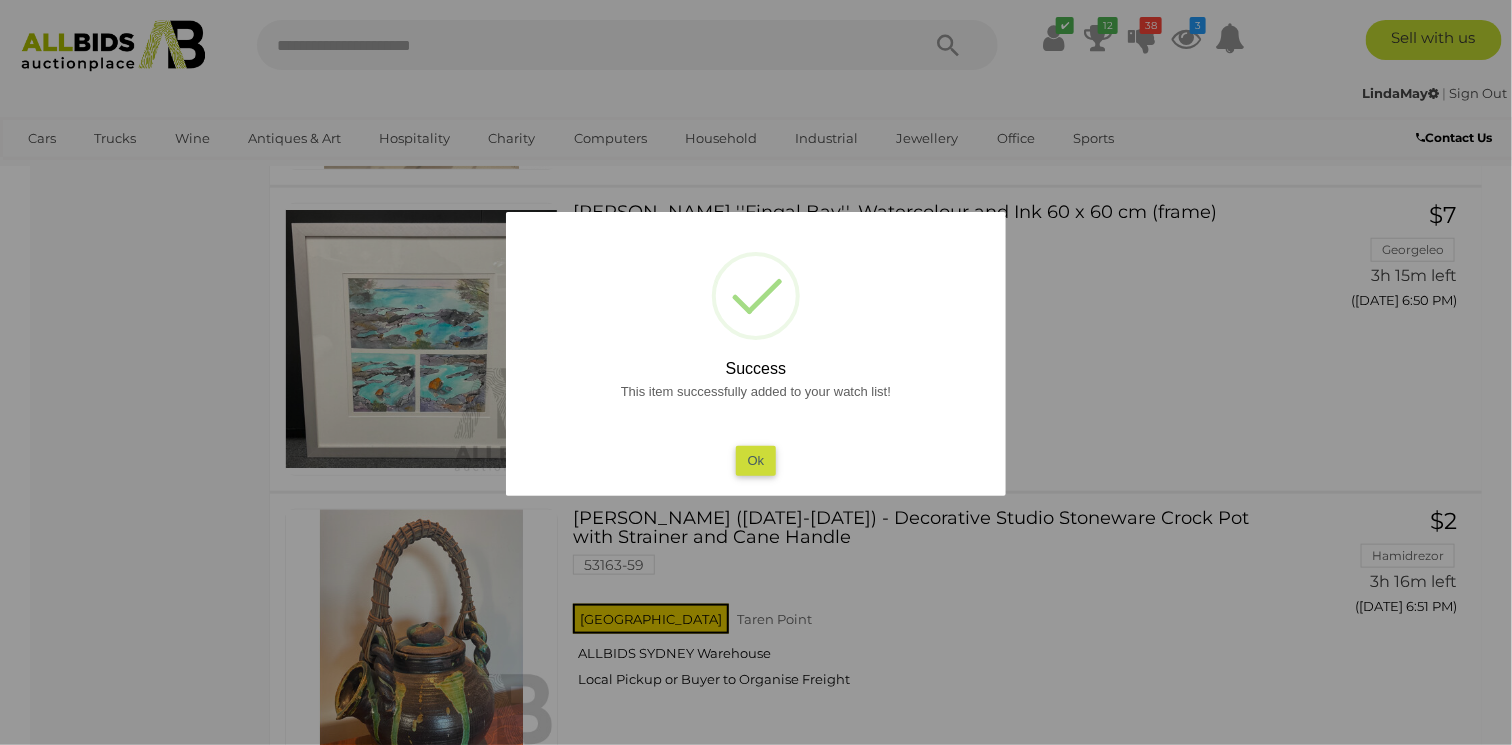 click at bounding box center (756, 372) 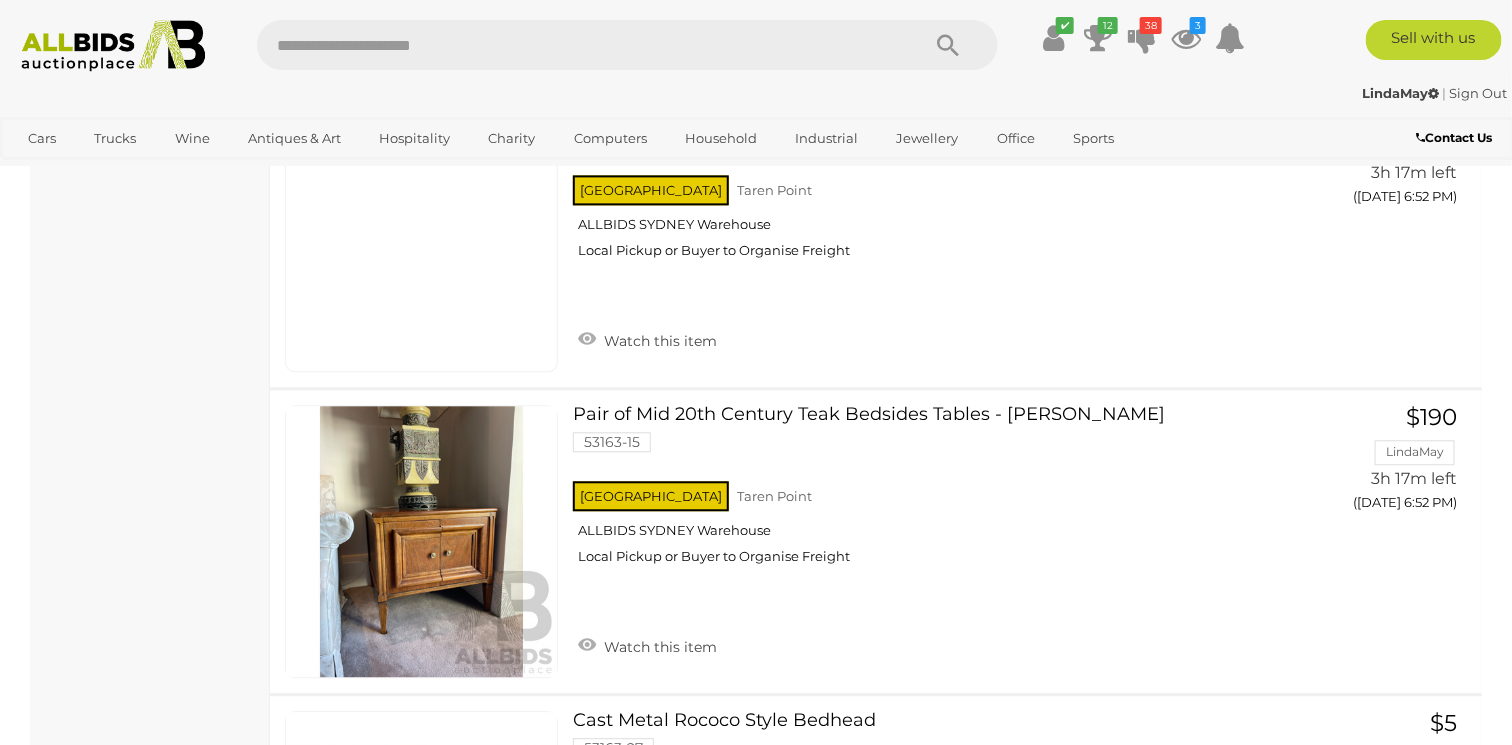 scroll, scrollTop: 13869, scrollLeft: 0, axis: vertical 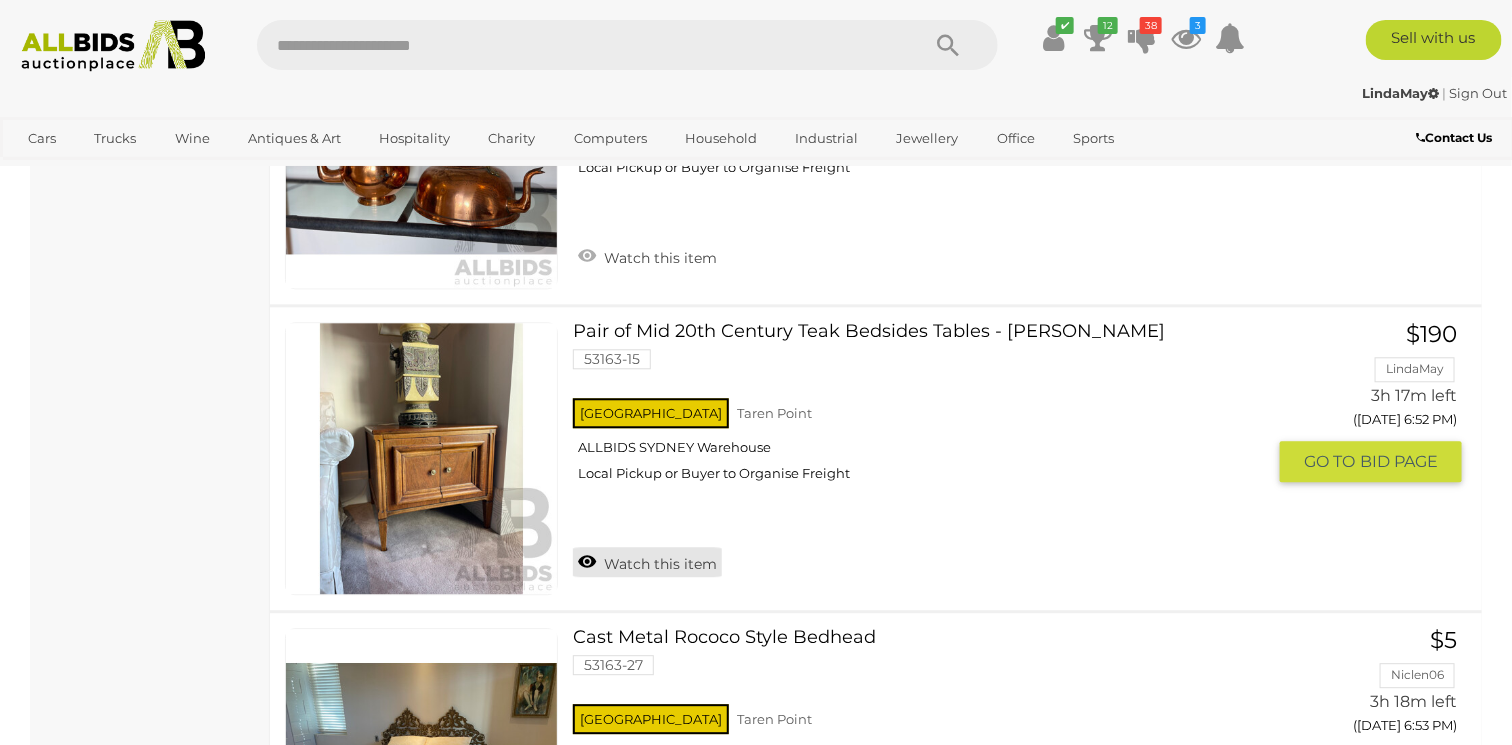 click on "Watch this item" at bounding box center [647, 562] 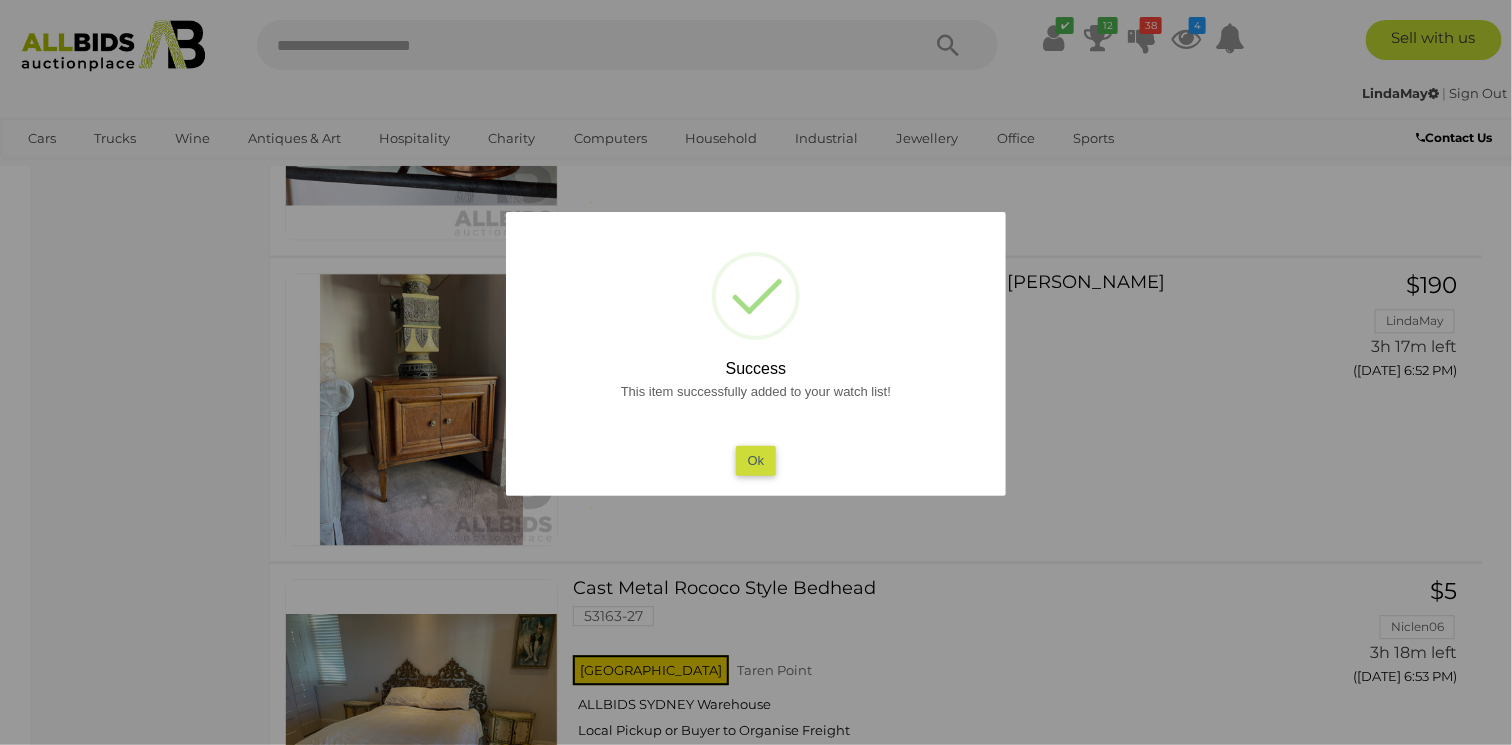 click on "Ok" at bounding box center [756, 460] 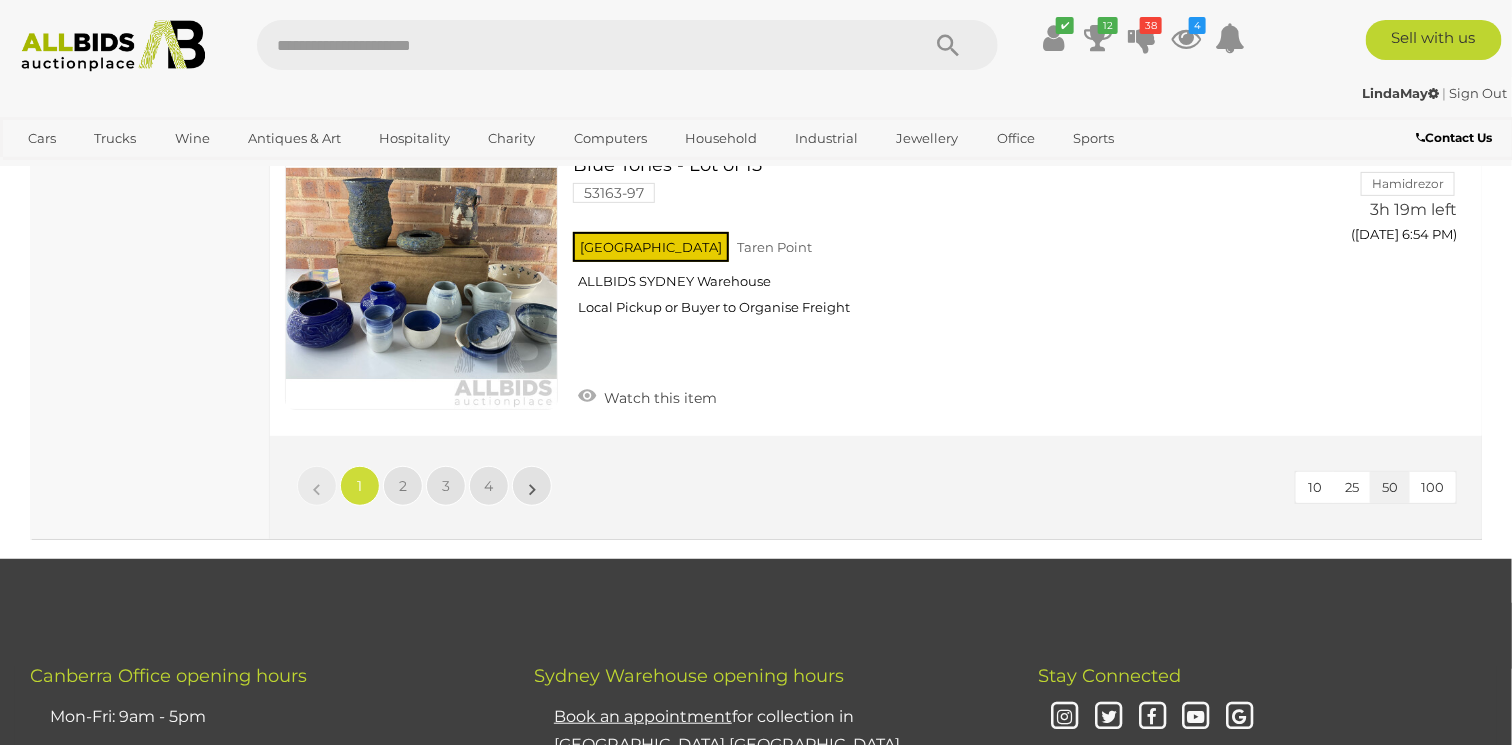 scroll, scrollTop: 15385, scrollLeft: 0, axis: vertical 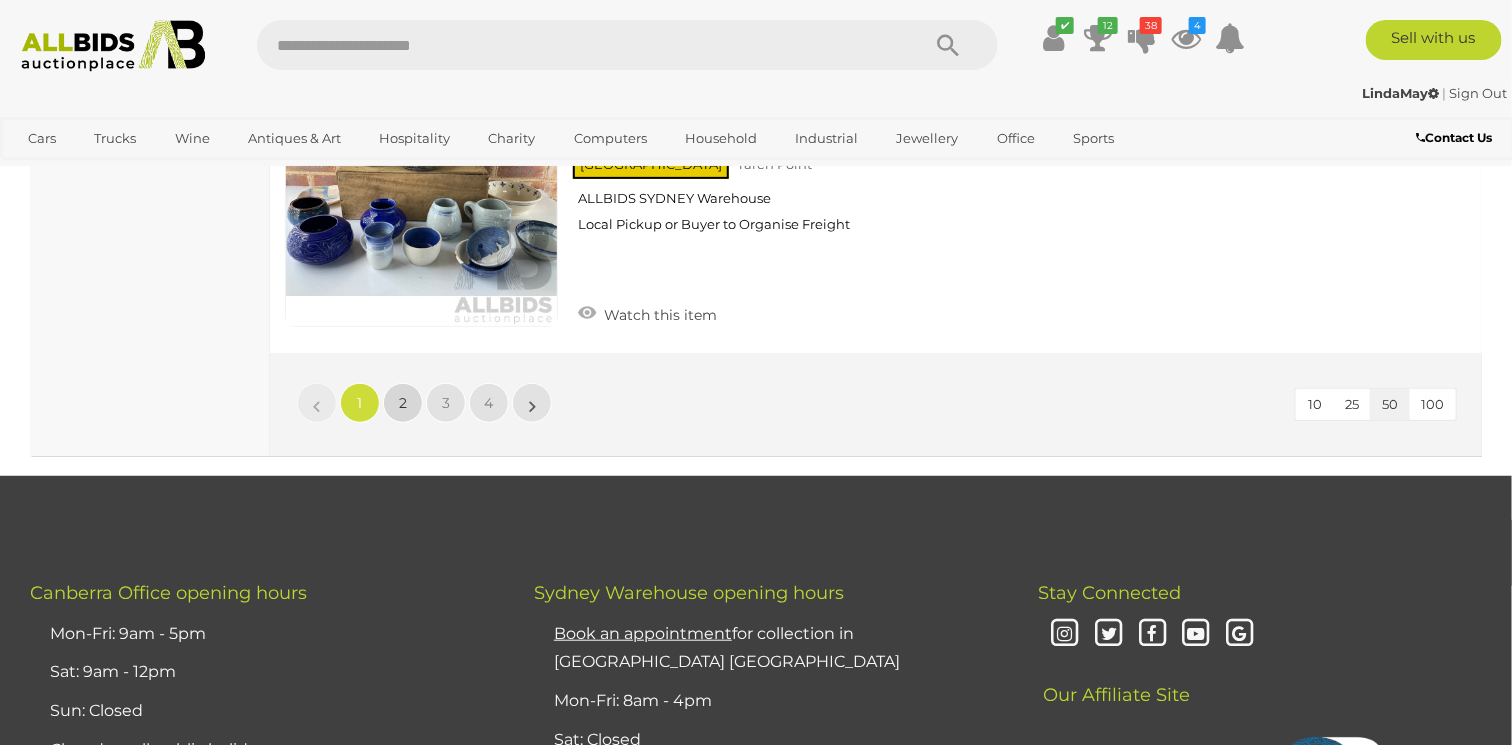 click on "2" at bounding box center (403, 403) 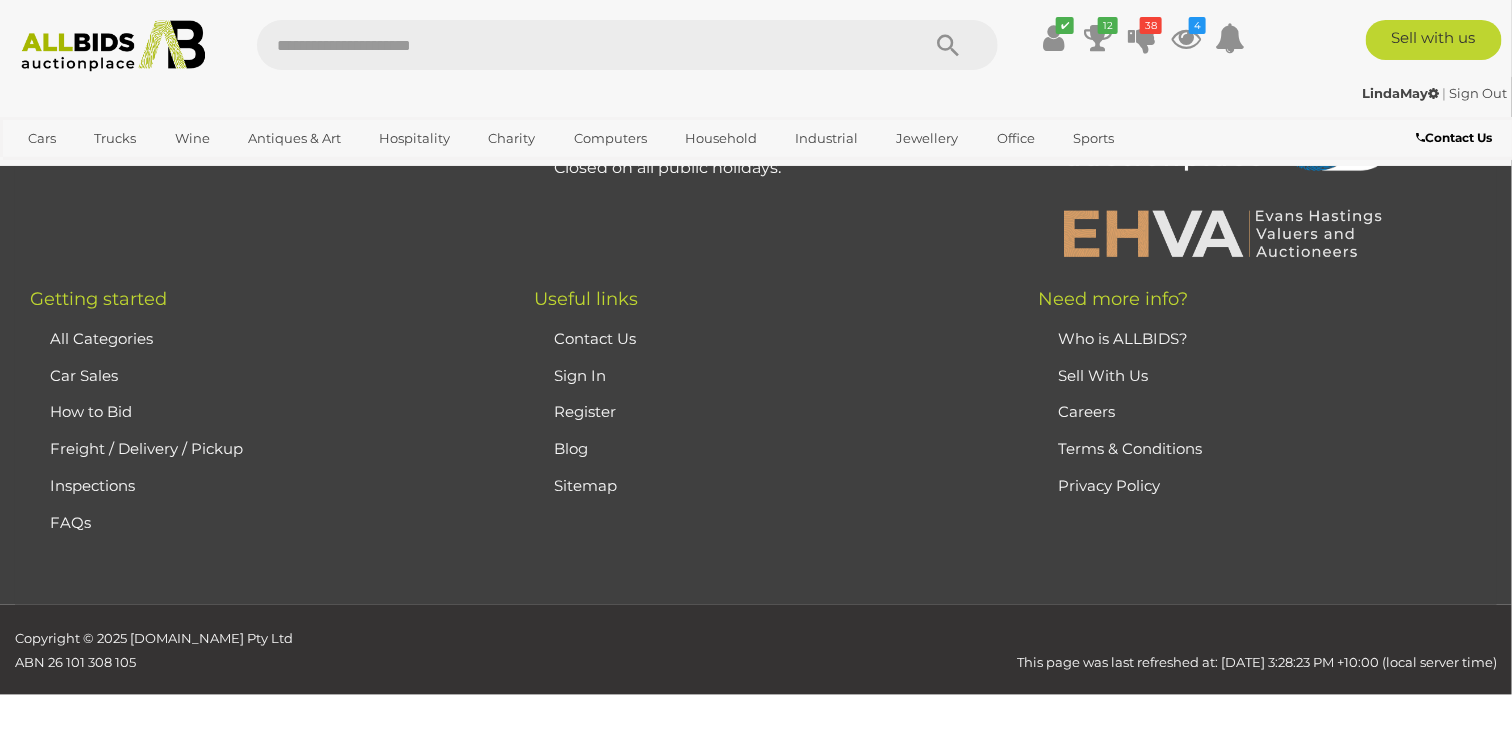 scroll, scrollTop: 97, scrollLeft: 0, axis: vertical 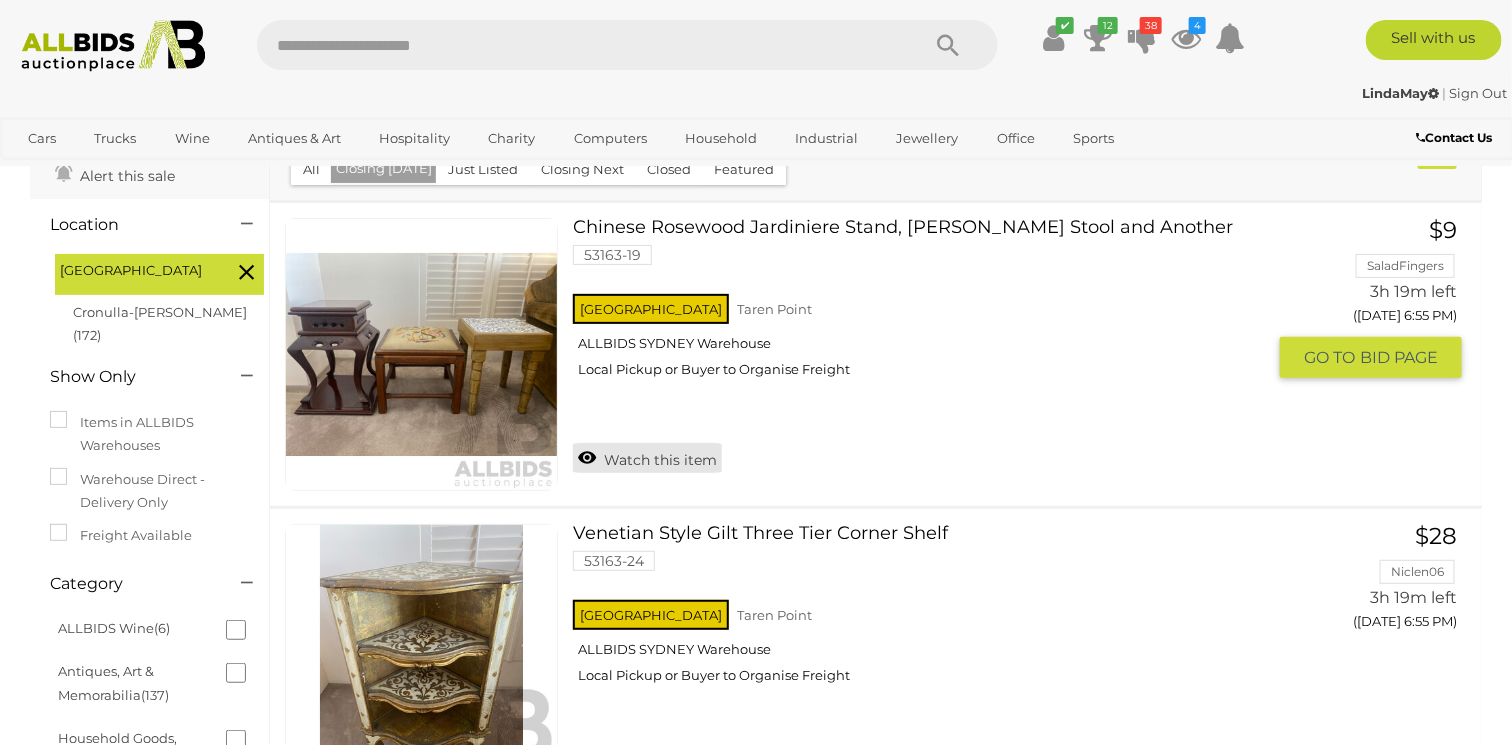 click on "Watch this item" at bounding box center [647, 458] 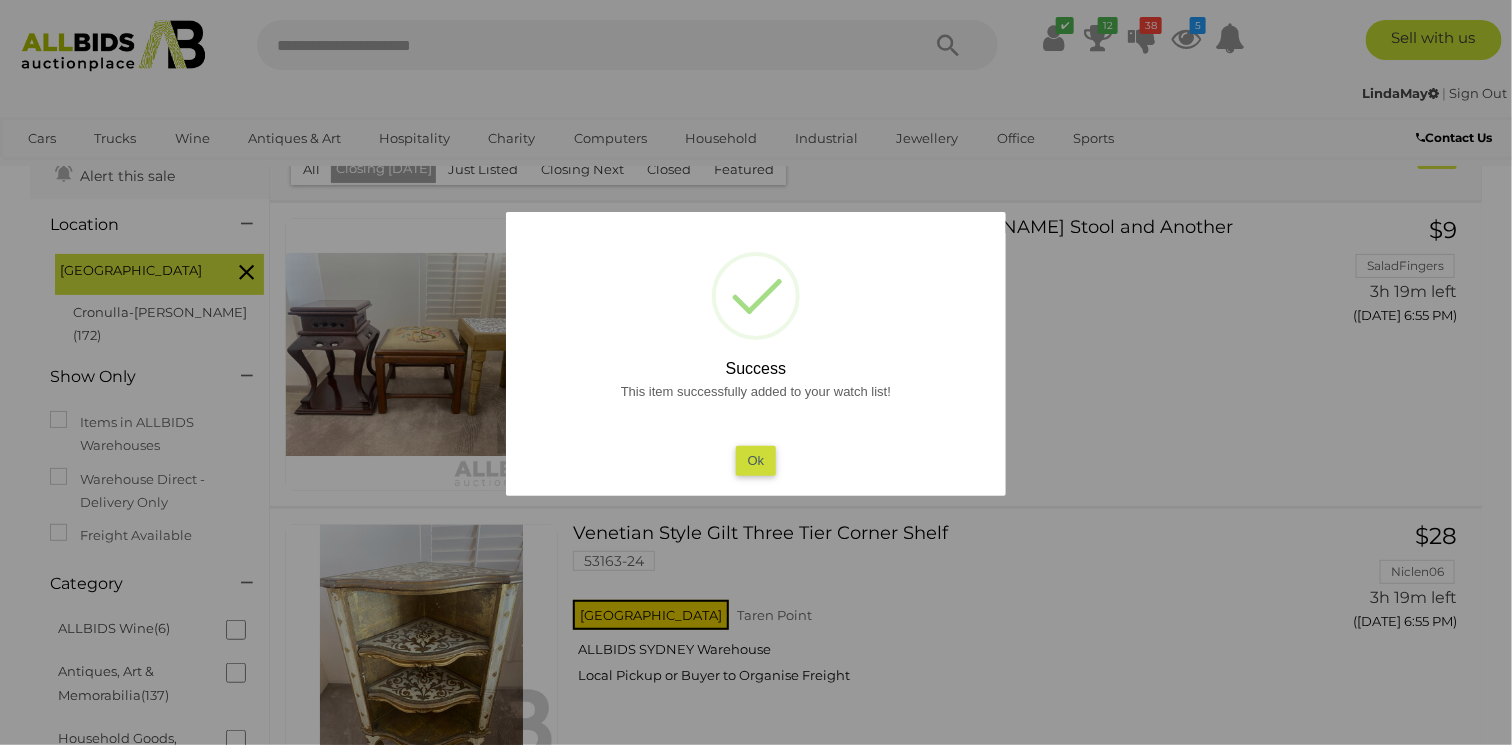 click on "Ok" at bounding box center [756, 460] 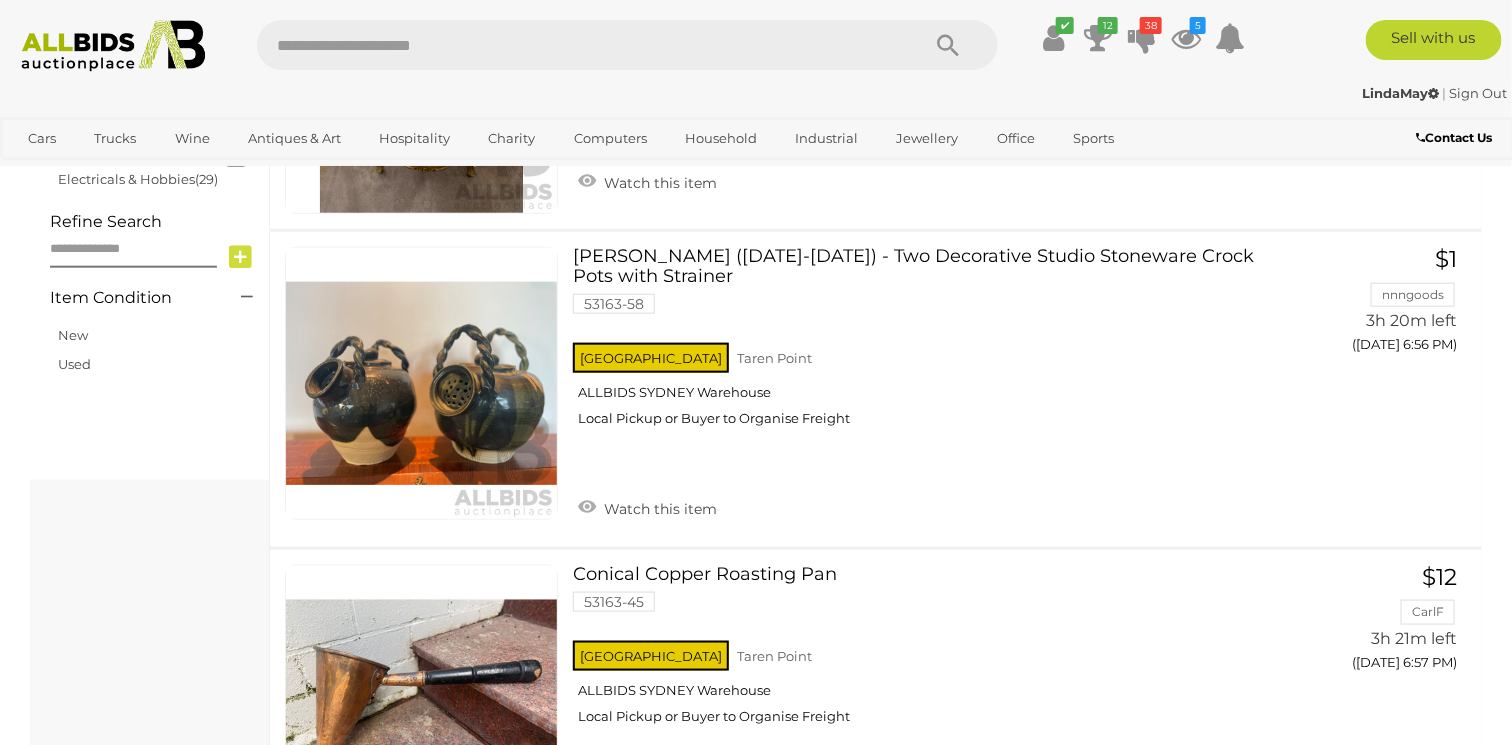 scroll, scrollTop: 764, scrollLeft: 0, axis: vertical 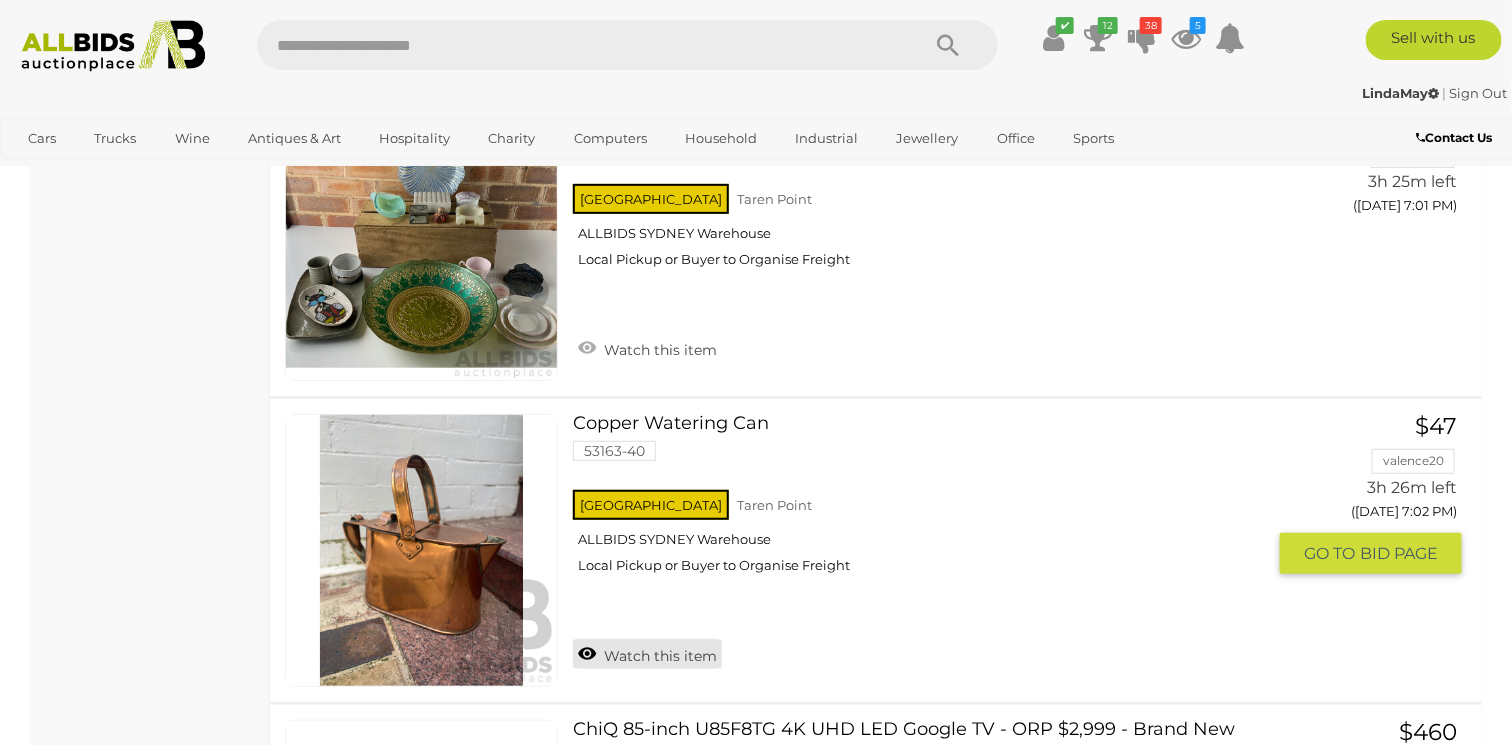 click on "Watch this item" at bounding box center [647, 654] 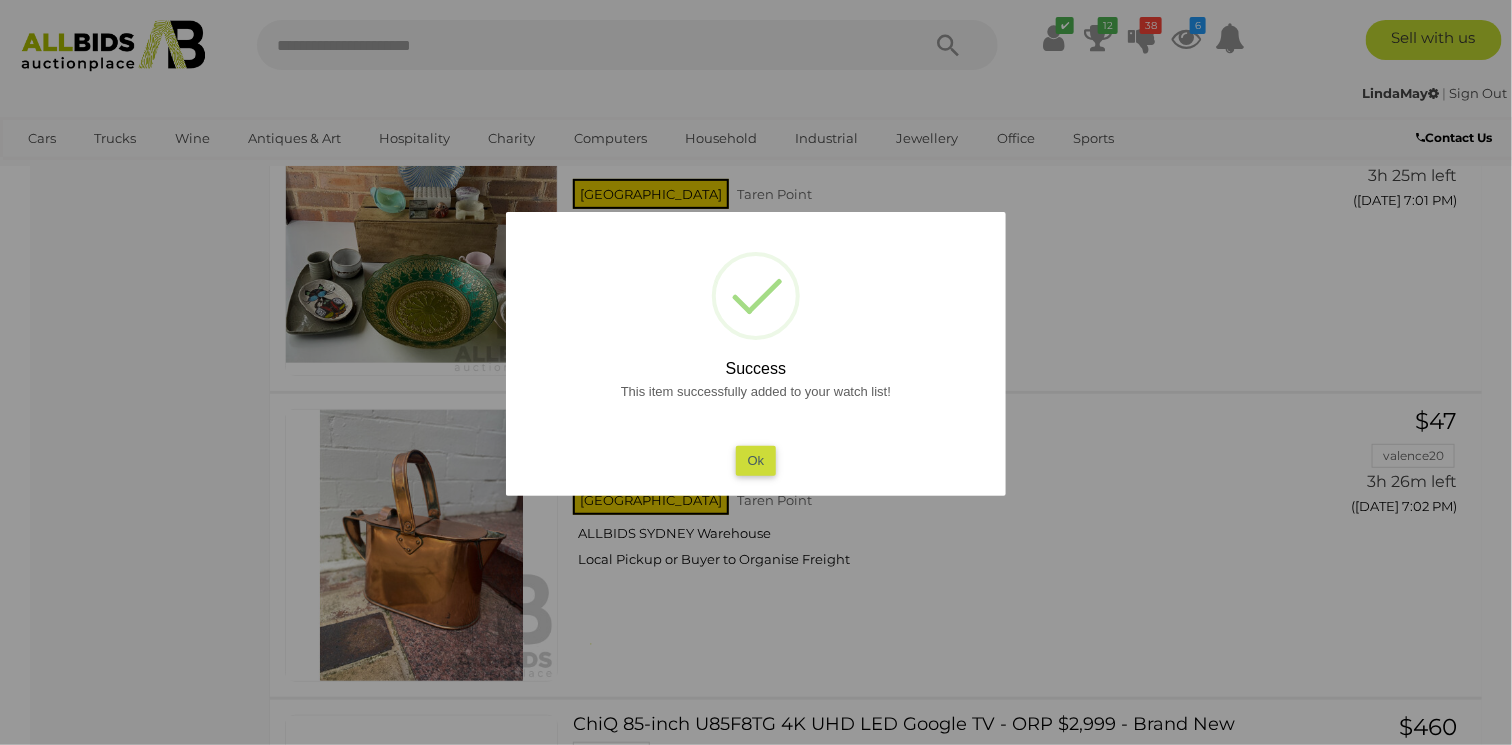 click on "Ok" at bounding box center [756, 460] 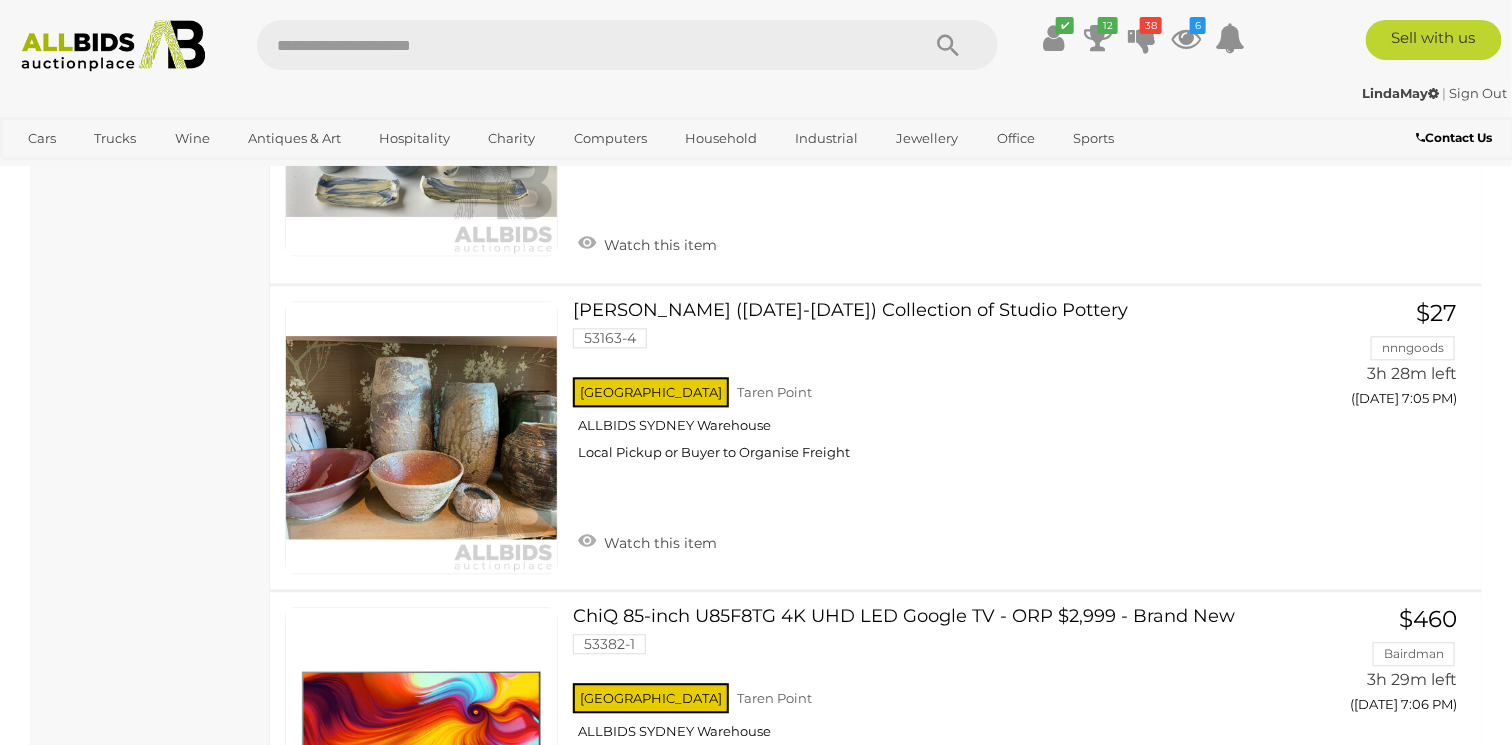 scroll, scrollTop: 4728, scrollLeft: 0, axis: vertical 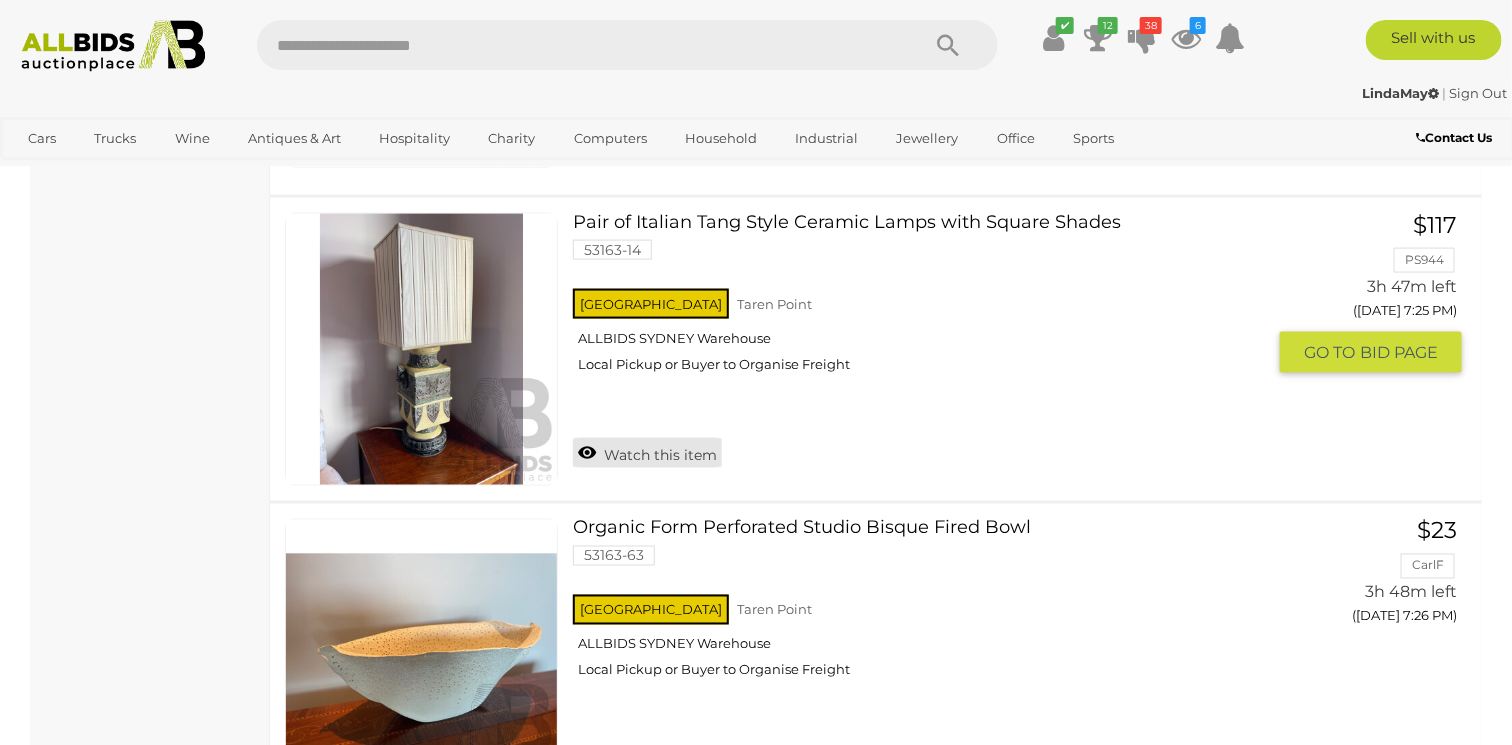 click on "Watch this item" at bounding box center (647, 453) 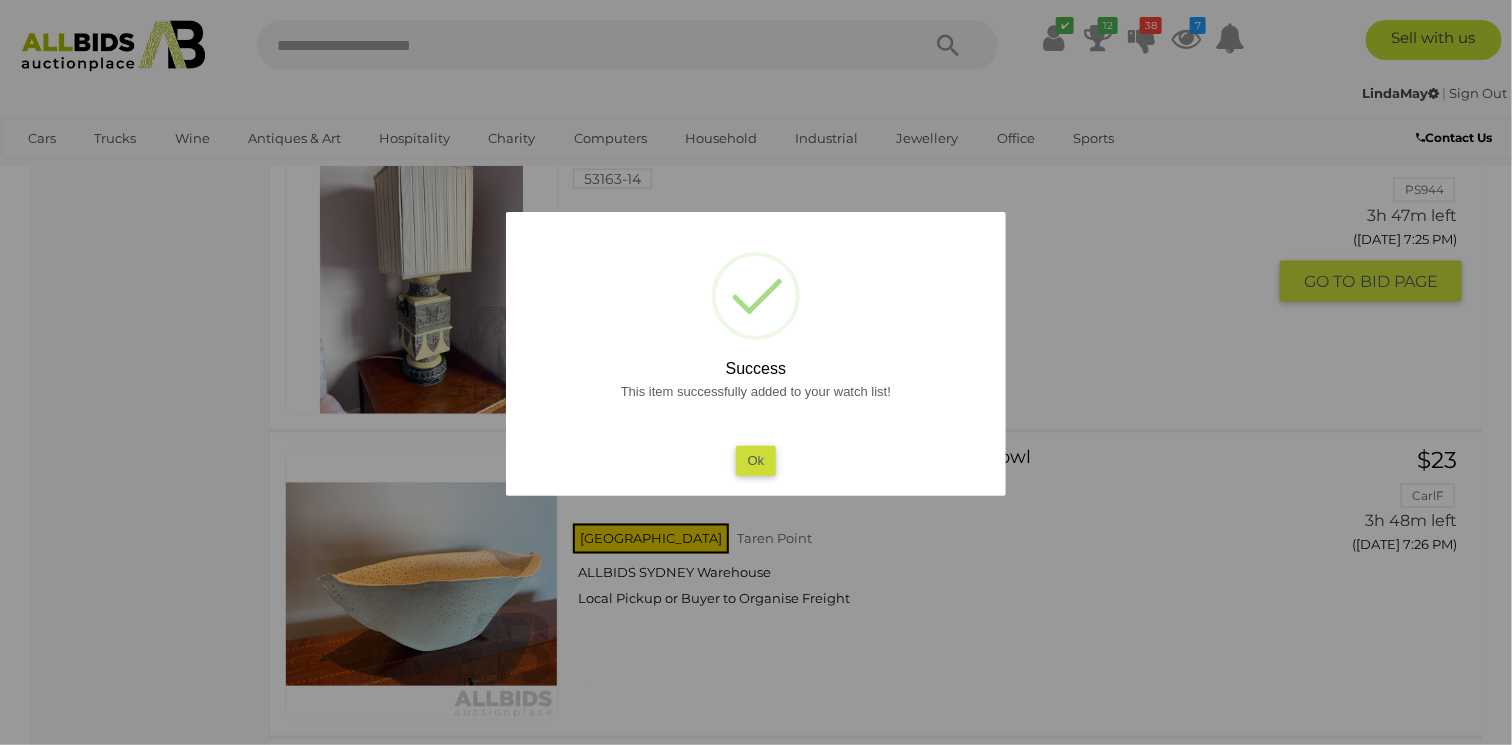 click on "Ok" at bounding box center (756, 460) 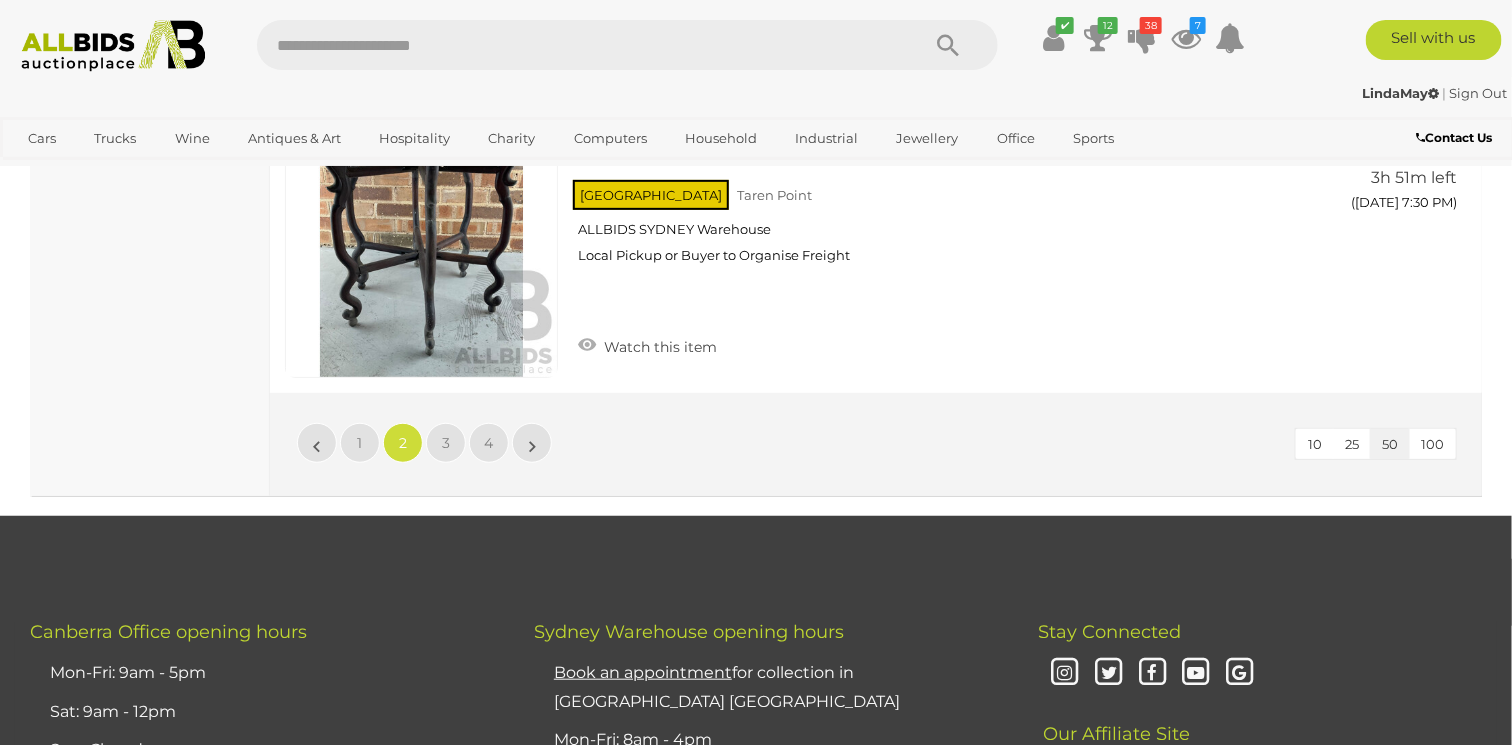 scroll, scrollTop: 15406, scrollLeft: 0, axis: vertical 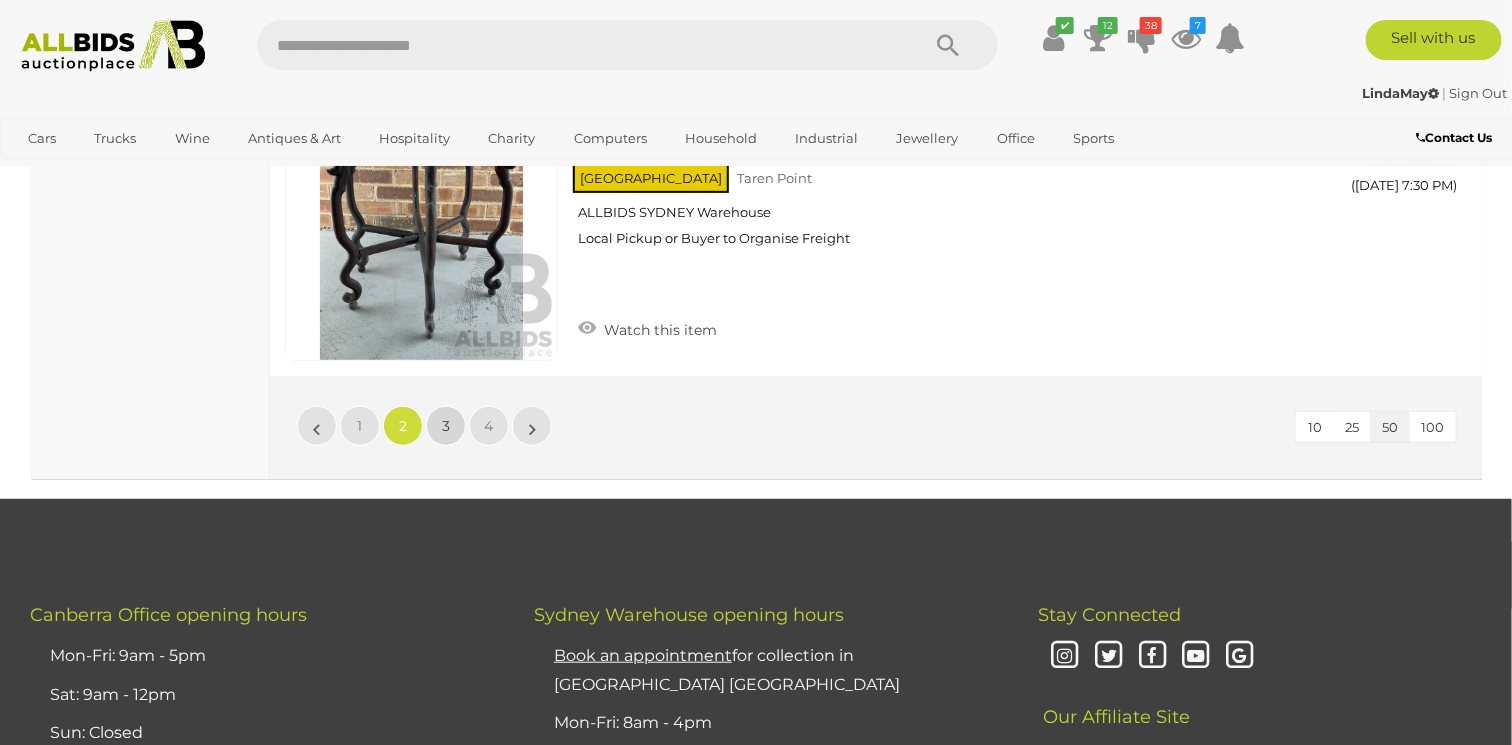 click on "3" at bounding box center (446, 426) 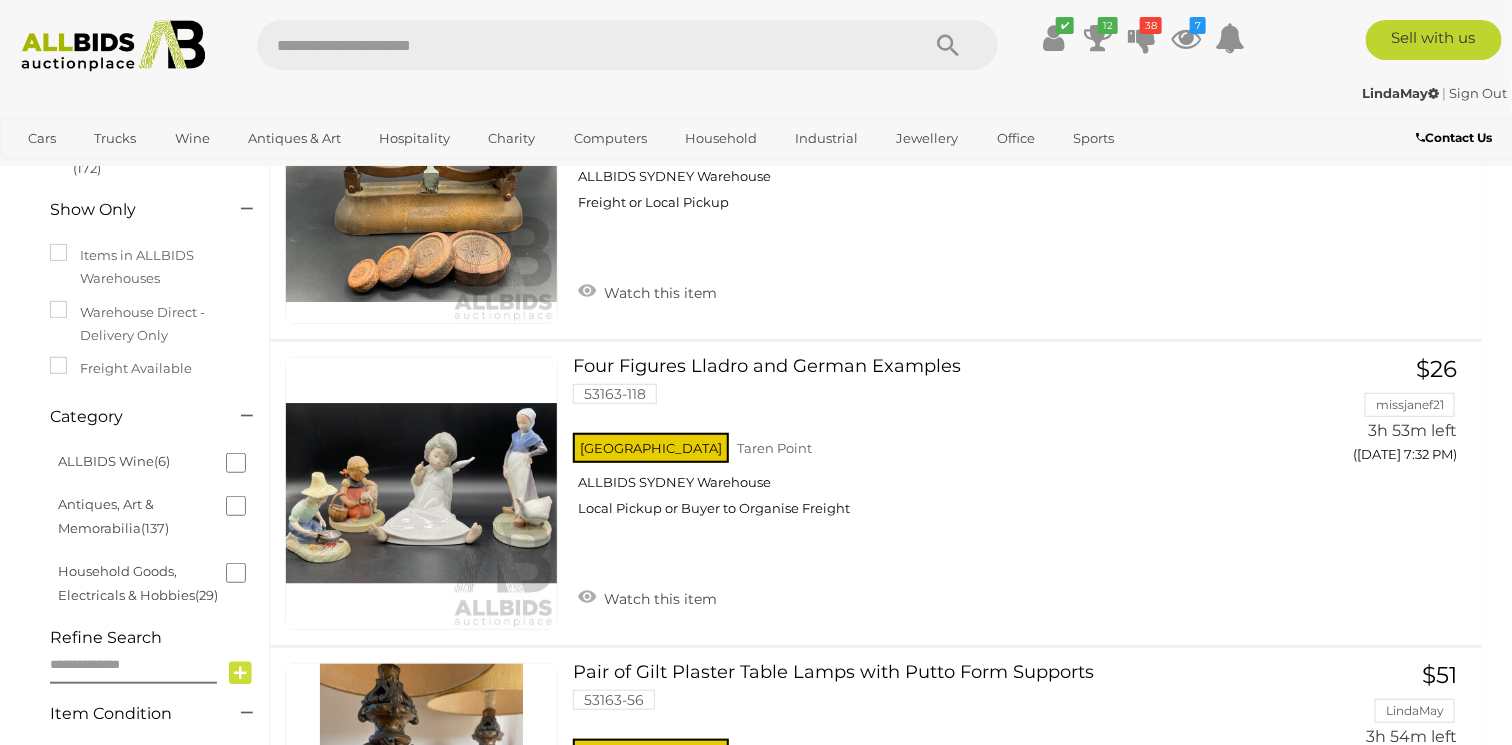 scroll, scrollTop: 380, scrollLeft: 0, axis: vertical 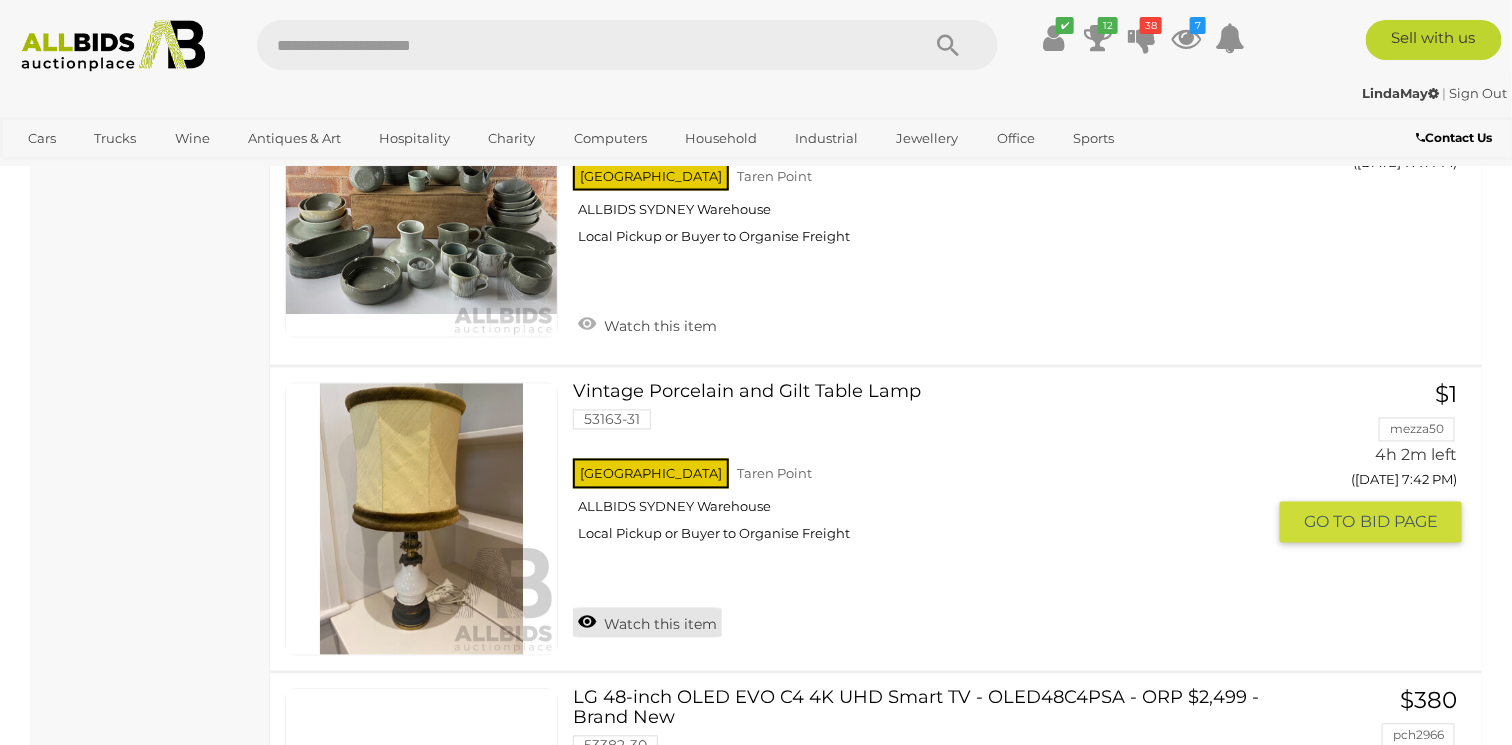 click on "Watch this item" at bounding box center [647, 623] 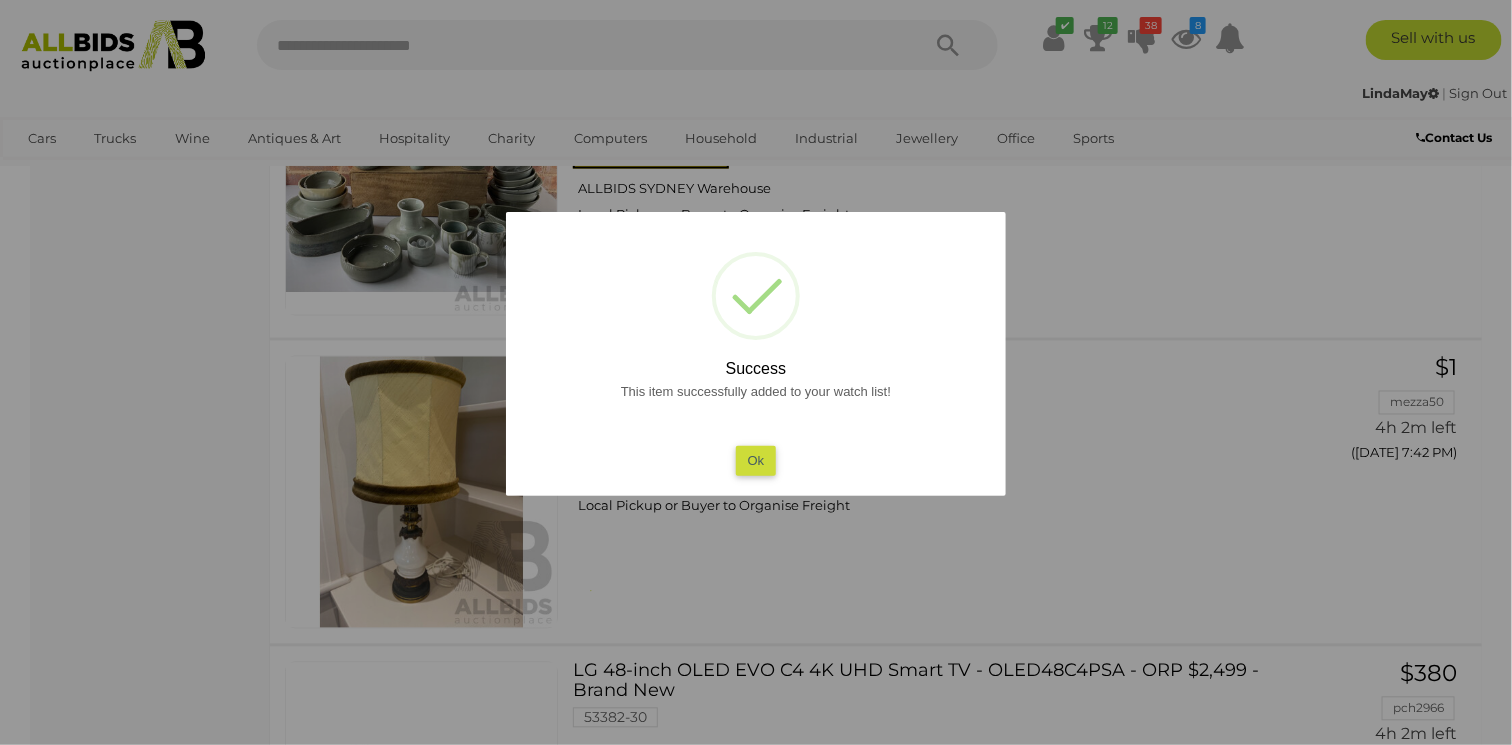 click at bounding box center [756, 372] 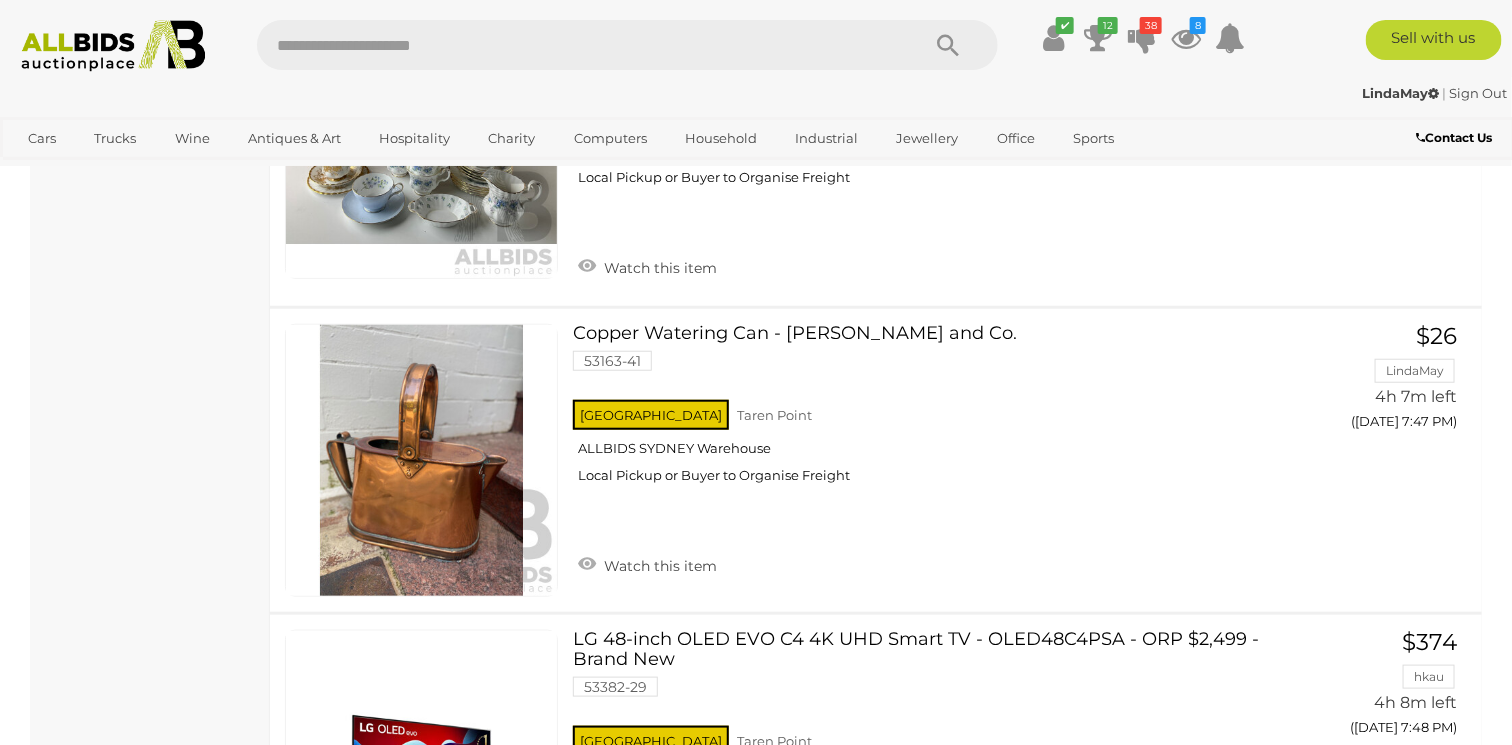 scroll, scrollTop: 6493, scrollLeft: 0, axis: vertical 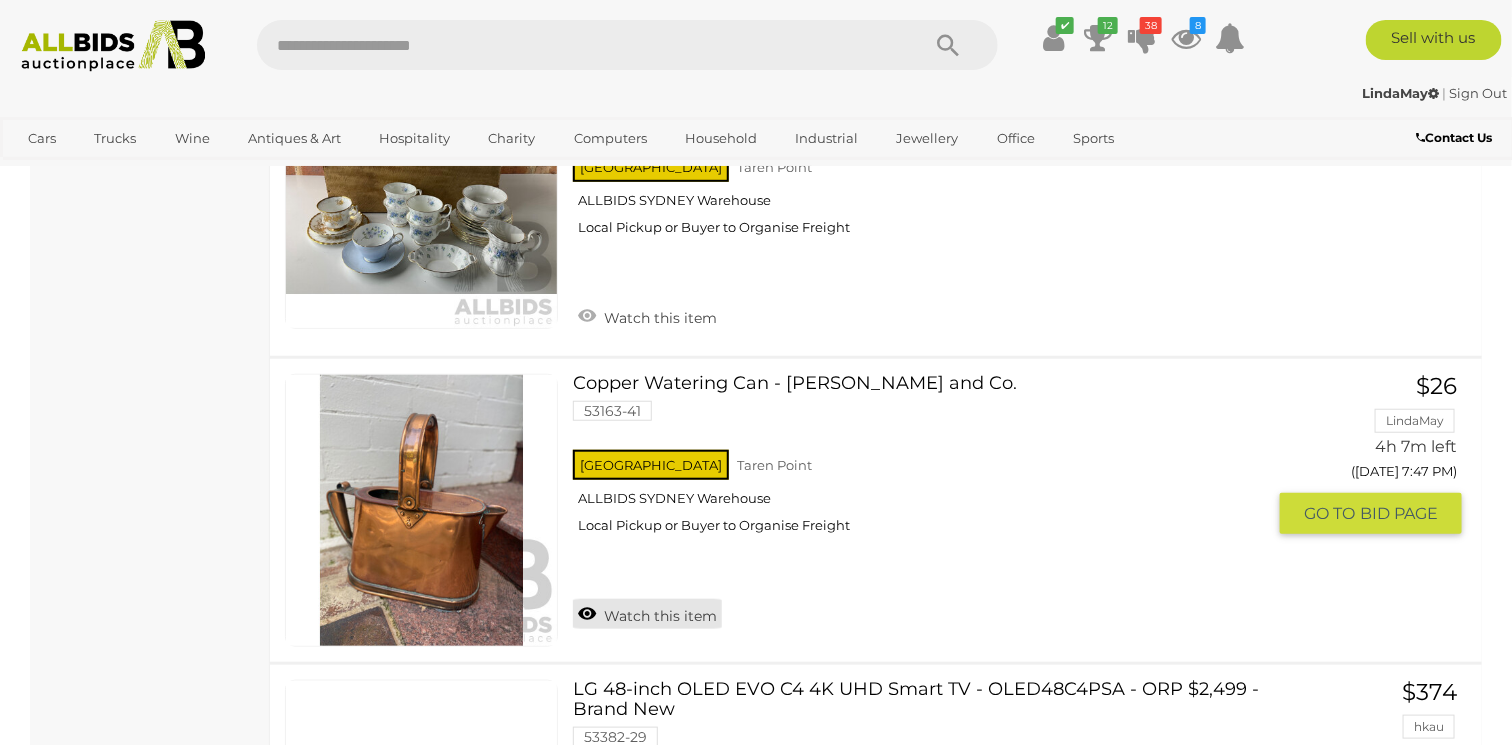 click on "Watch this item" at bounding box center [647, 614] 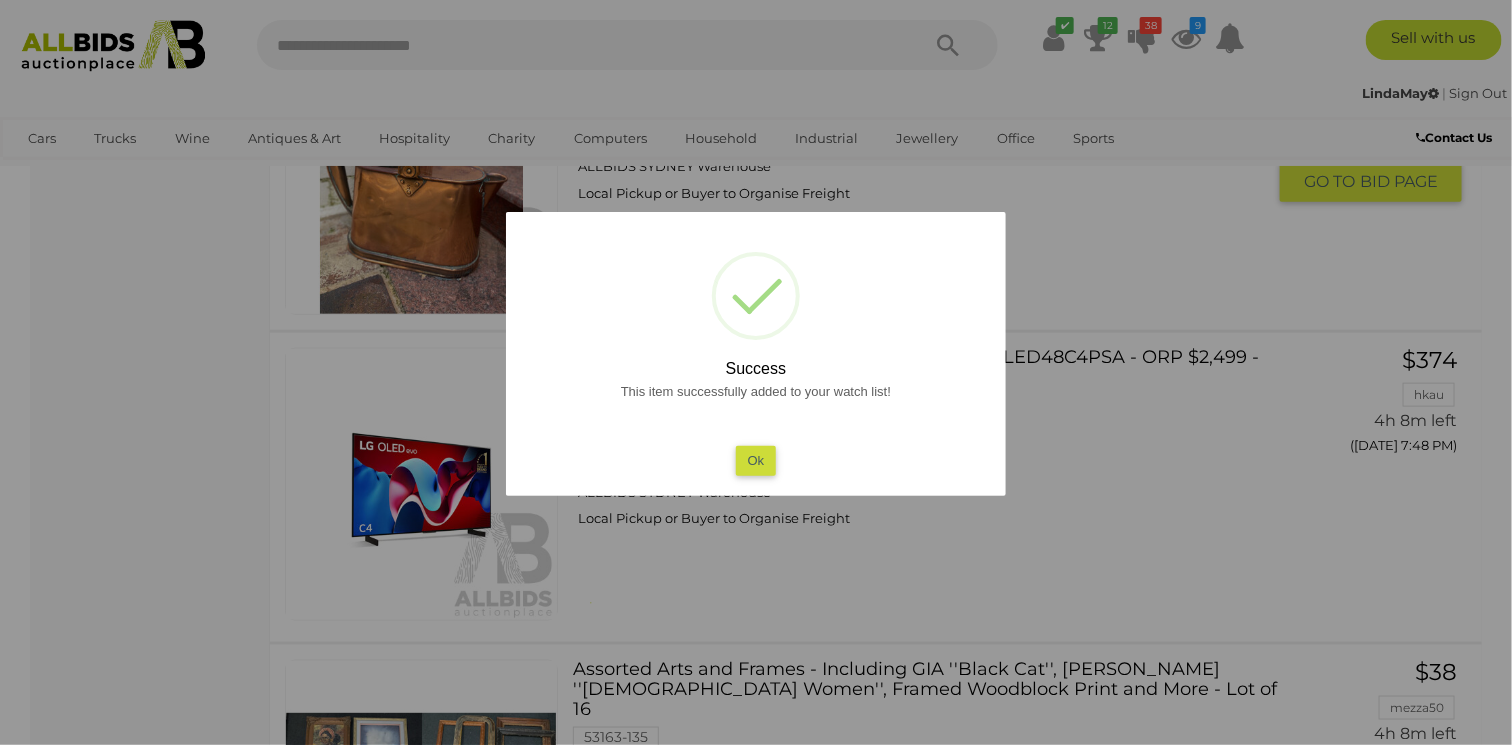 scroll, scrollTop: 6893, scrollLeft: 0, axis: vertical 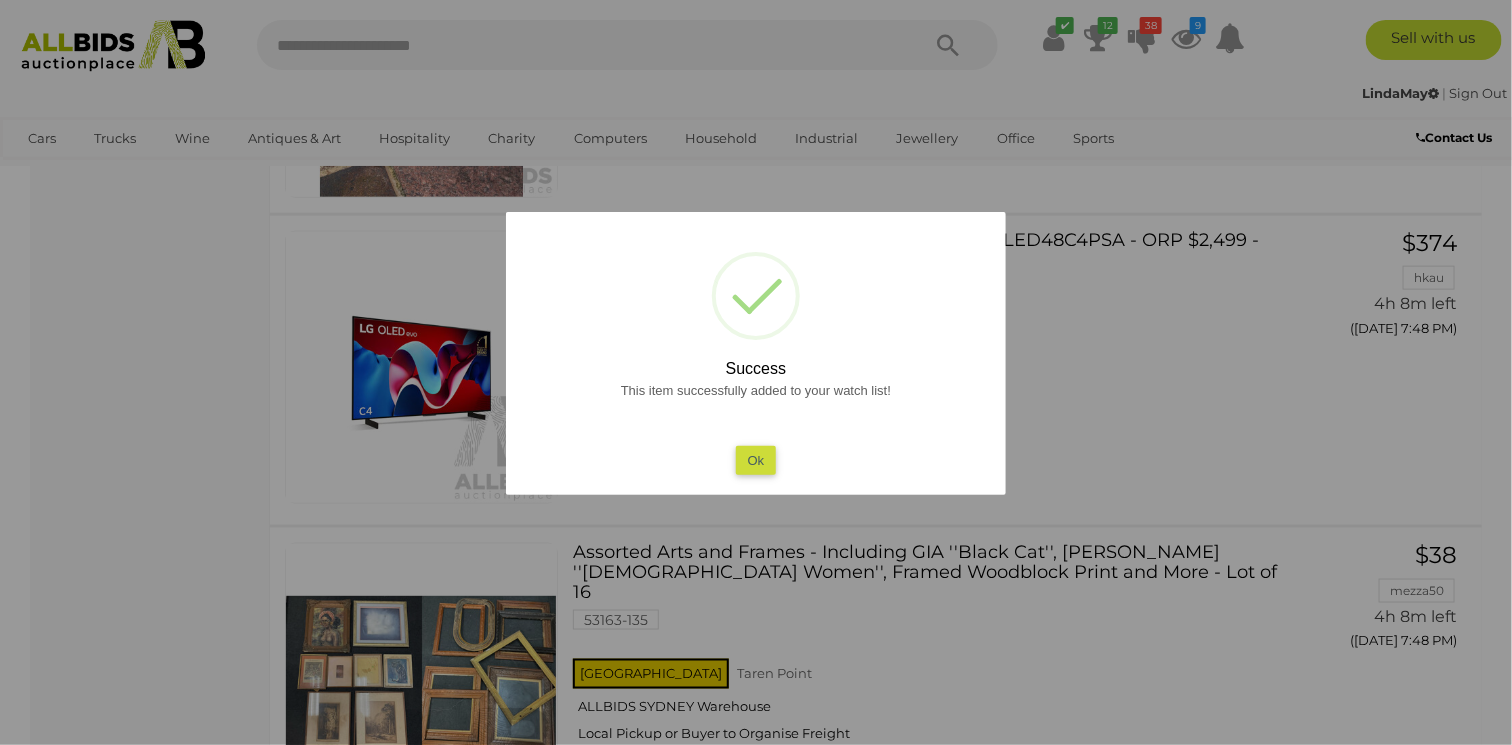 click on "Ok" at bounding box center [756, 460] 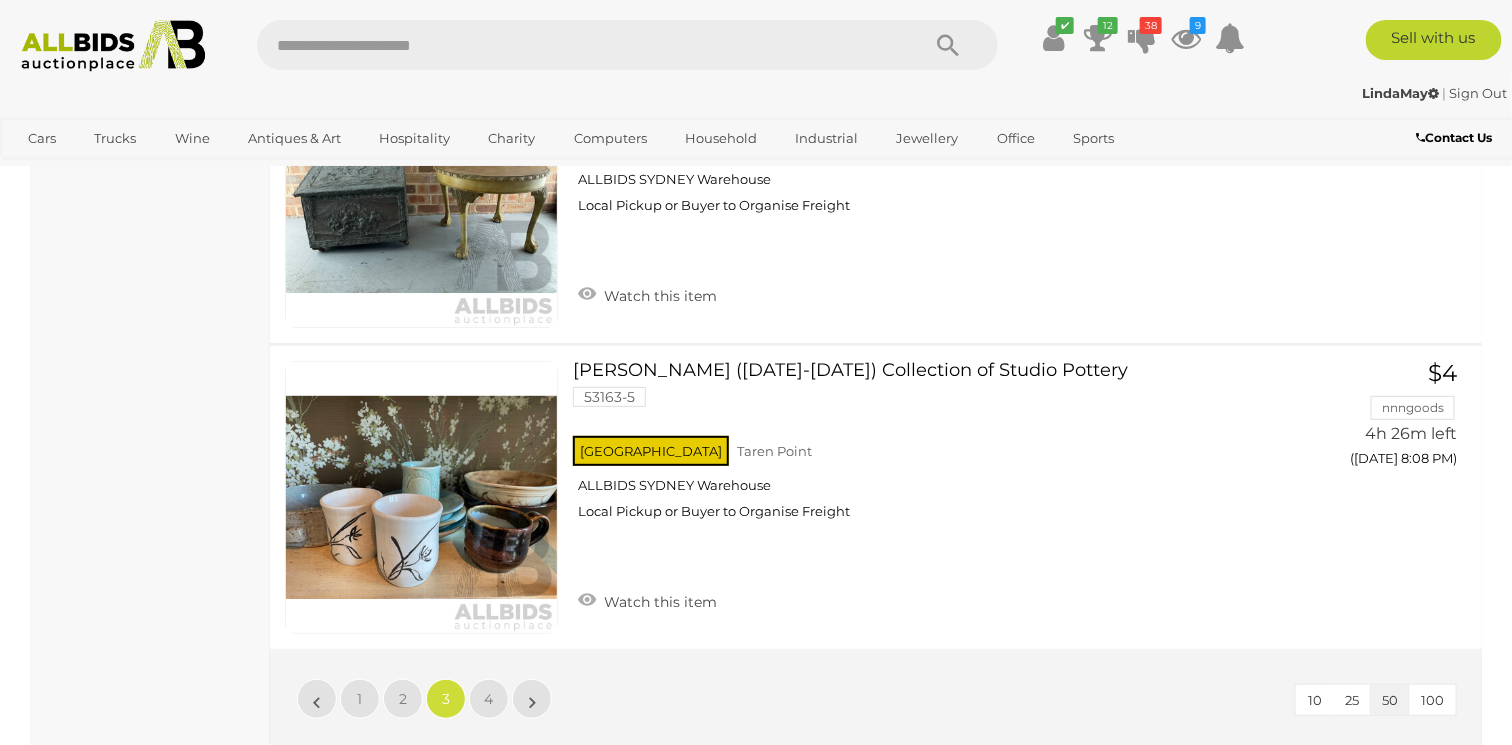 scroll, scrollTop: 15289, scrollLeft: 0, axis: vertical 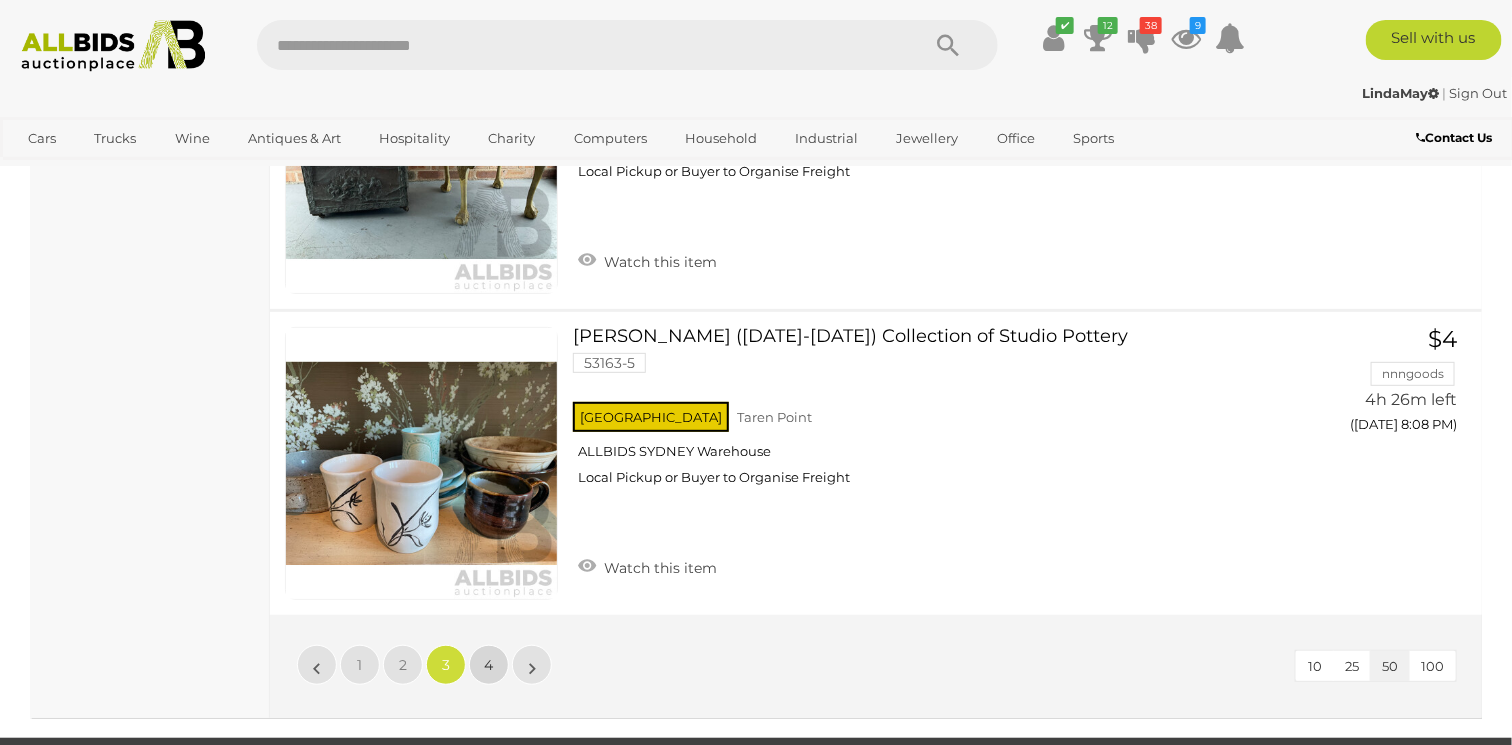 click on "4" at bounding box center (489, 665) 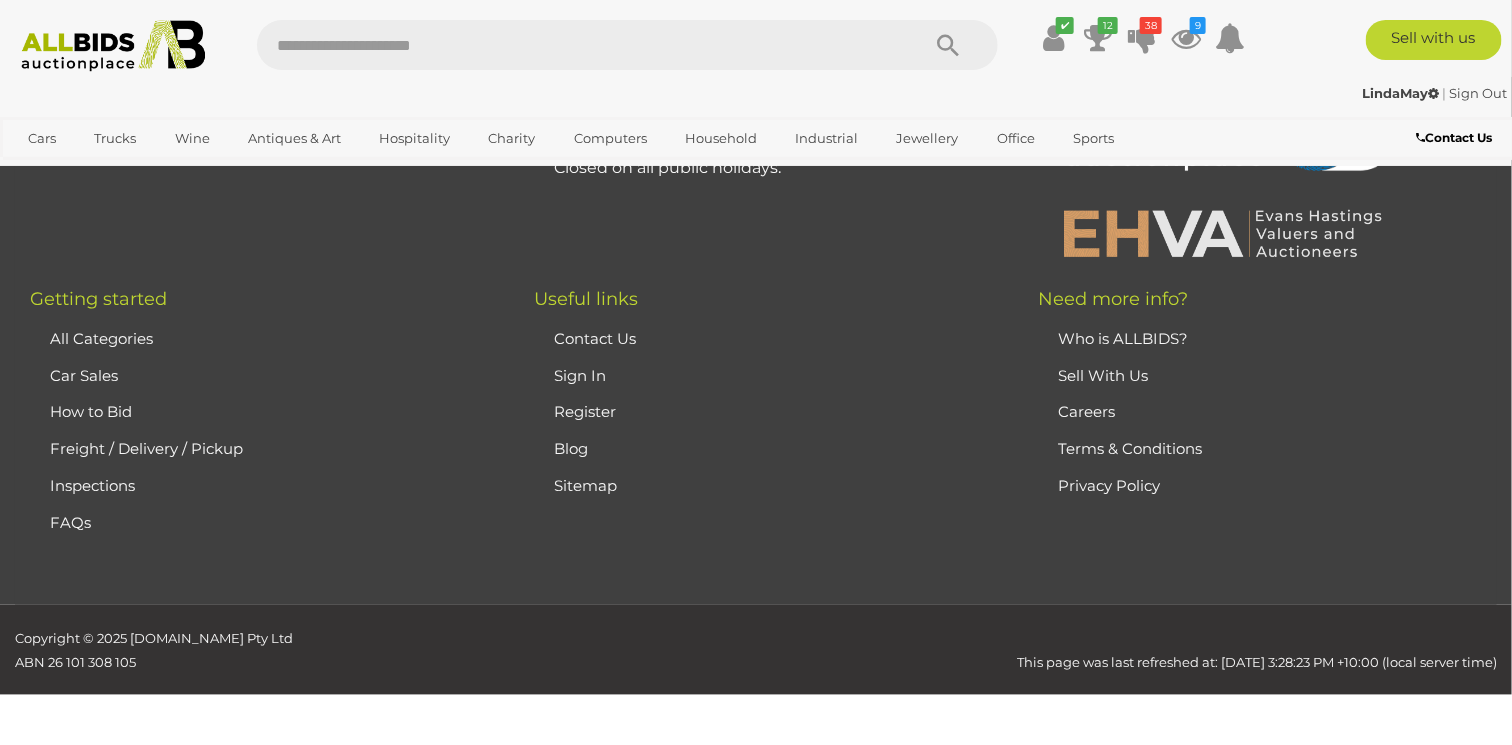 scroll, scrollTop: 97, scrollLeft: 0, axis: vertical 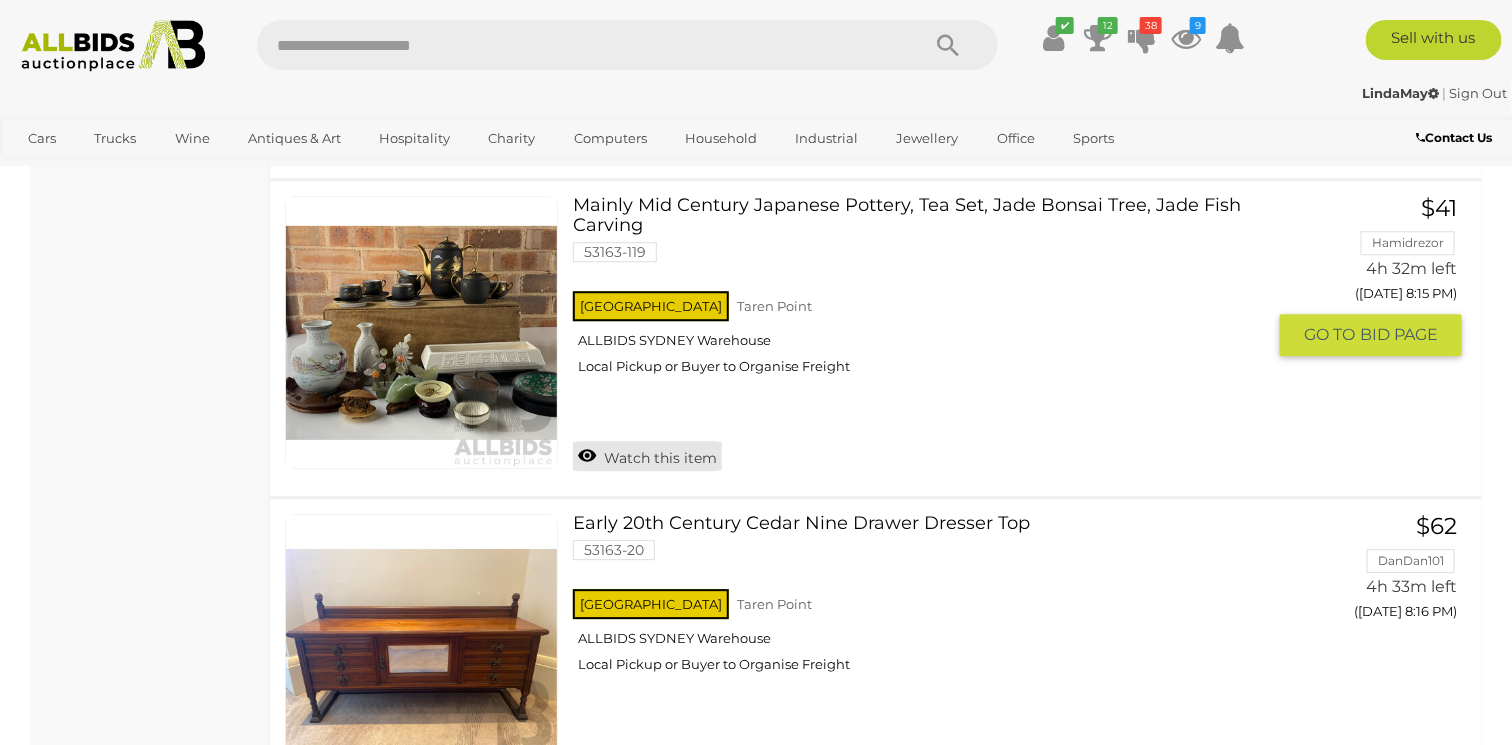 click on "Watch this item" at bounding box center [647, 456] 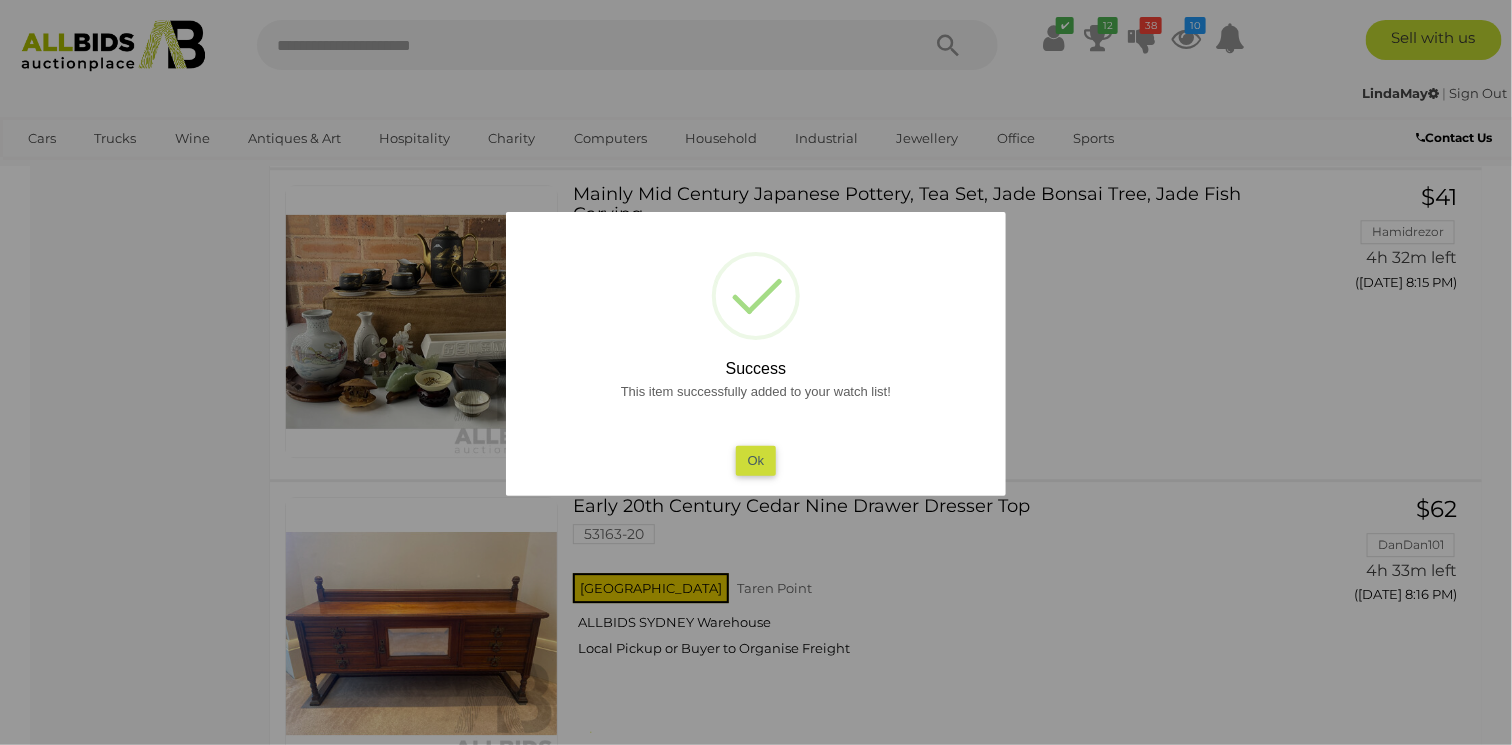 click on "Ok" at bounding box center (756, 460) 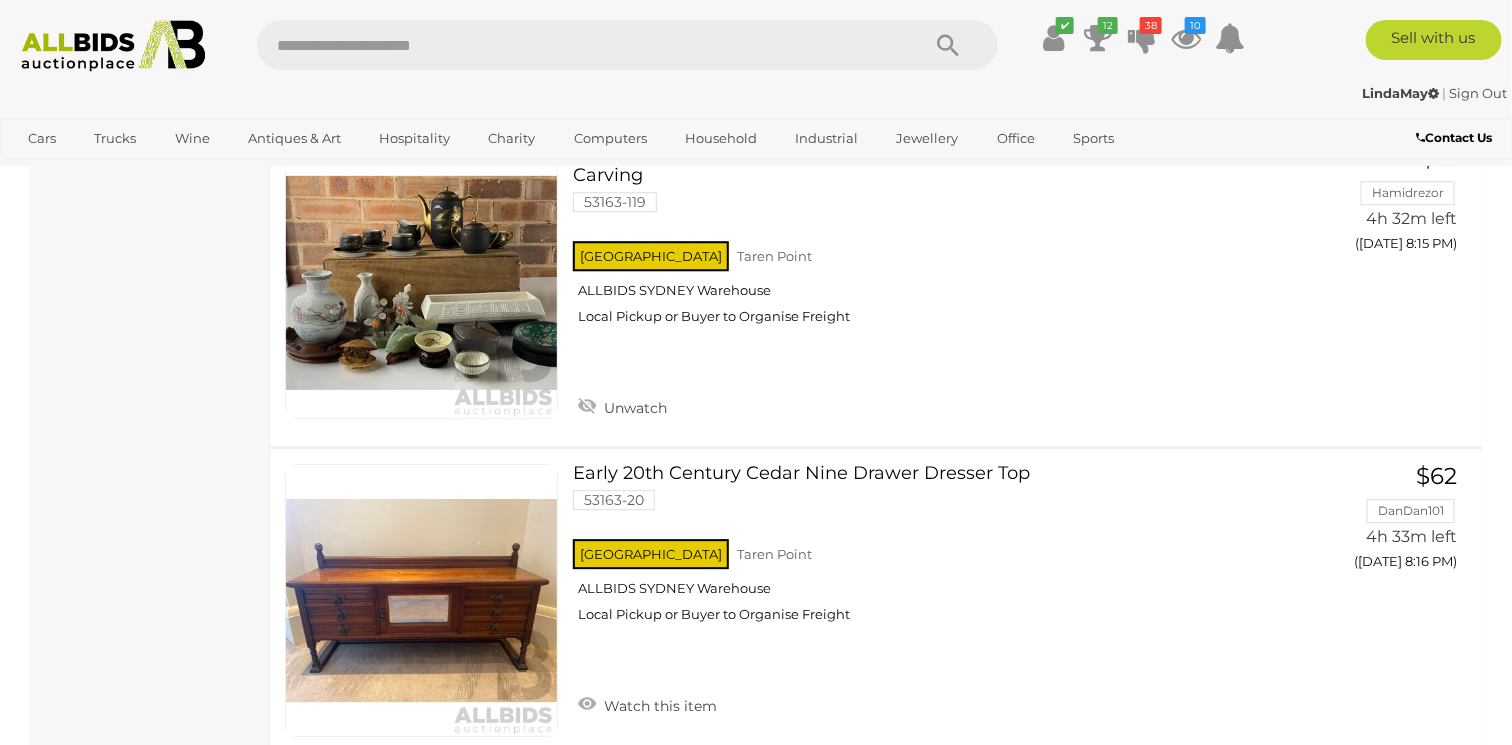 scroll, scrollTop: 2195, scrollLeft: 0, axis: vertical 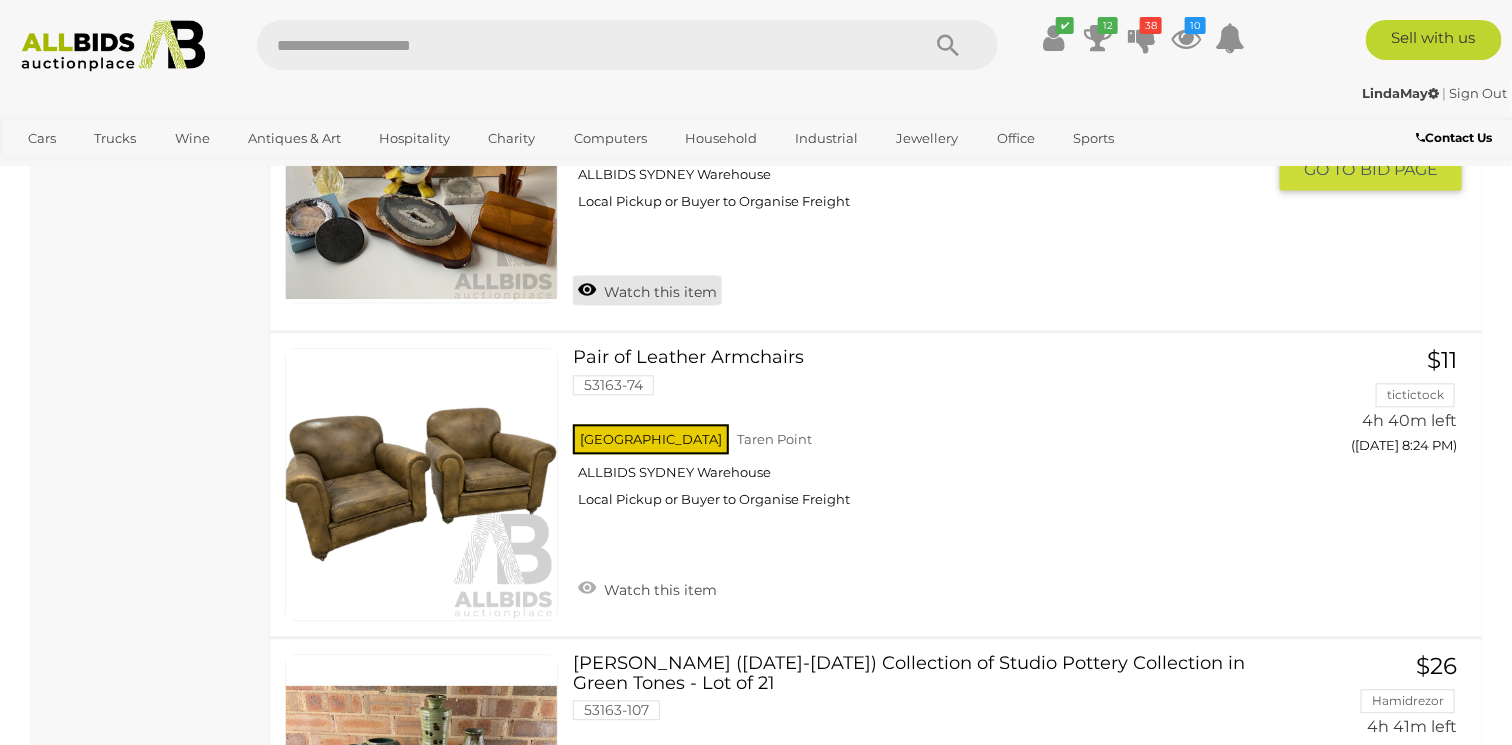 click on "Watch this item" at bounding box center [647, 290] 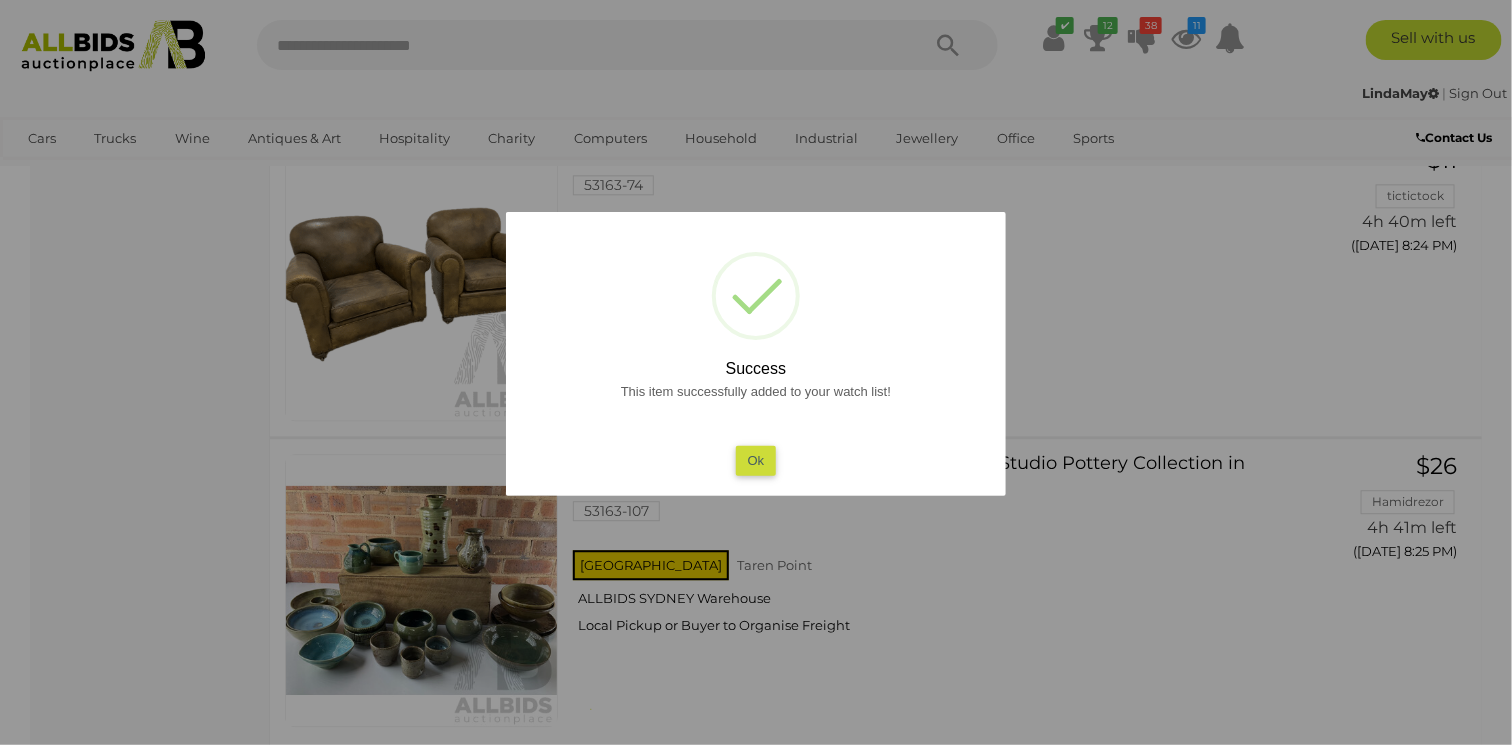 scroll, scrollTop: 4894, scrollLeft: 0, axis: vertical 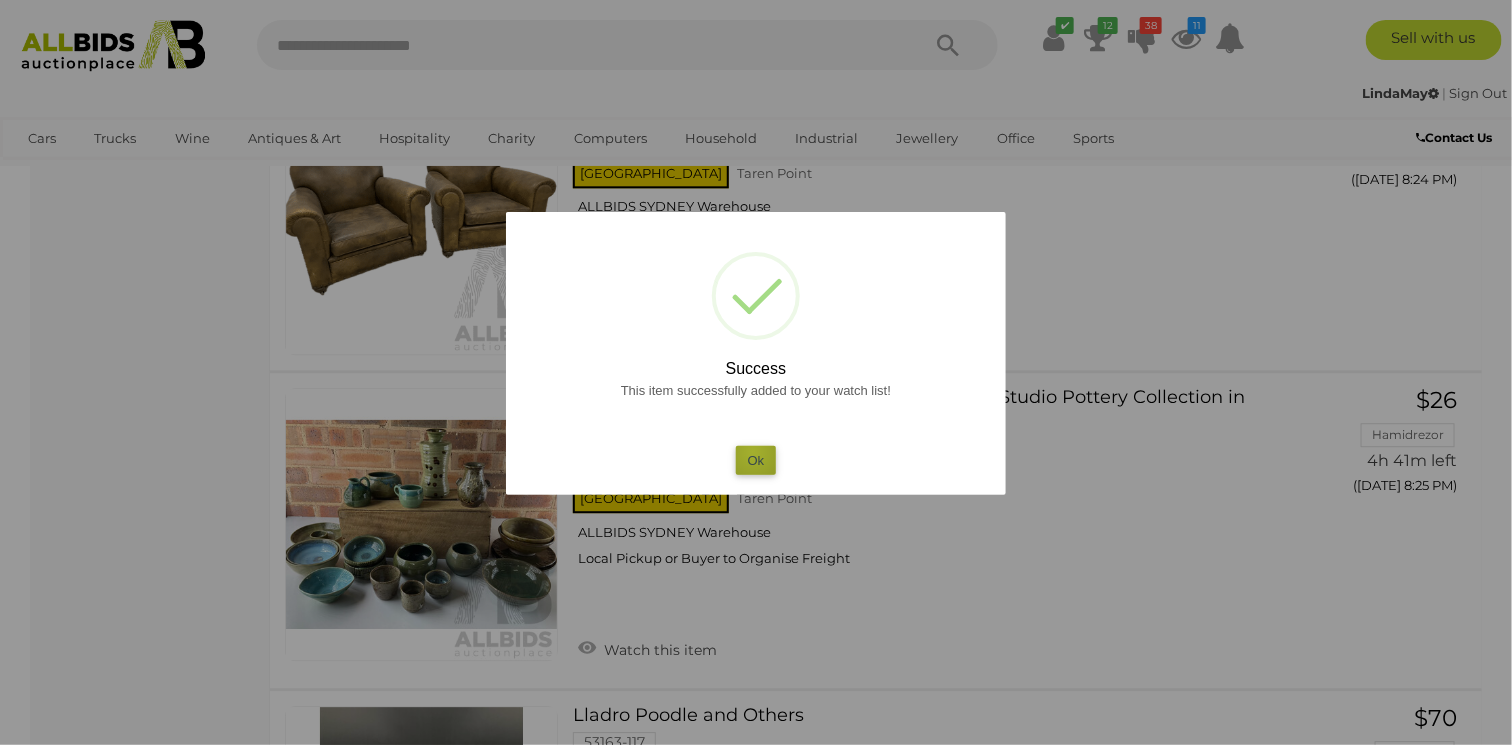 click on "Ok" at bounding box center [756, 460] 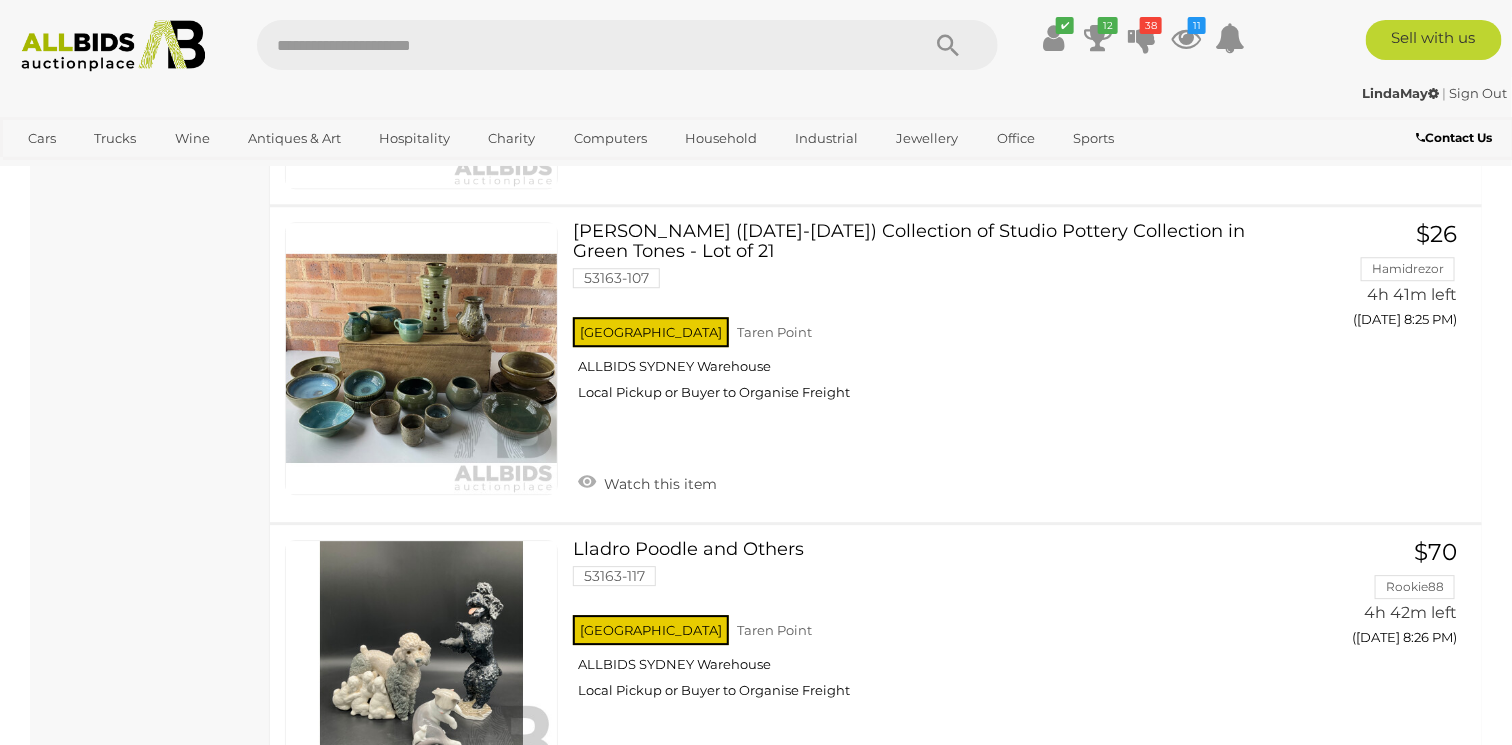 scroll, scrollTop: 5177, scrollLeft: 0, axis: vertical 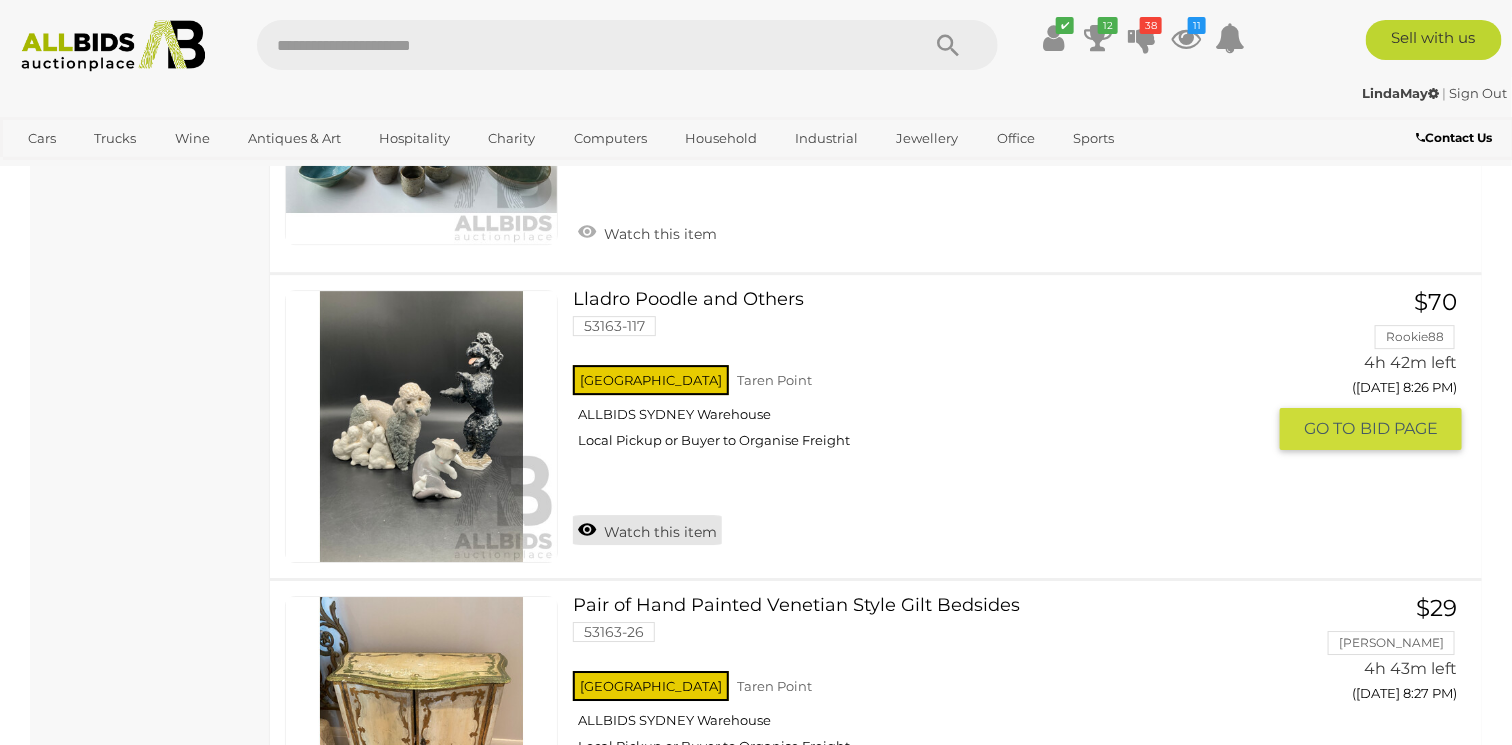 click on "Watch this item" at bounding box center (647, 530) 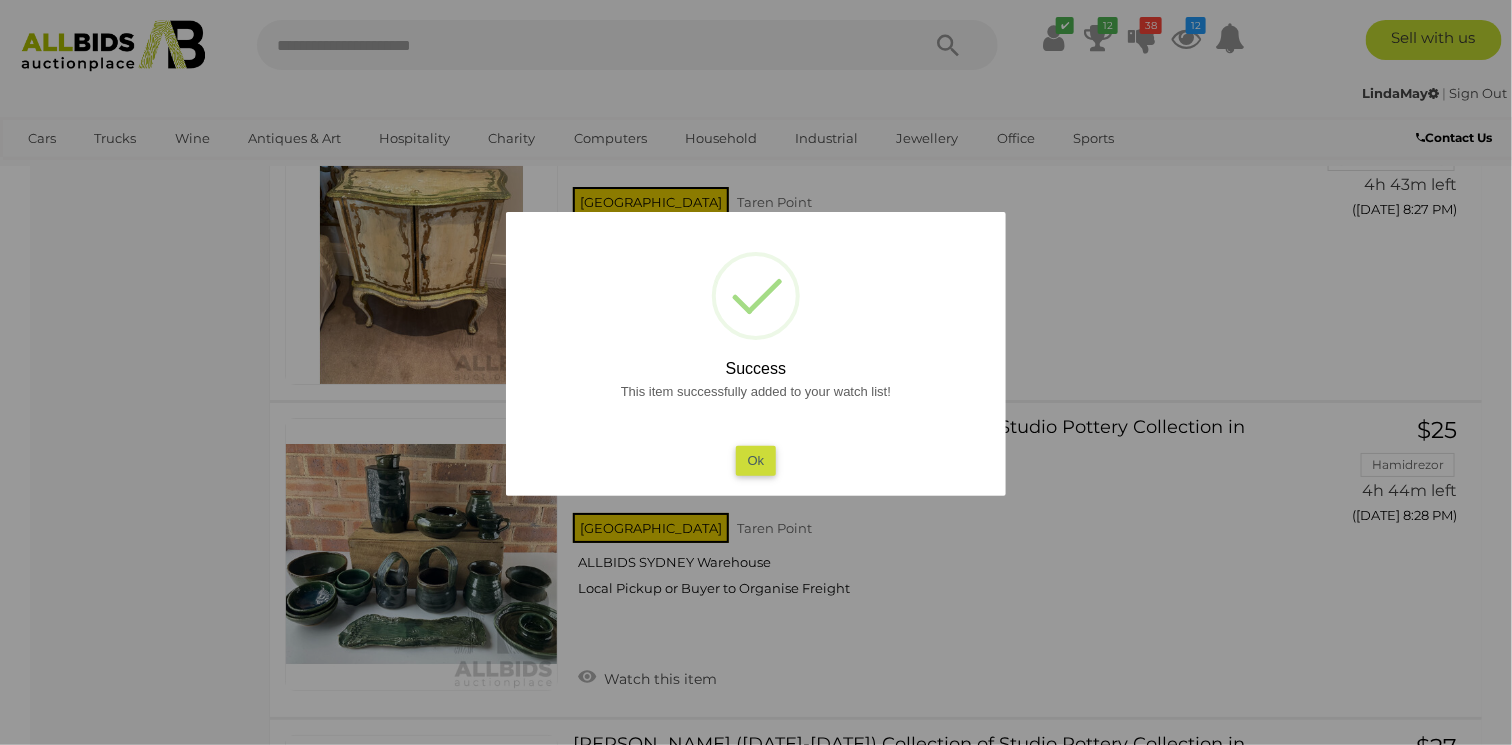 scroll, scrollTop: 5860, scrollLeft: 0, axis: vertical 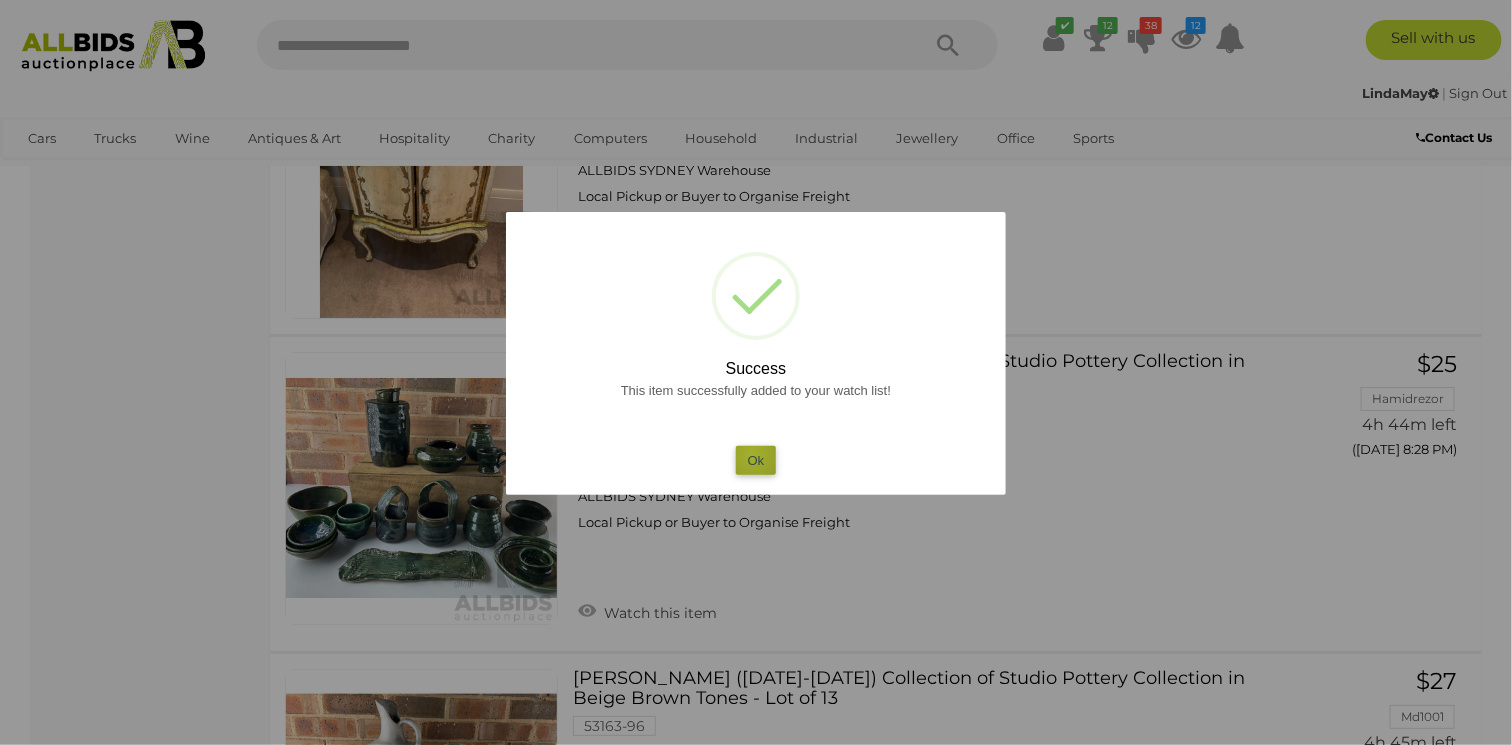 click on "Ok" at bounding box center (756, 460) 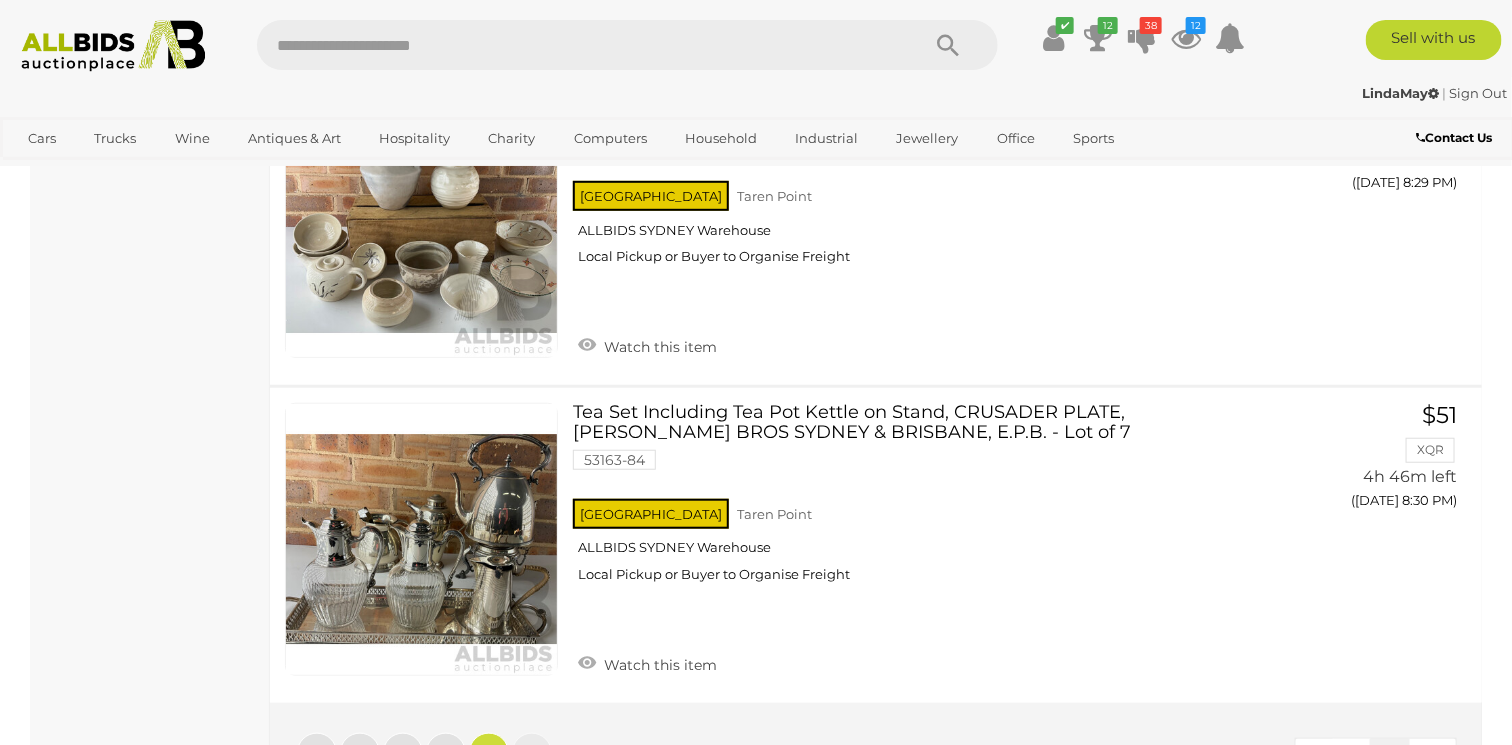 scroll, scrollTop: 6544, scrollLeft: 0, axis: vertical 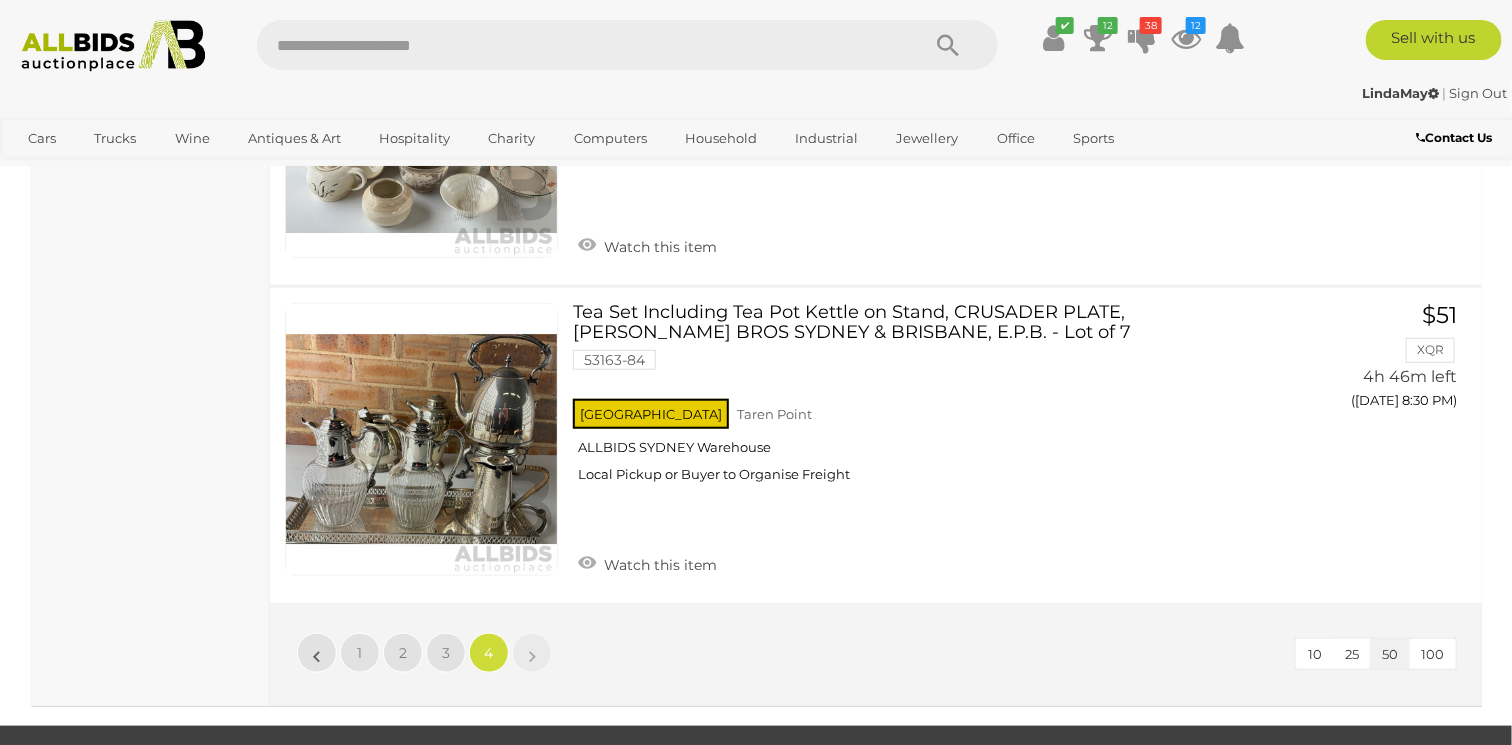 click on "»" at bounding box center [532, 653] 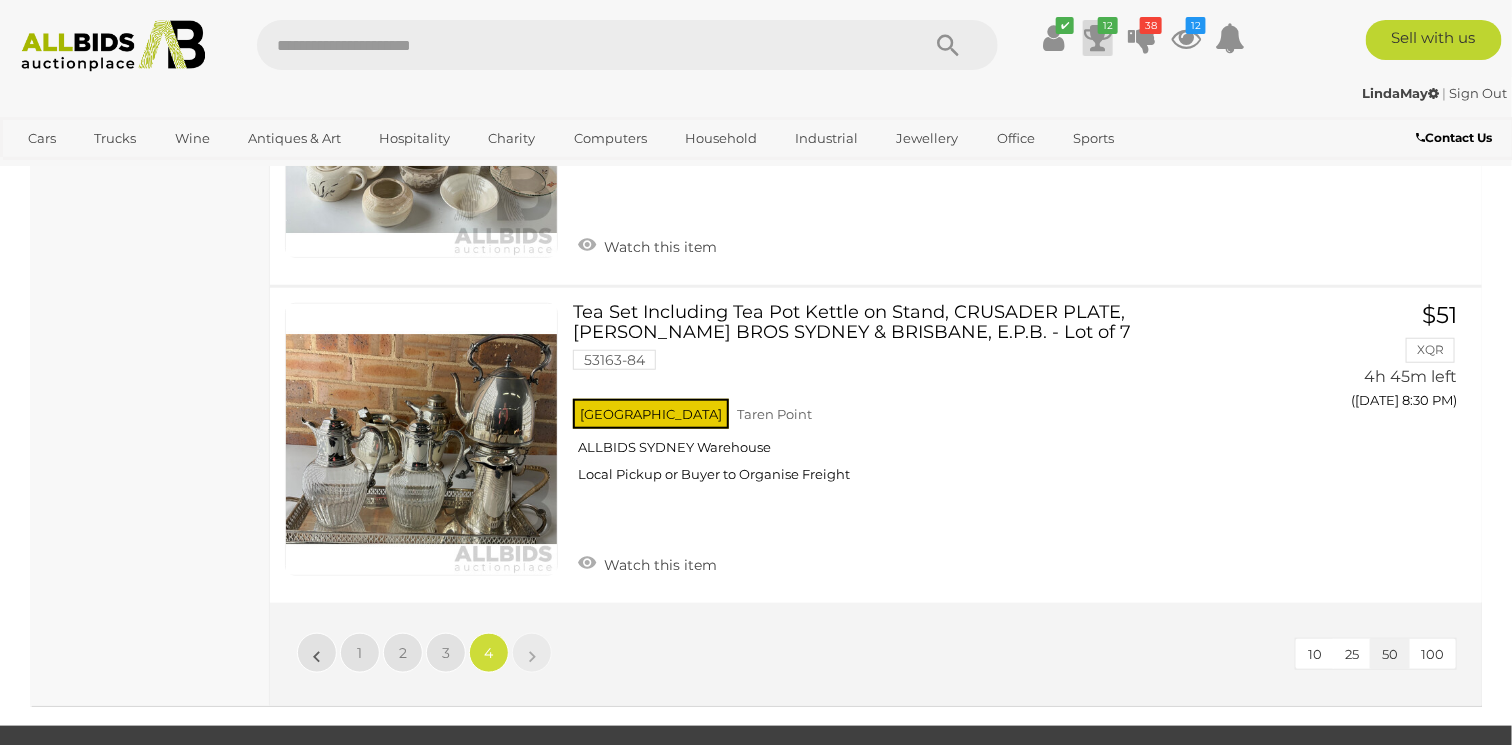 click on "12" at bounding box center [1108, 25] 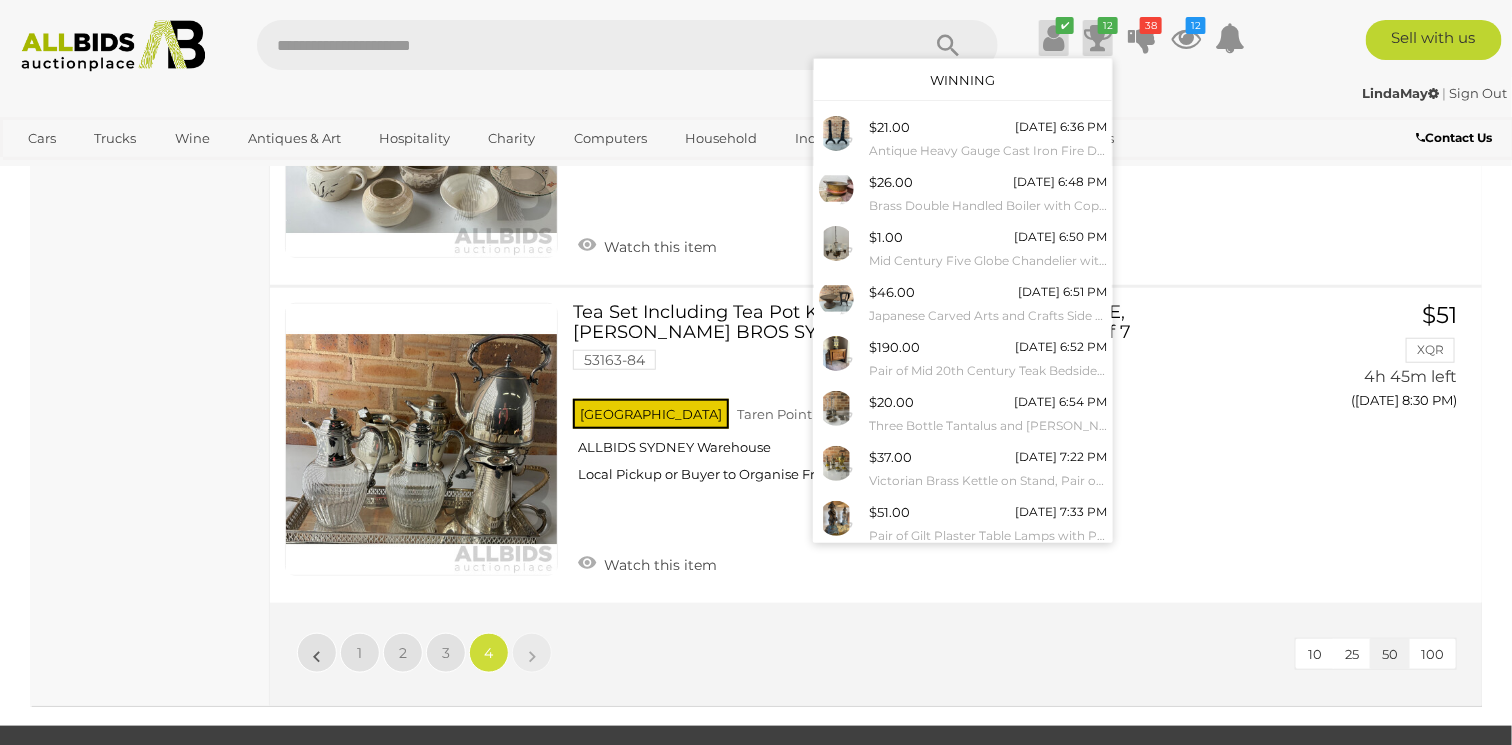 click at bounding box center [1053, 38] 